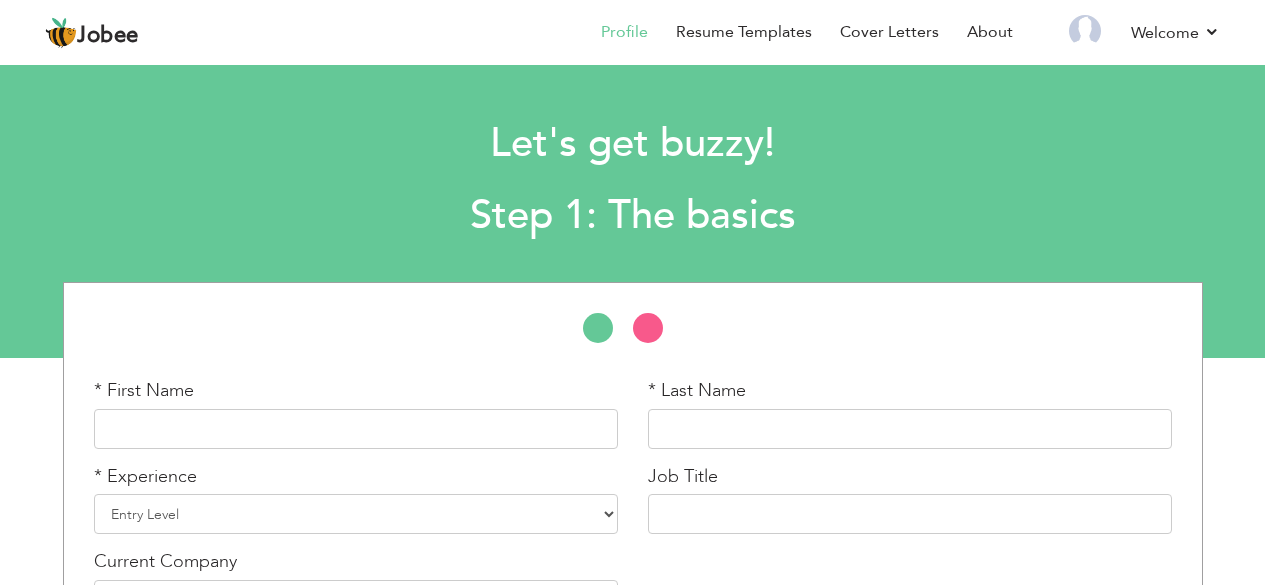 scroll, scrollTop: 0, scrollLeft: 0, axis: both 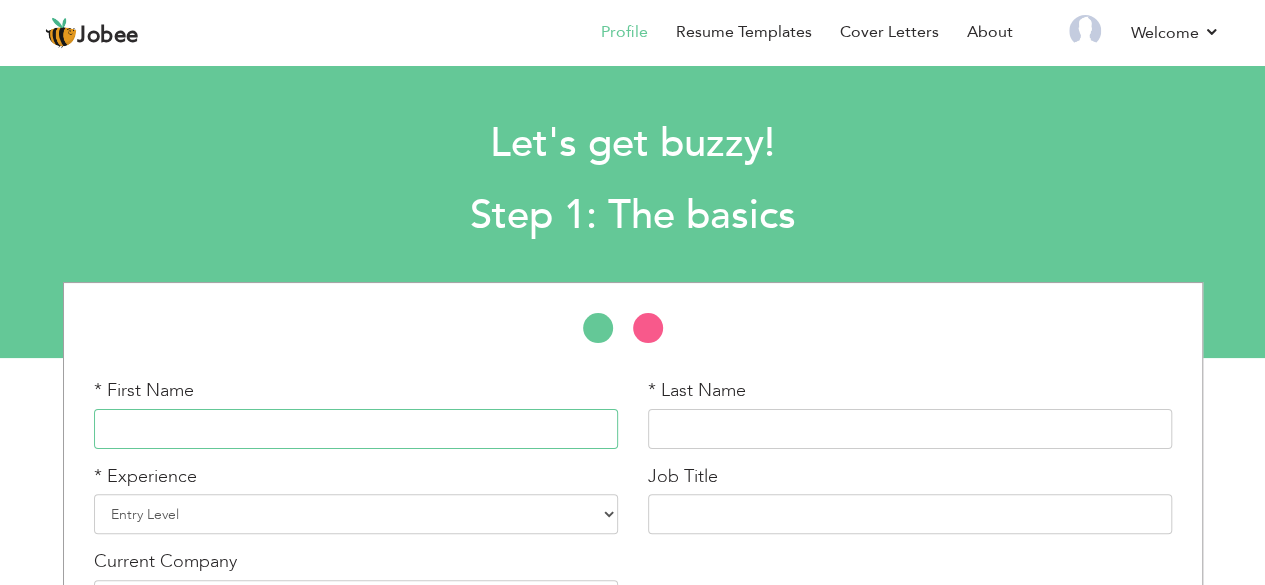 click at bounding box center [356, 429] 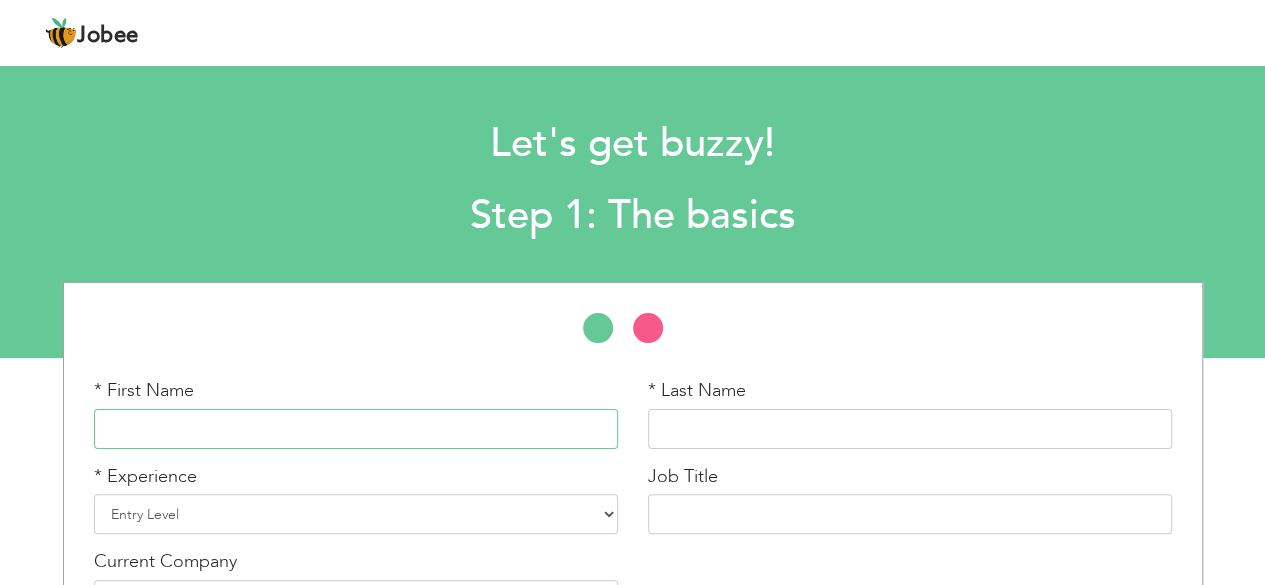 paste on "[FIRST]" 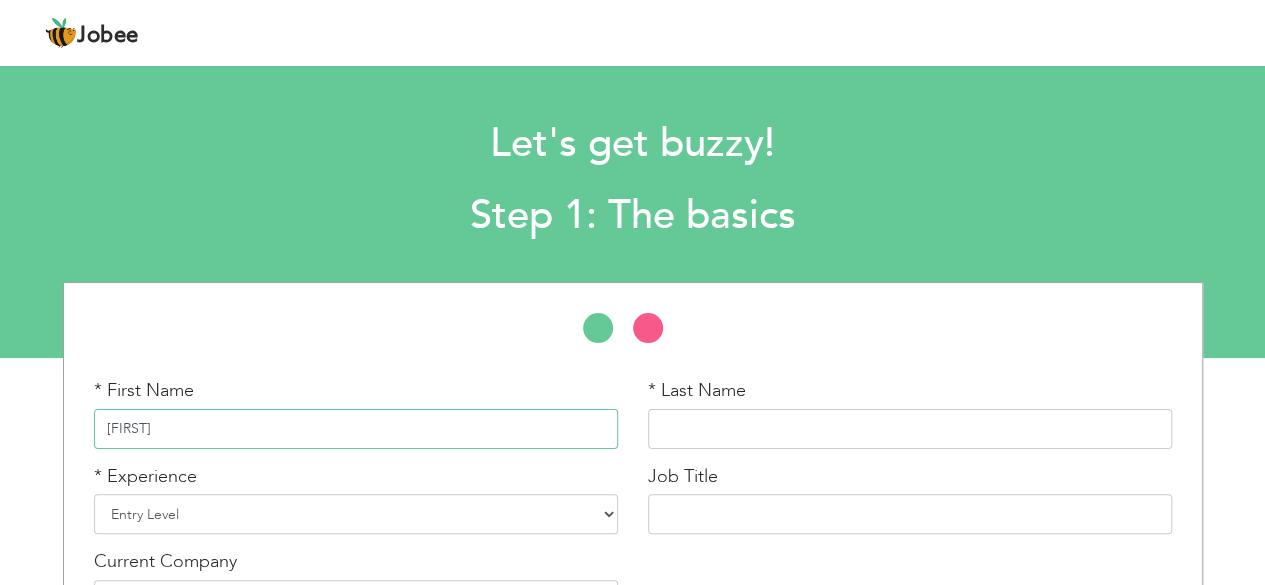type on "[FIRST]" 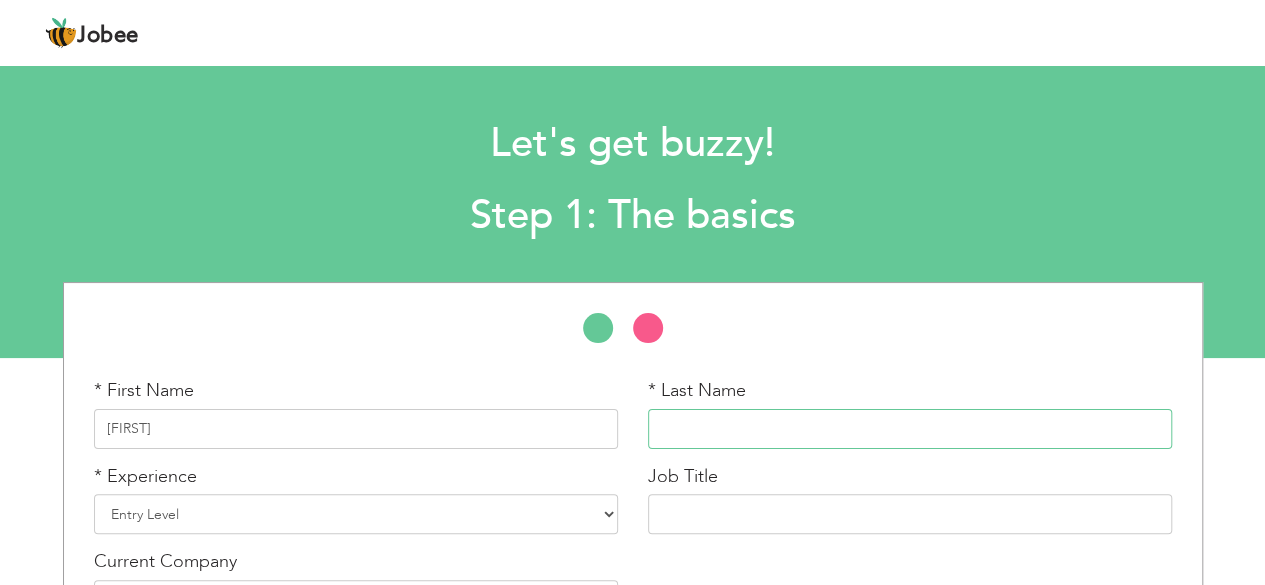 click at bounding box center (910, 429) 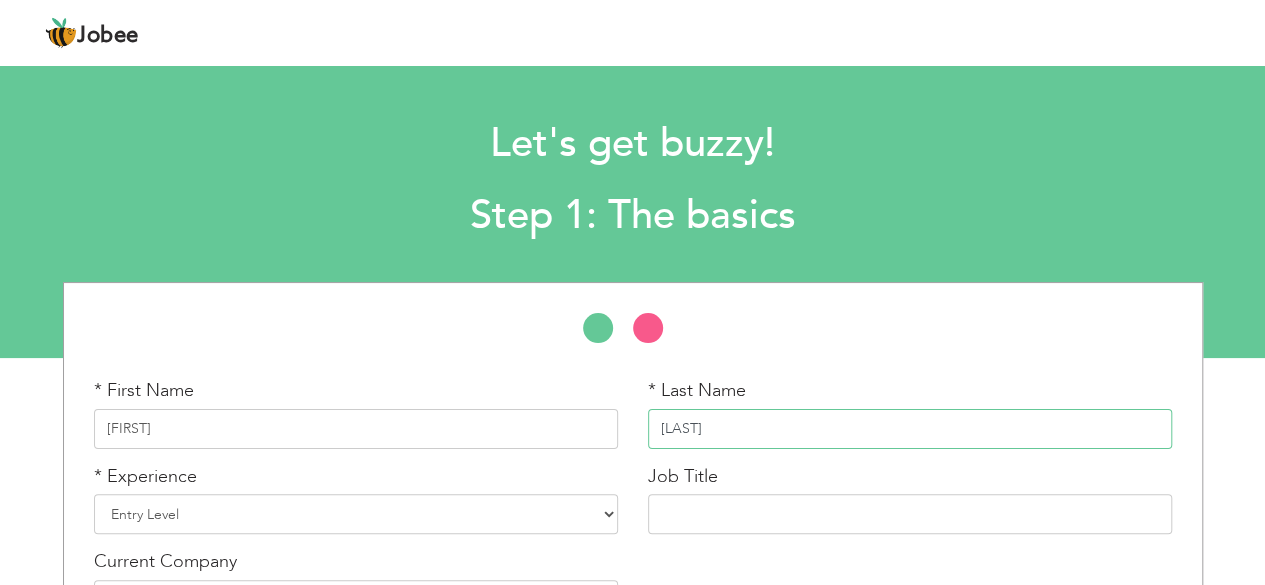 type on "[LAST]" 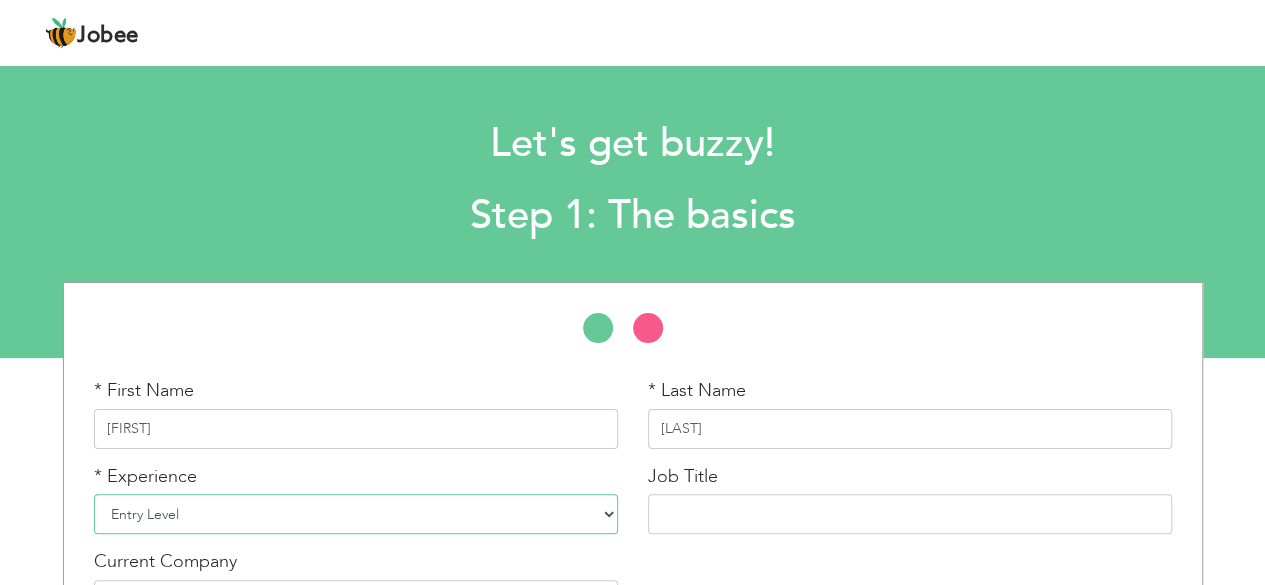 click on "Entry Level
Less than 1 Year
1 Year
2 Years
3 Years
4 Years
5 Years
6 Years
7 Years
8 Years
9 Years
10 Years
11 Years
12 Years
13 Years
14 Years
15 Years
16 Years
17 Years
18 Years
19 Years
20 Years
21 Years
22 Years
23 Years
24 Years
25 Years
26 Years
27 Years
28 Years
29 Years
30 Years
31 Years
32 Years
33 Years
34 Years
35 Years
More than 35 Years" at bounding box center [356, 514] 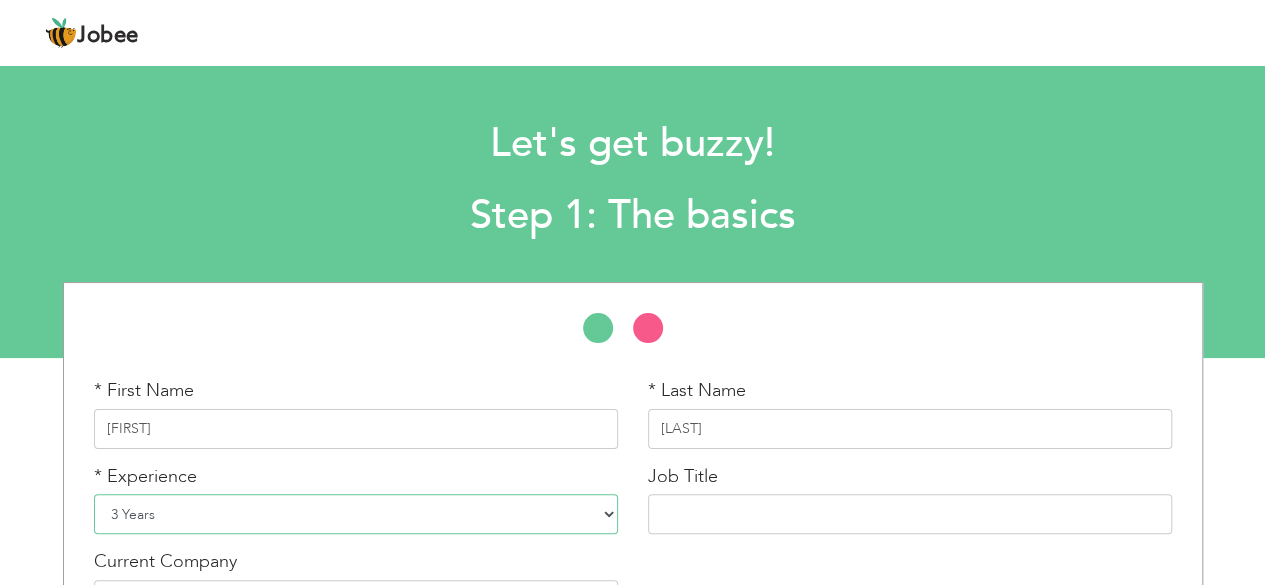 click on "Entry Level
Less than 1 Year
1 Year
2 Years
3 Years
4 Years
5 Years
6 Years
7 Years
8 Years
9 Years
10 Years
11 Years
12 Years
13 Years
14 Years
15 Years
16 Years
17 Years
18 Years
19 Years
20 Years
21 Years
22 Years
23 Years
24 Years
25 Years
26 Years
27 Years
28 Years
29 Years
30 Years
31 Years
32 Years
33 Years
34 Years
35 Years
More than 35 Years" at bounding box center (356, 514) 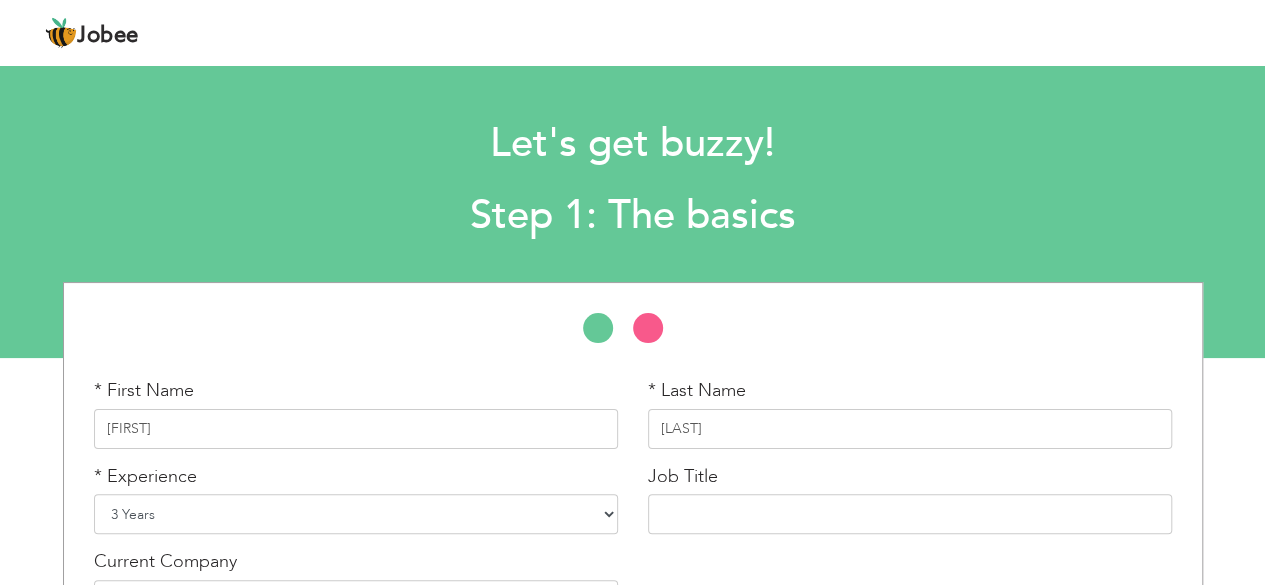 scroll, scrollTop: 139, scrollLeft: 0, axis: vertical 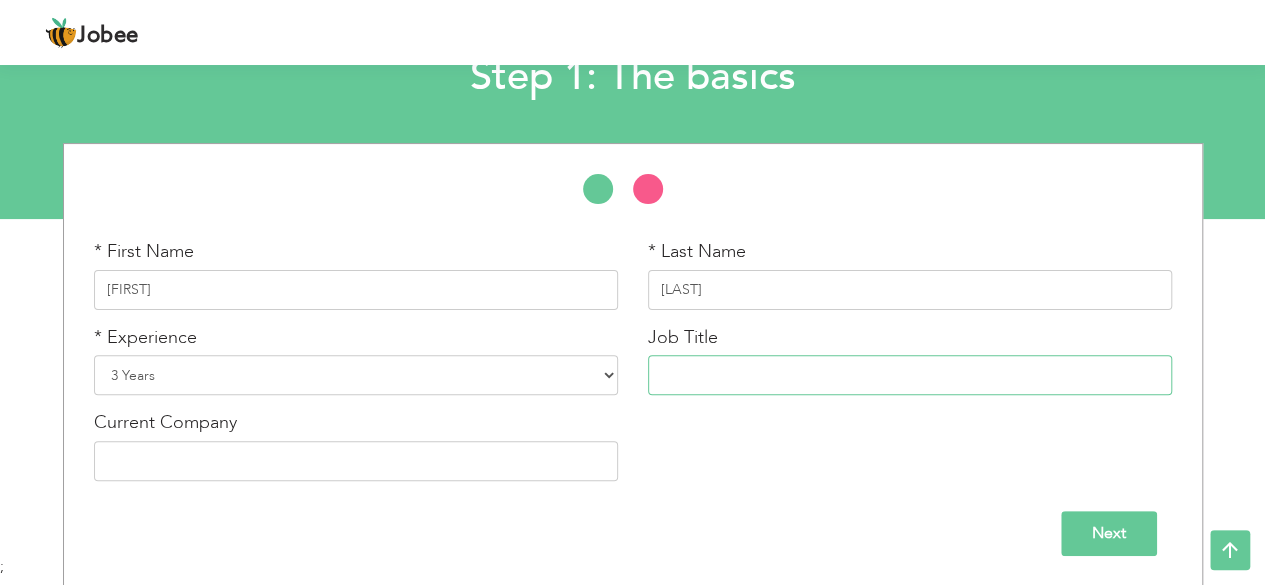 click at bounding box center (910, 375) 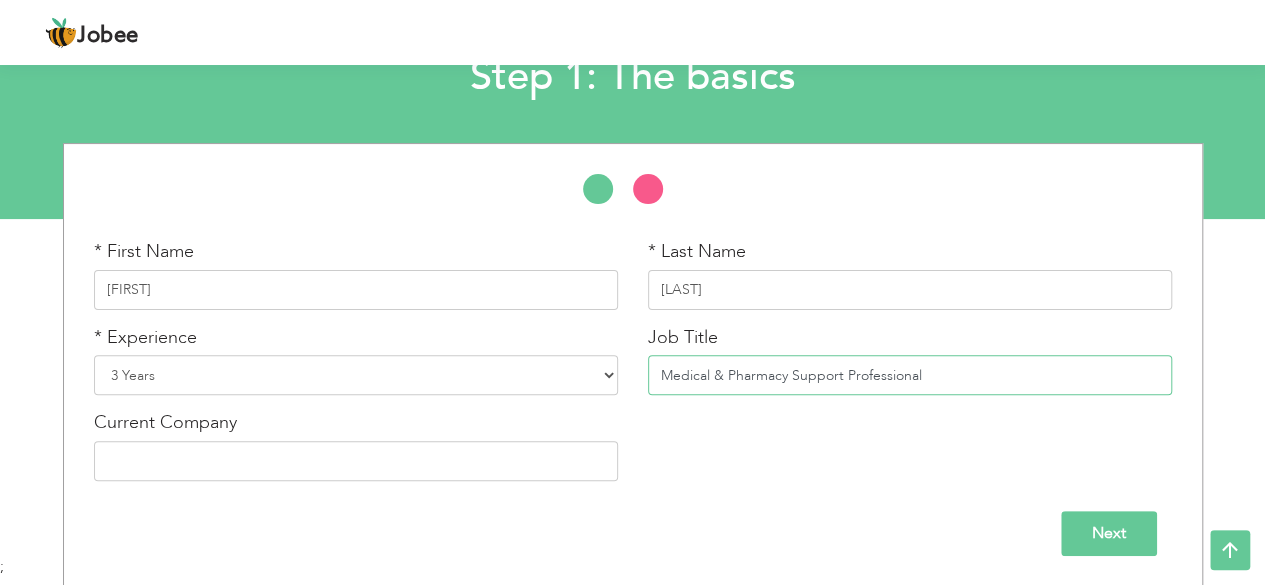 type on "[JOB TITLE]" 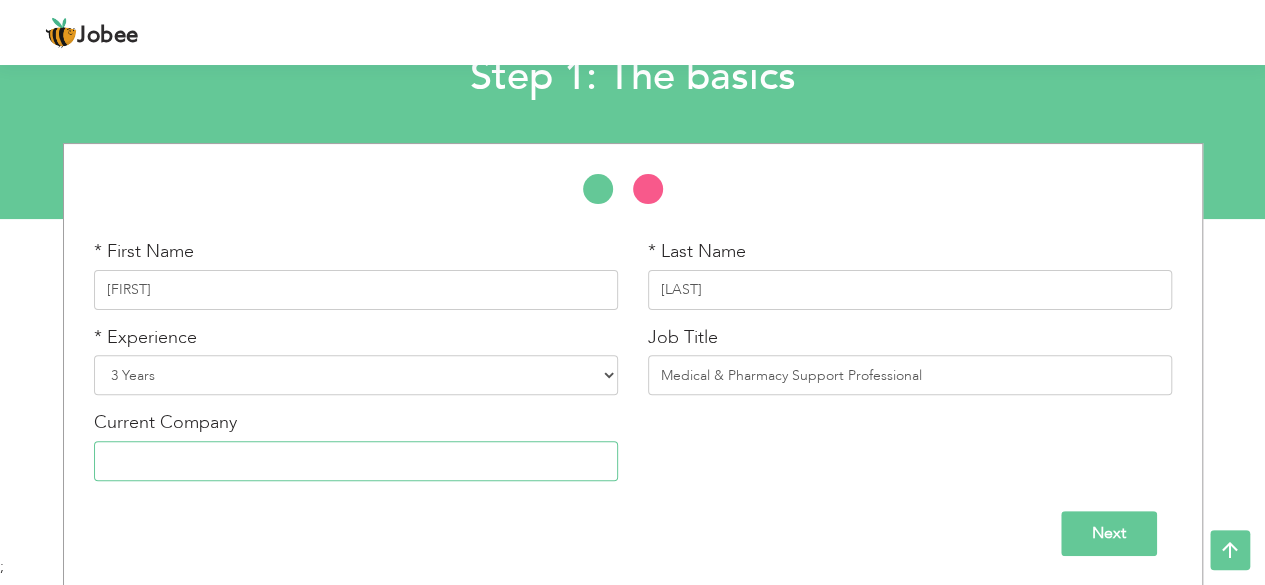 click at bounding box center (356, 461) 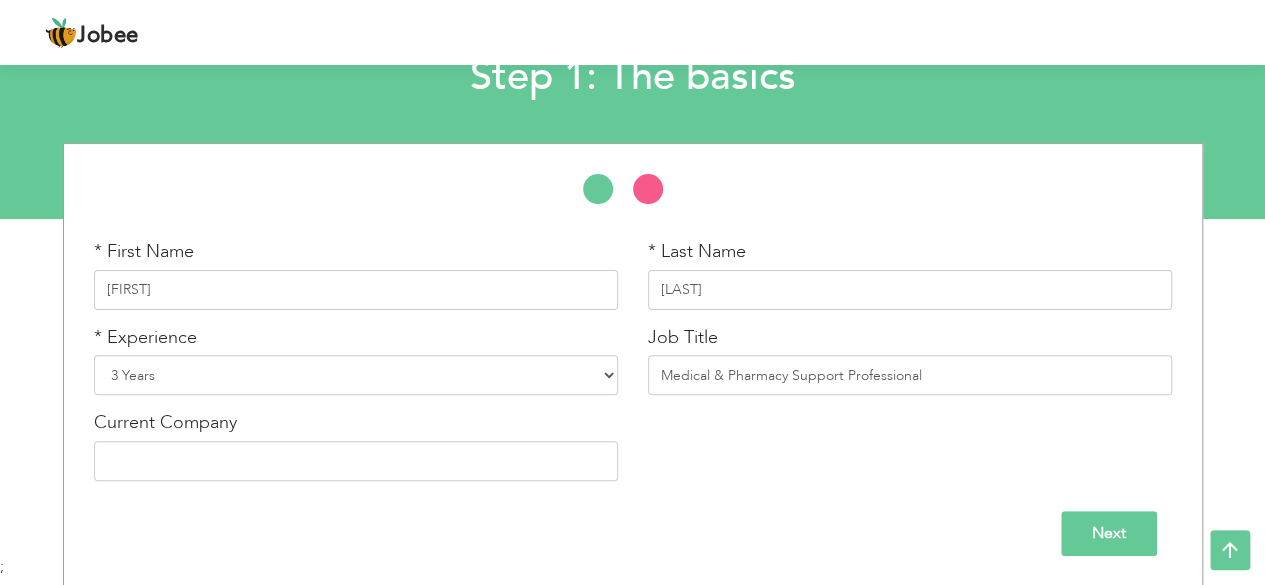 click on "Next" at bounding box center (1109, 533) 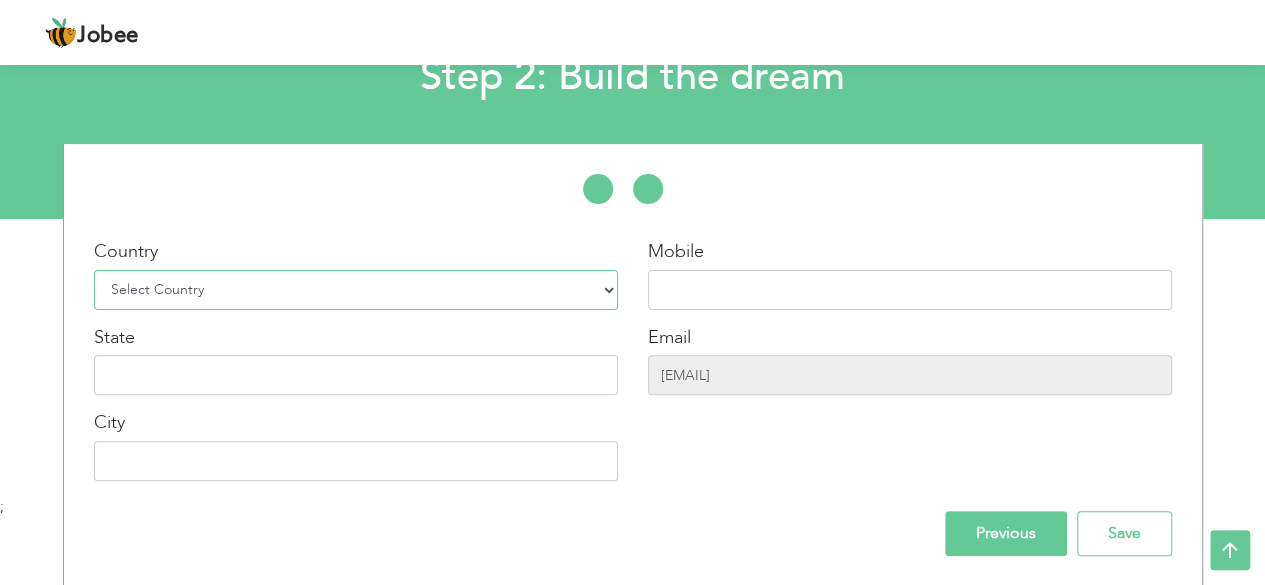 click on "Select Country
Afghanistan
Albania
Algeria
American Samoa
Andorra
Angola
Anguilla
Antarctica
Antigua and Barbuda
Argentina
Armenia
Aruba
Australia
Austria
Azerbaijan
Bahamas
Bahrain
Bangladesh
Barbados
Belarus
Belgium
Belize
Benin
Bermuda
Bhutan
Bolivia
Bosnia-Herzegovina
Botswana
Bouvet Island
Brazil
British Indian Ocean Territory
Brunei Darussalam
Bulgaria
Burkina Faso
Burundi
Cambodia
Cameroon
Canada
Cape Verde
Cayman Islands
Central African Republic
Chad
Chile
China
Christmas Island
Cocos (Keeling) Islands
Colombia
Comoros
Congo
Congo, Dem. Republic
Cook Islands
Costa Rica
Croatia
Cuba
Cyprus
Czech Rep
Denmark
Djibouti
Dominica
Dominican Republic
Ecuador
Egypt
El Salvador
Equatorial Guinea
Eritrea
Estonia
Ethiopia
European Union
Falkland Islands (Malvinas)
Faroe Islands
Fiji
Finland
France
French Guiana
French Southern Territories
Gabon
Gambia
Georgia" at bounding box center (356, 290) 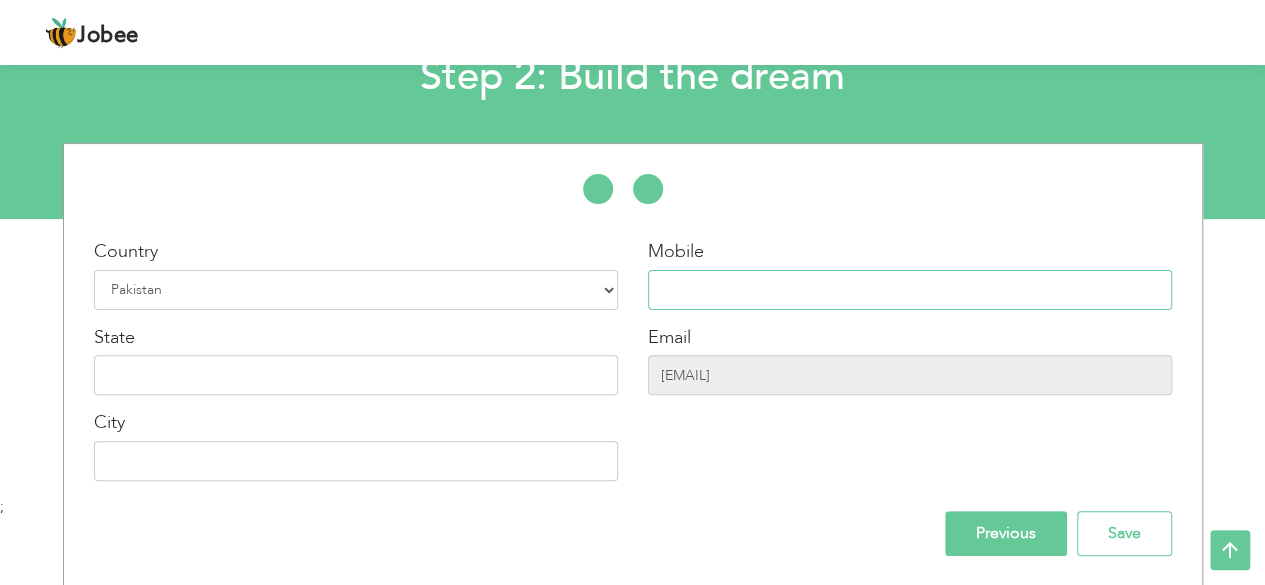 click at bounding box center [910, 290] 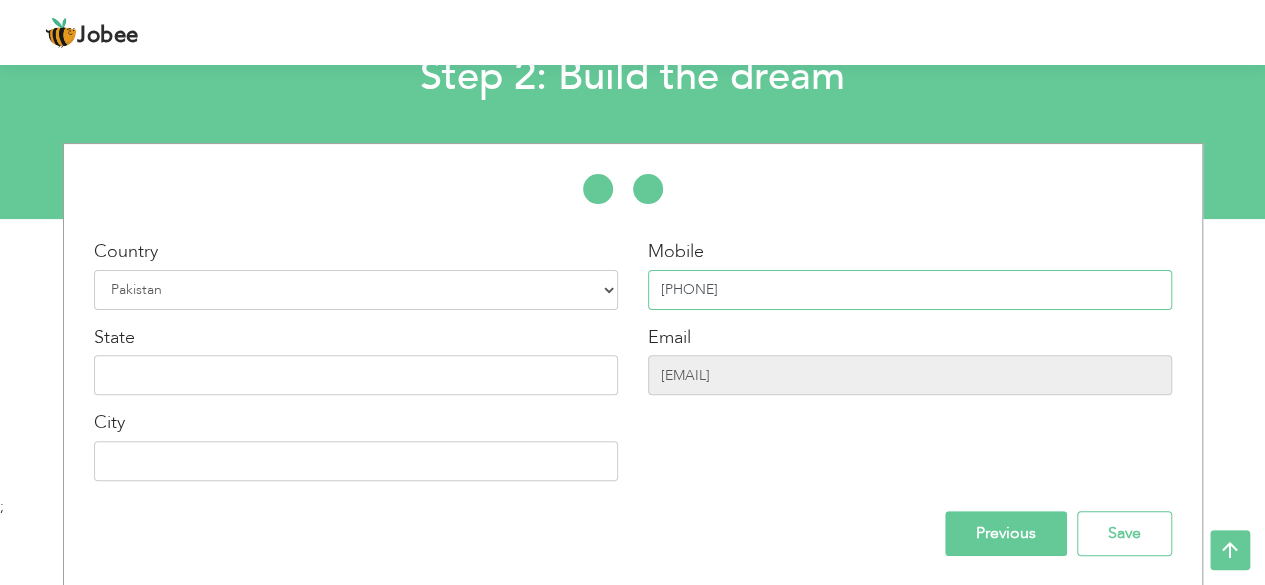 type on "+92 [PHONE]" 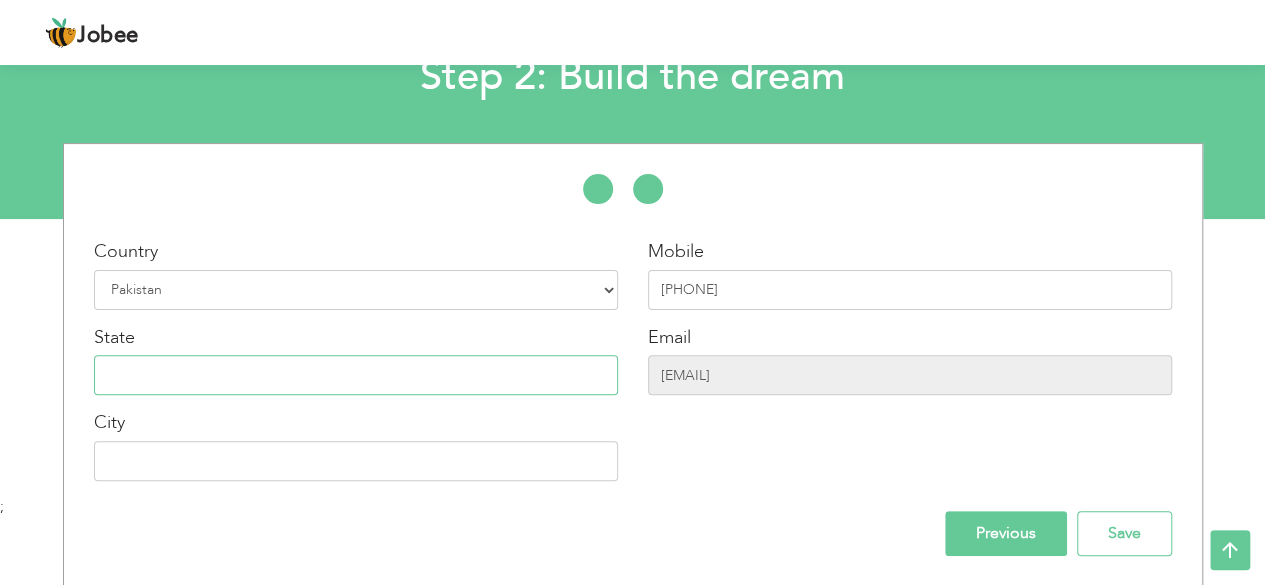 click at bounding box center (356, 375) 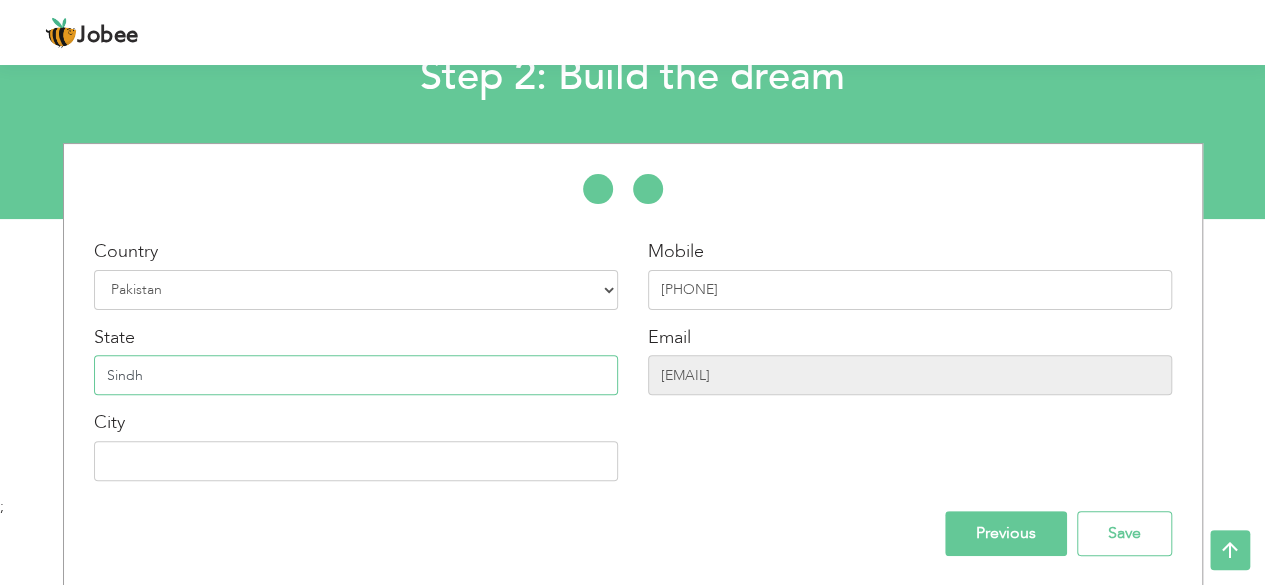 type on "Sindh" 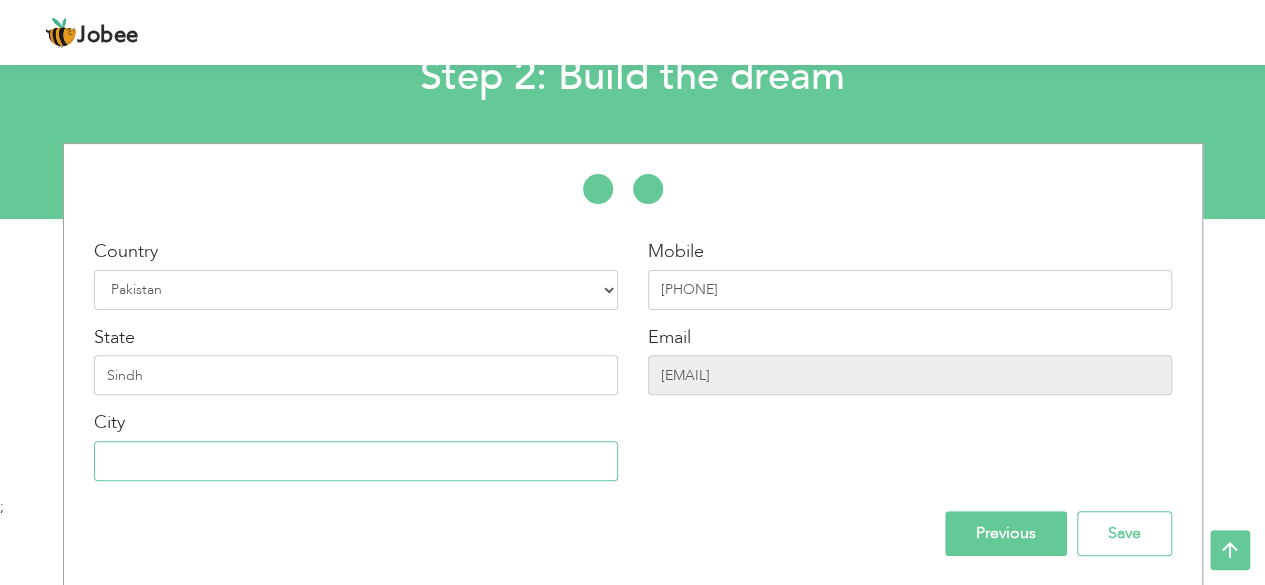 click at bounding box center (356, 461) 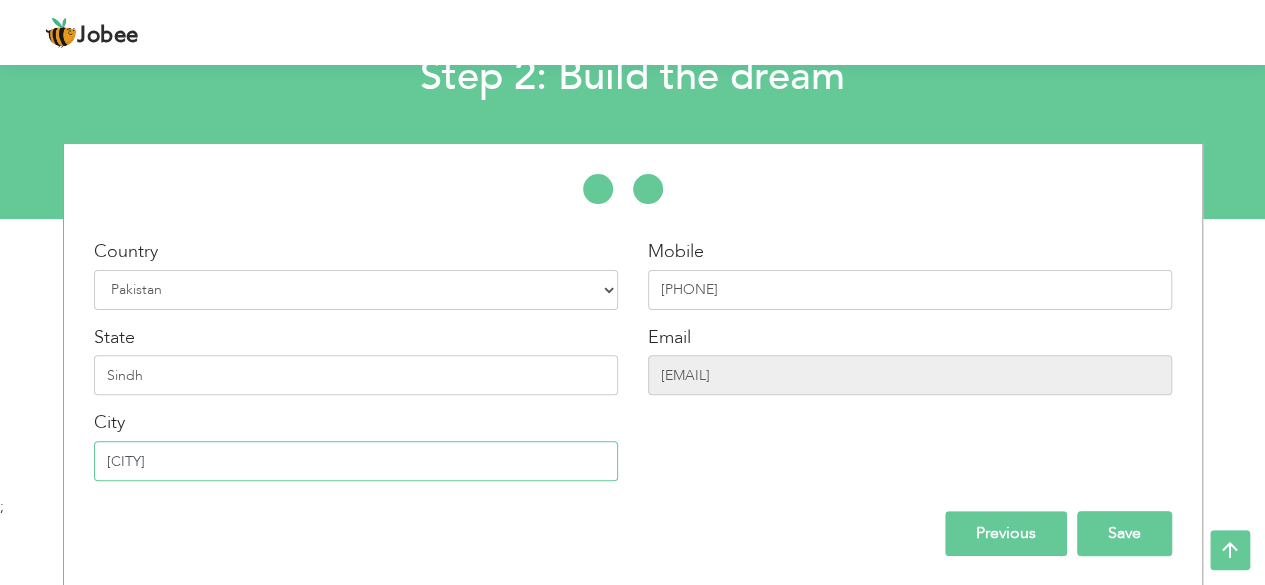 type on "[CITY]" 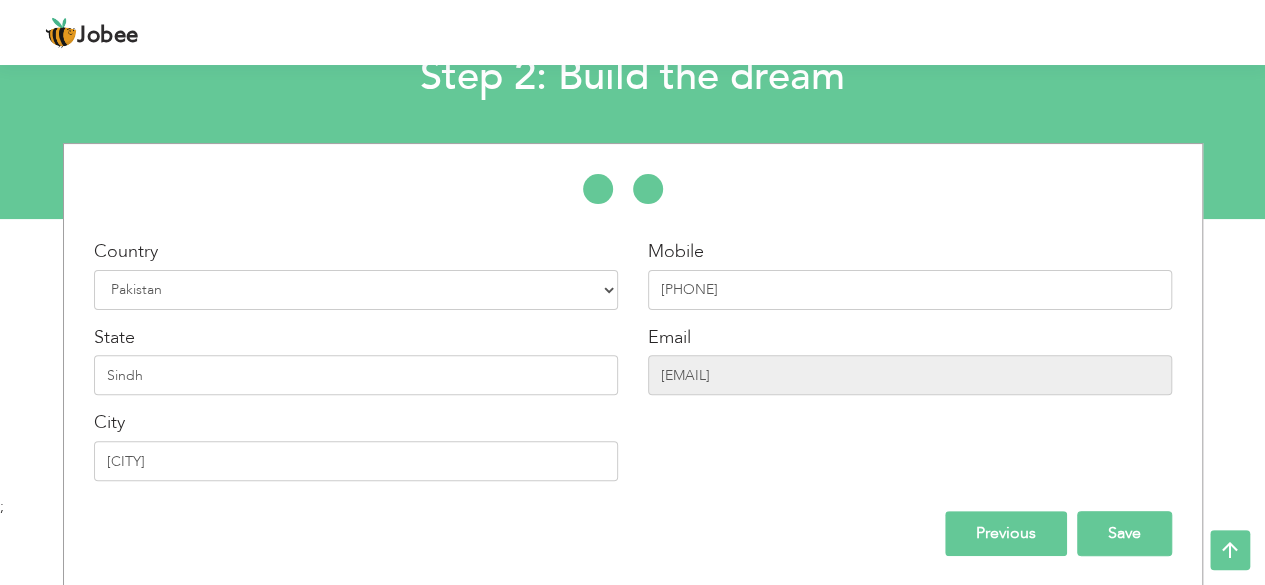 click on "Save" at bounding box center [1124, 533] 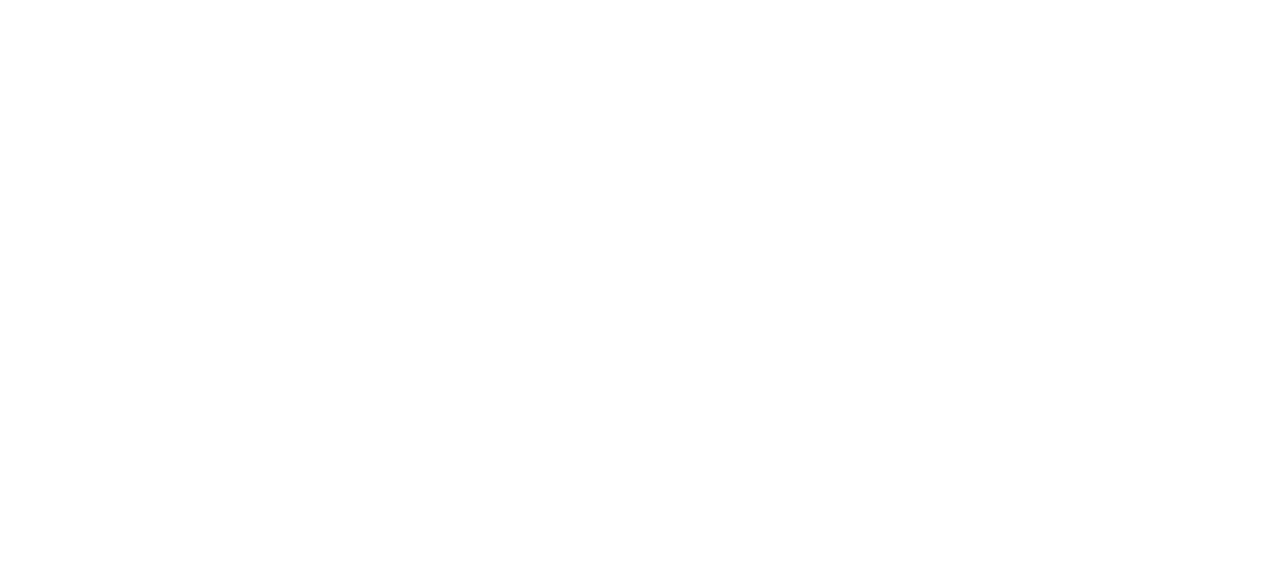 scroll, scrollTop: 0, scrollLeft: 0, axis: both 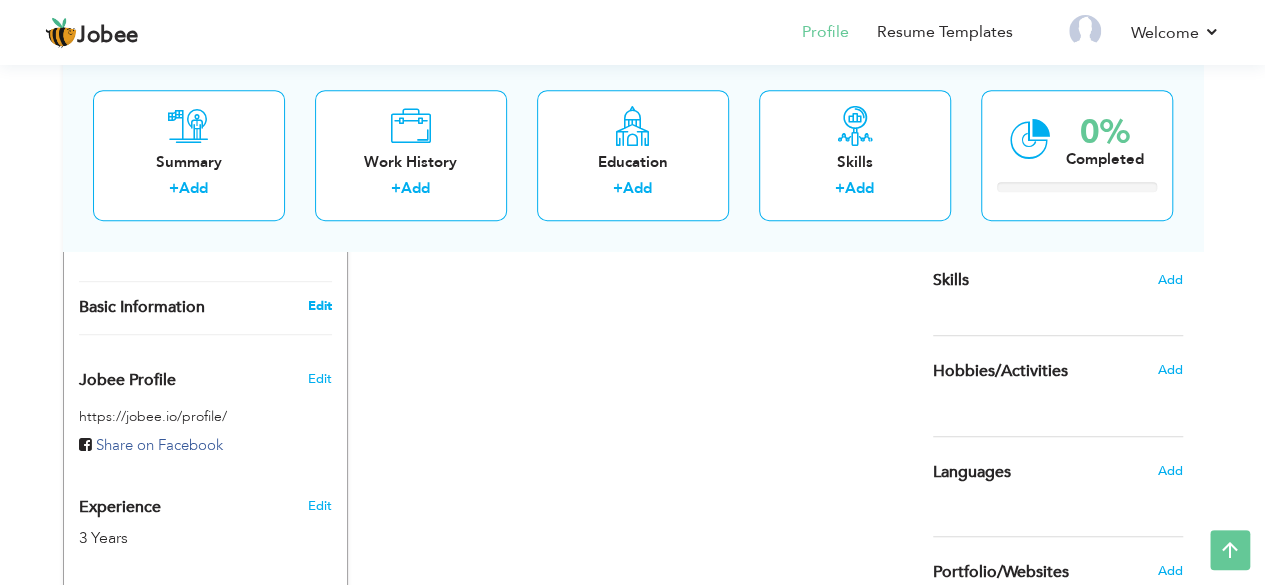 click on "Edit" at bounding box center [319, 306] 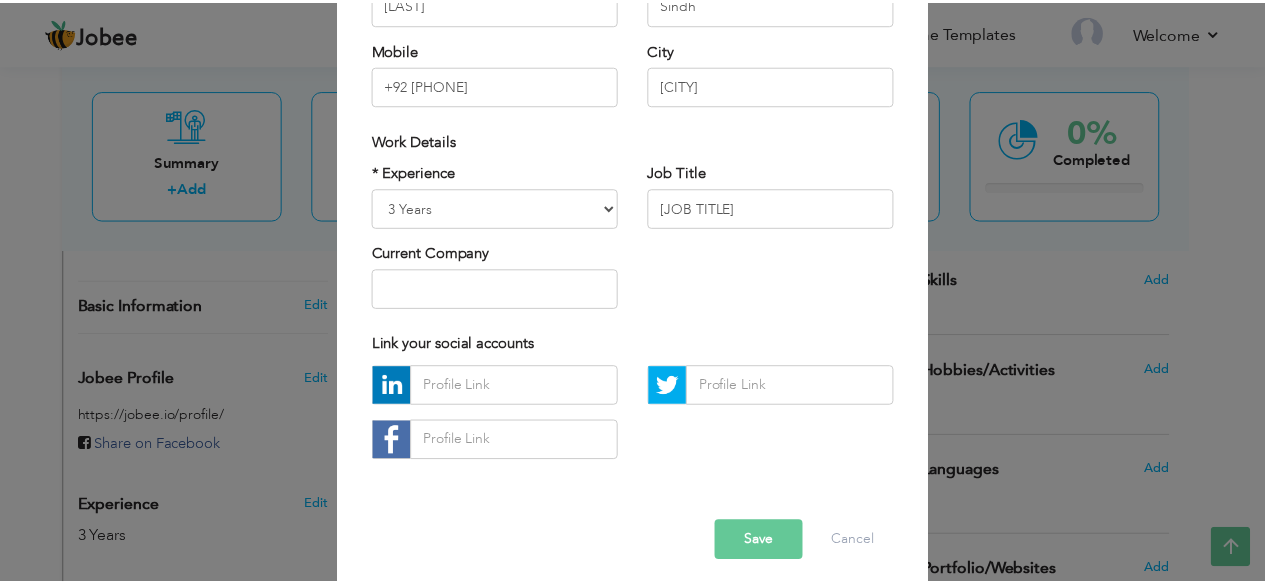 scroll, scrollTop: 0, scrollLeft: 0, axis: both 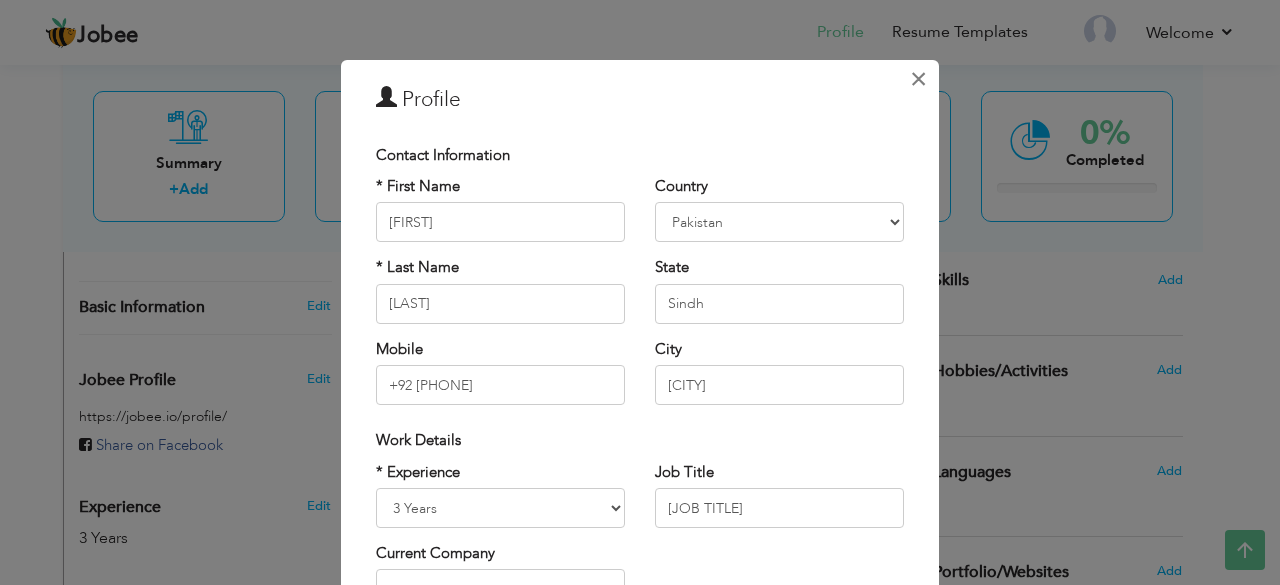 click on "×" at bounding box center [918, 79] 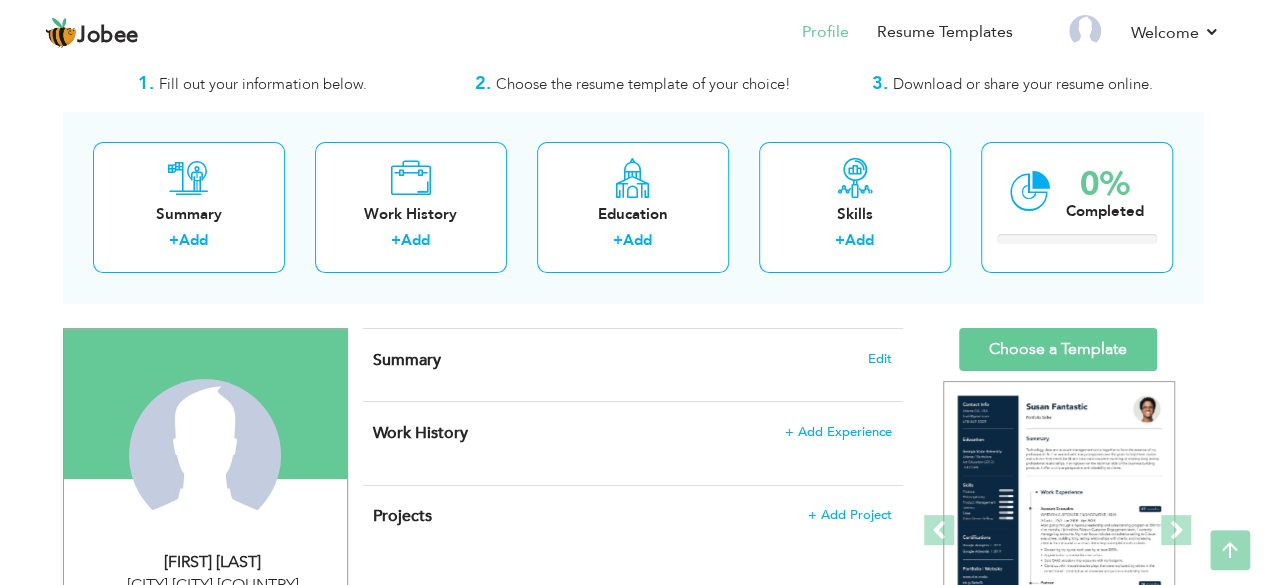 scroll, scrollTop: 0, scrollLeft: 0, axis: both 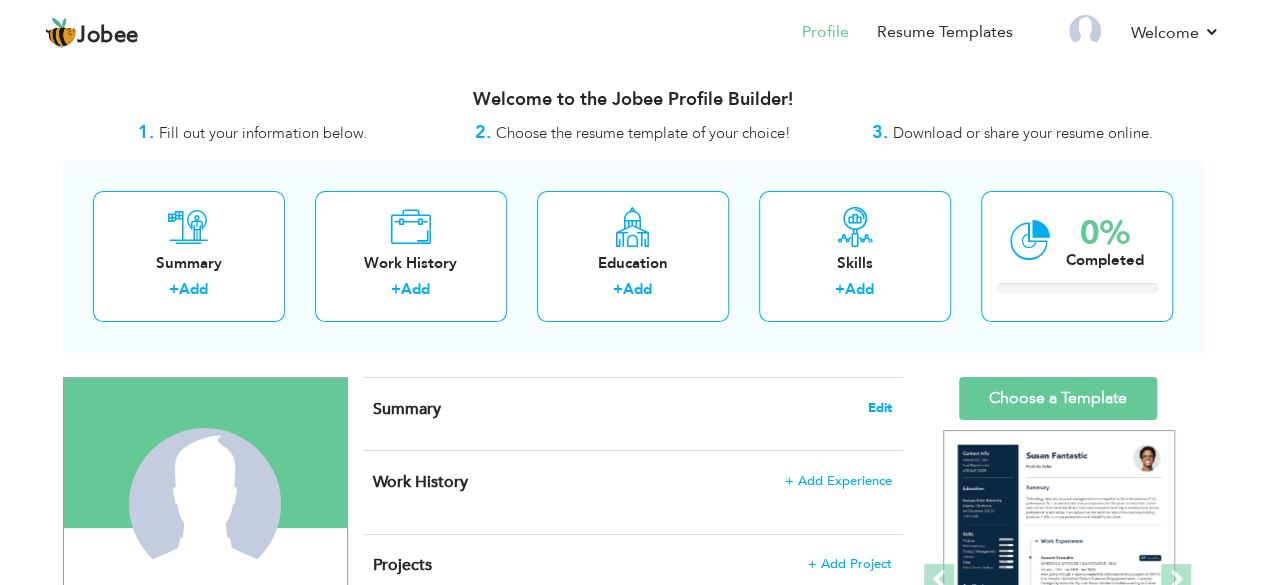 click on "Edit" at bounding box center (880, 408) 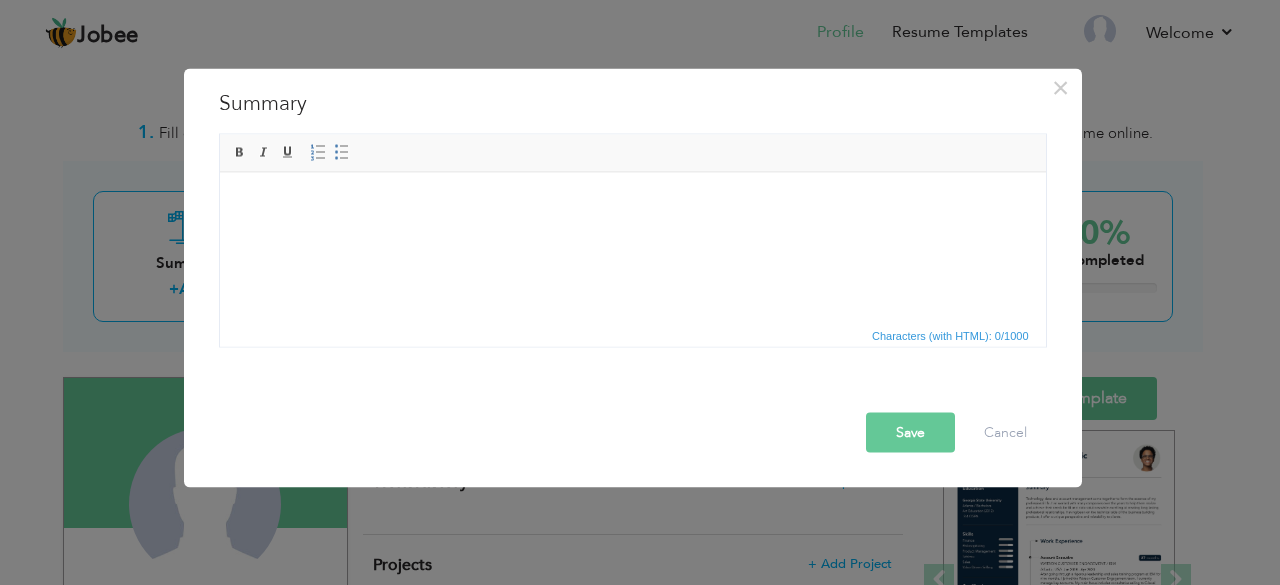 click at bounding box center (632, 202) 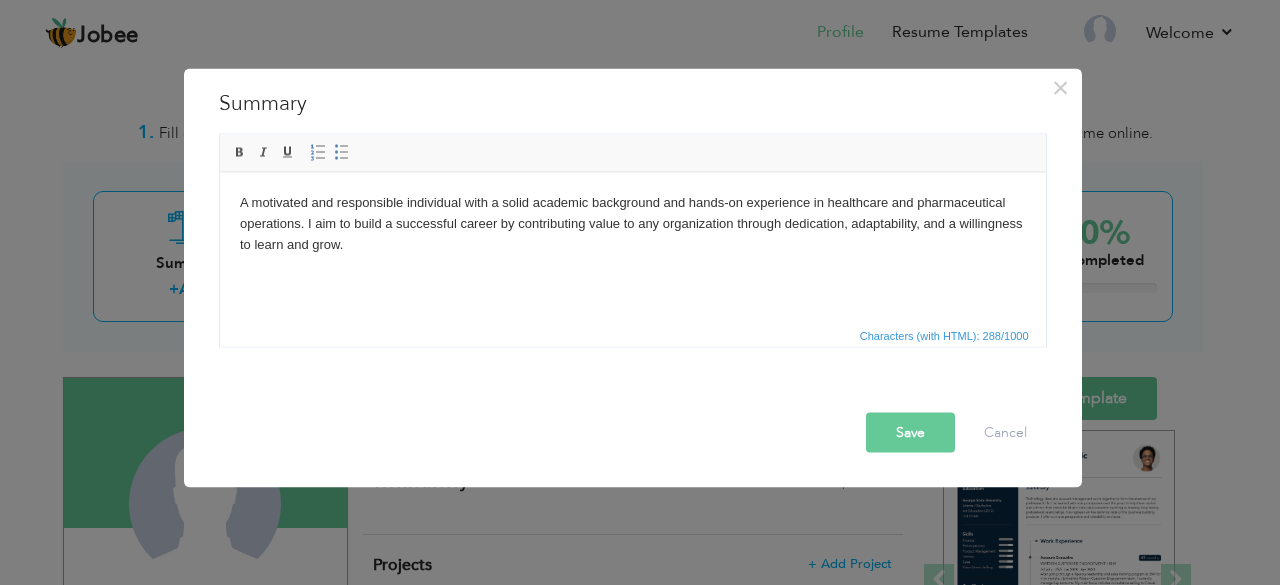 click on "Save" at bounding box center [910, 432] 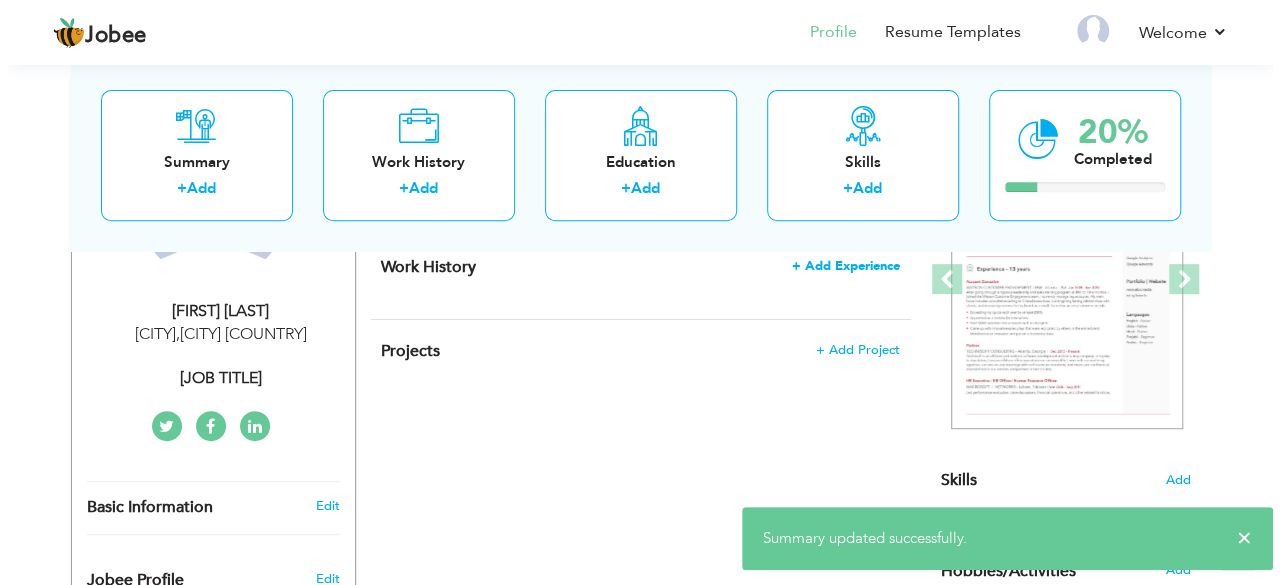 scroll, scrollTop: 200, scrollLeft: 0, axis: vertical 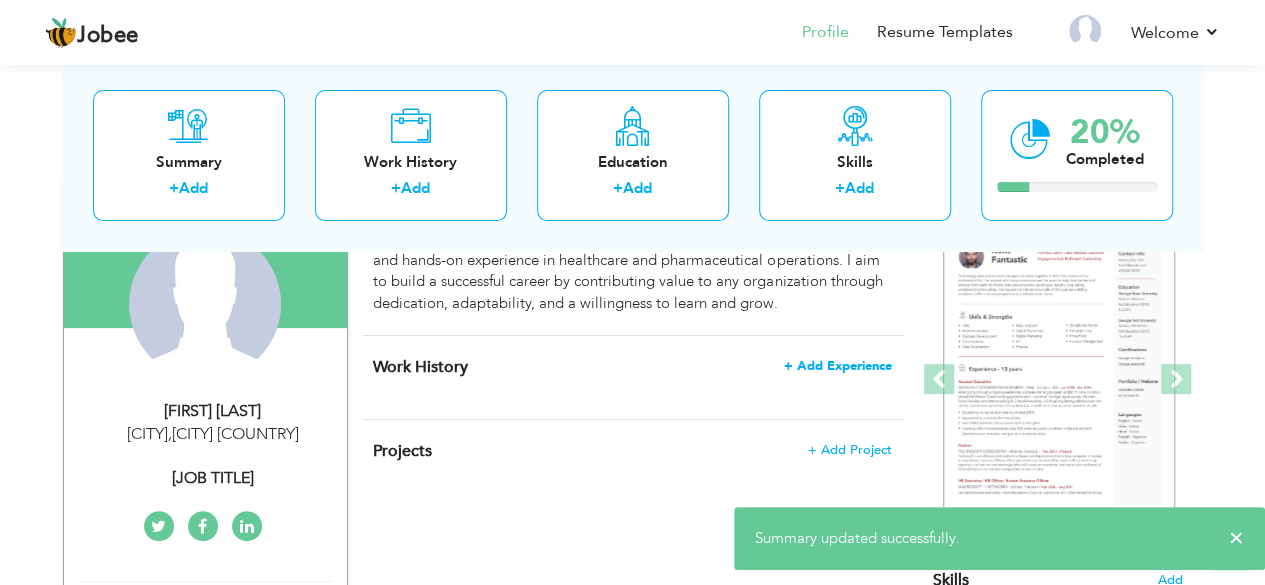 click on "+ Add Experience" at bounding box center (838, 366) 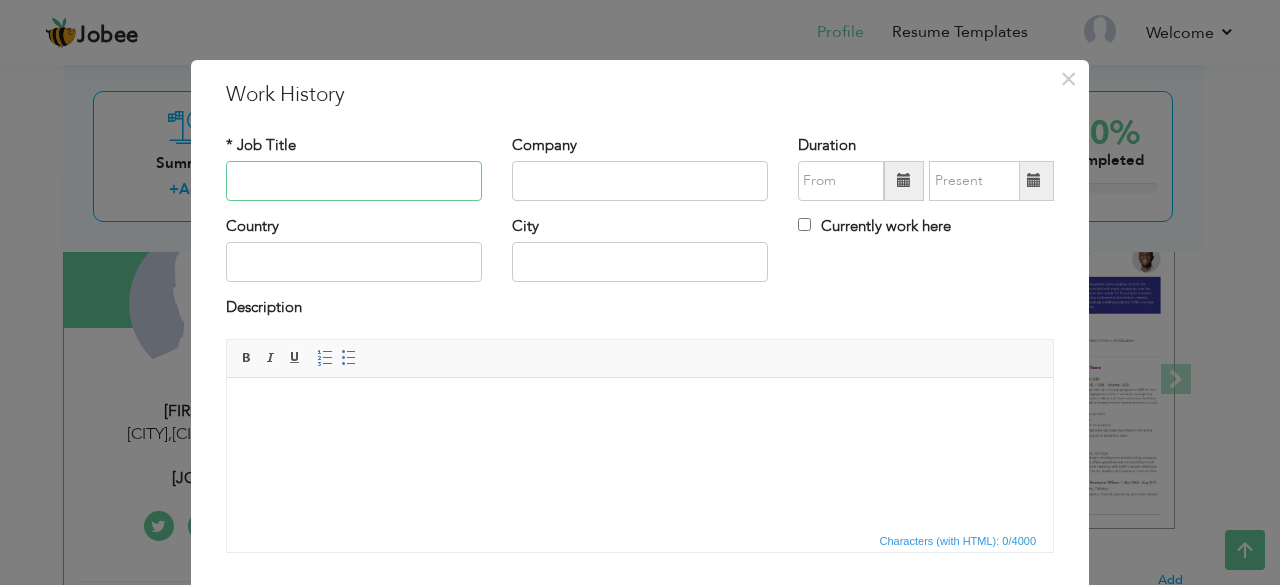 paste on "Clinical Support Staff" 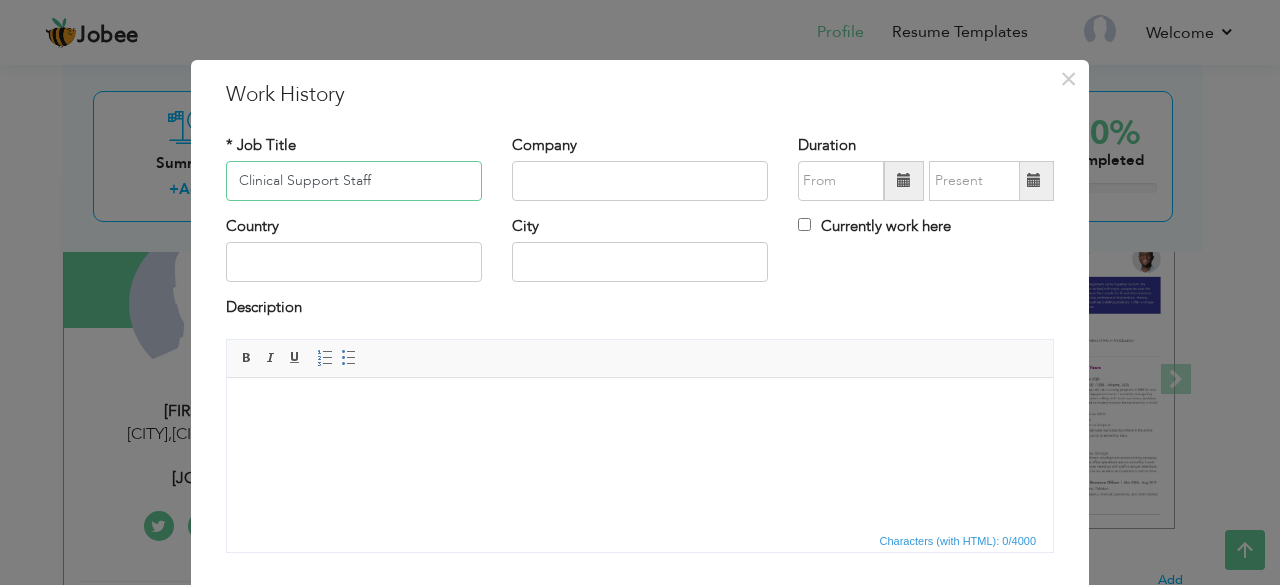 type on "Clinical Support Staff" 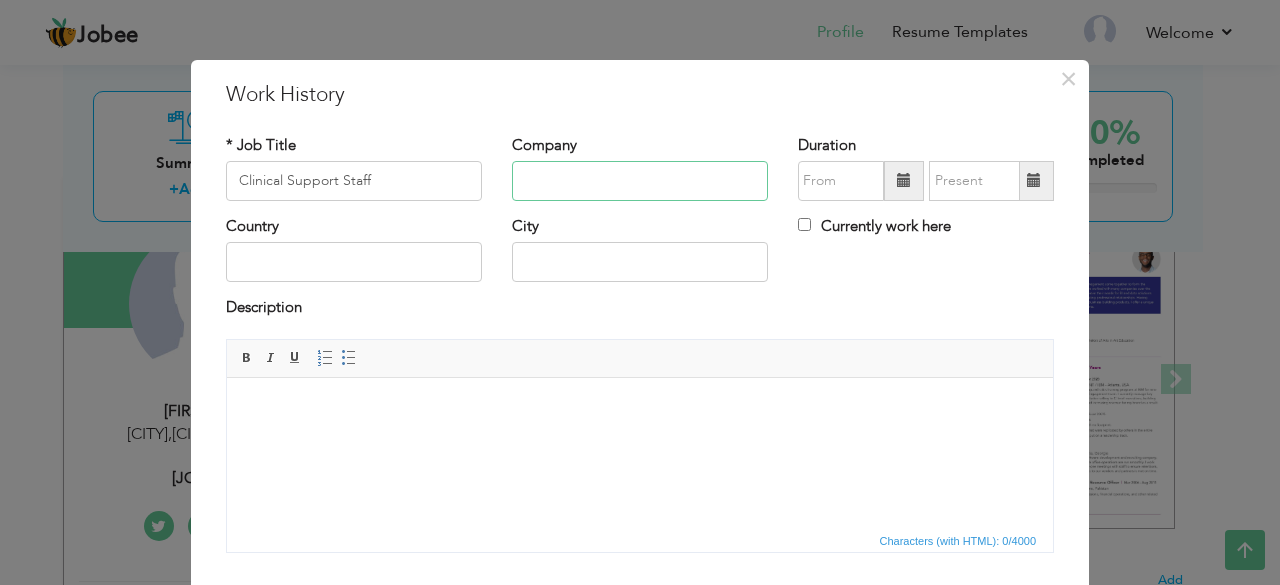 click at bounding box center [640, 181] 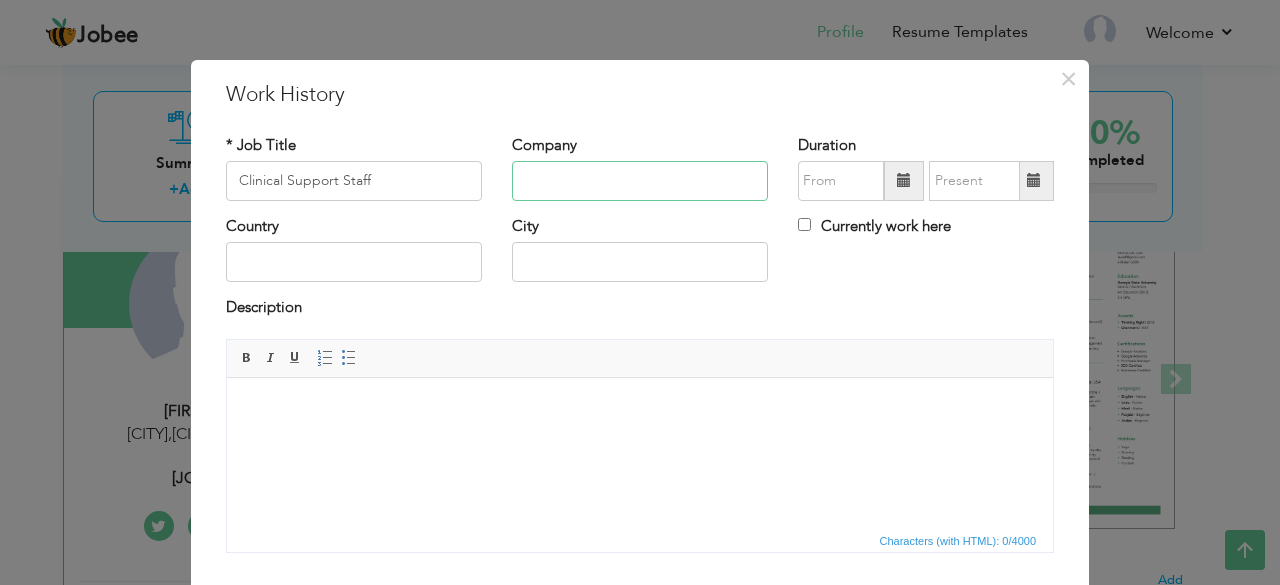paste on "[COMPANY]" 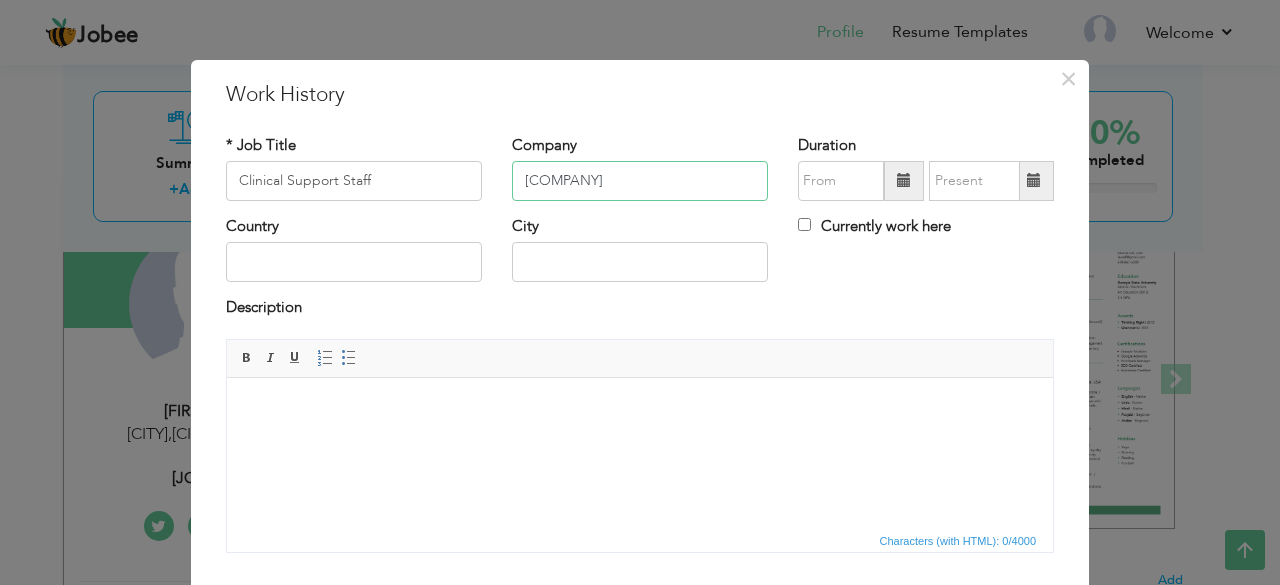 type on "[COMPANY]" 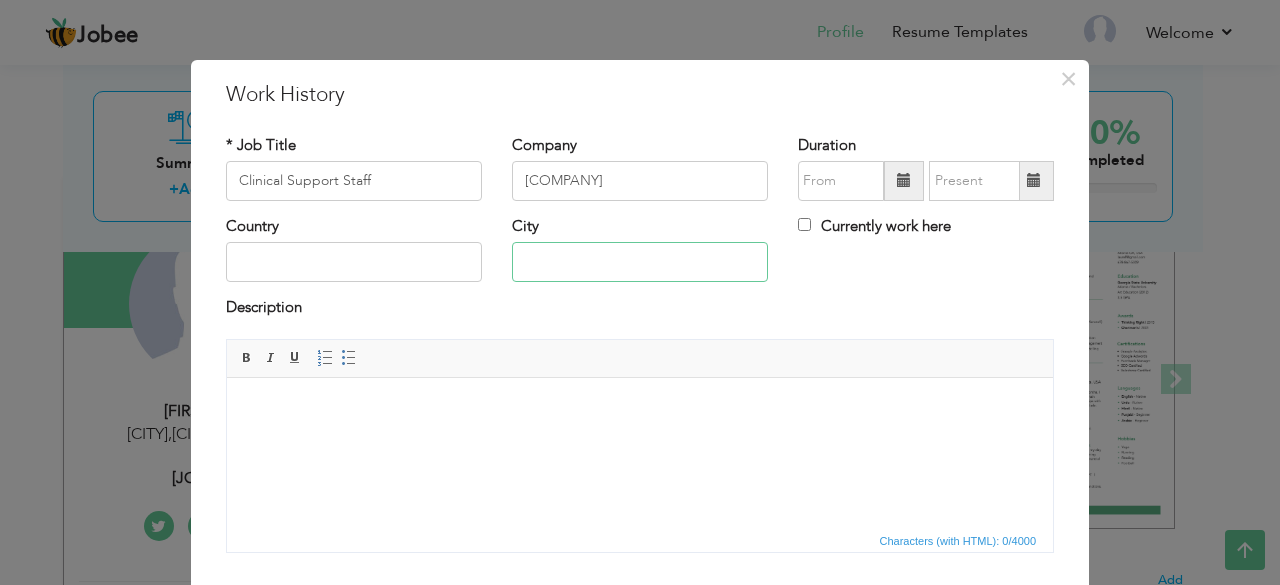 click at bounding box center [640, 262] 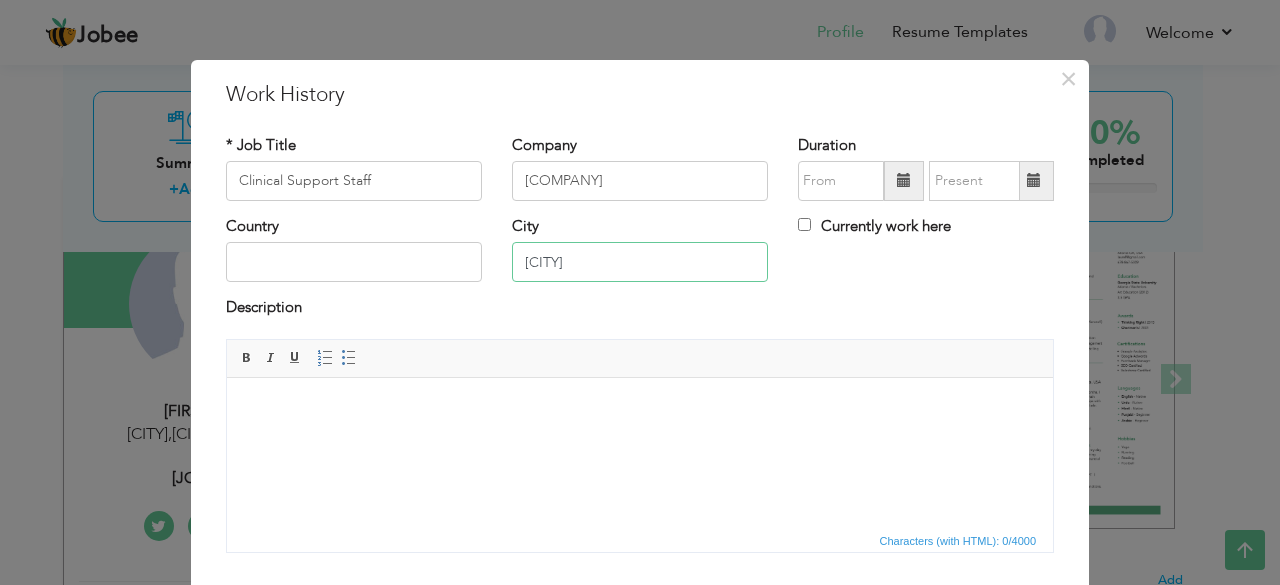 type on "[CITY]" 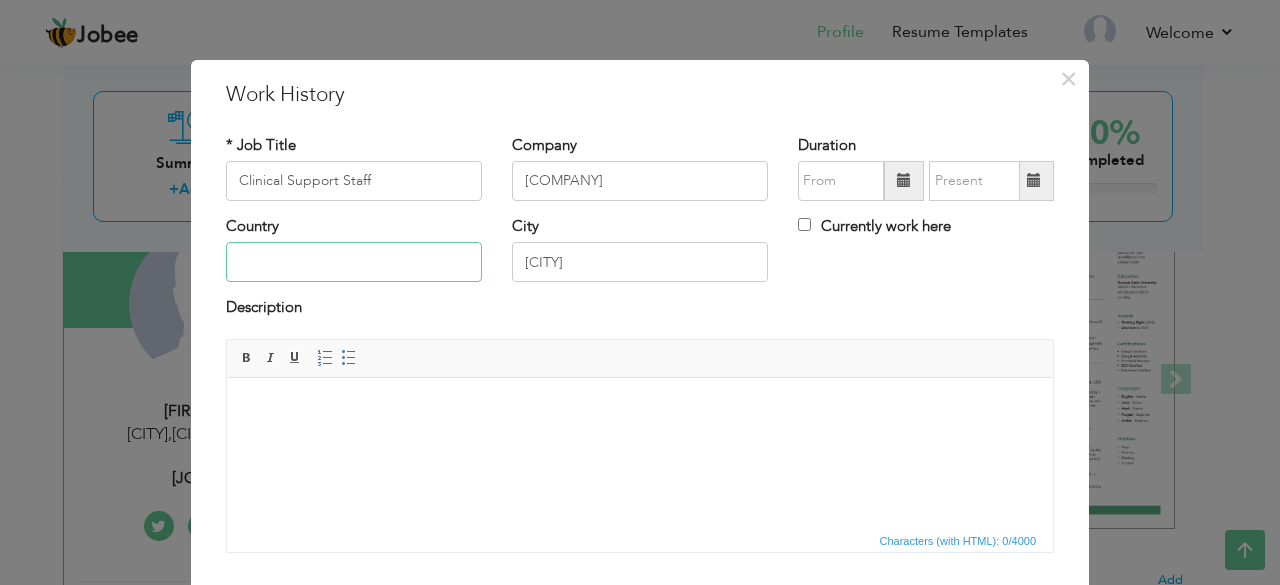 drag, startPoint x: 352, startPoint y: 245, endPoint x: 361, endPoint y: 250, distance: 10.29563 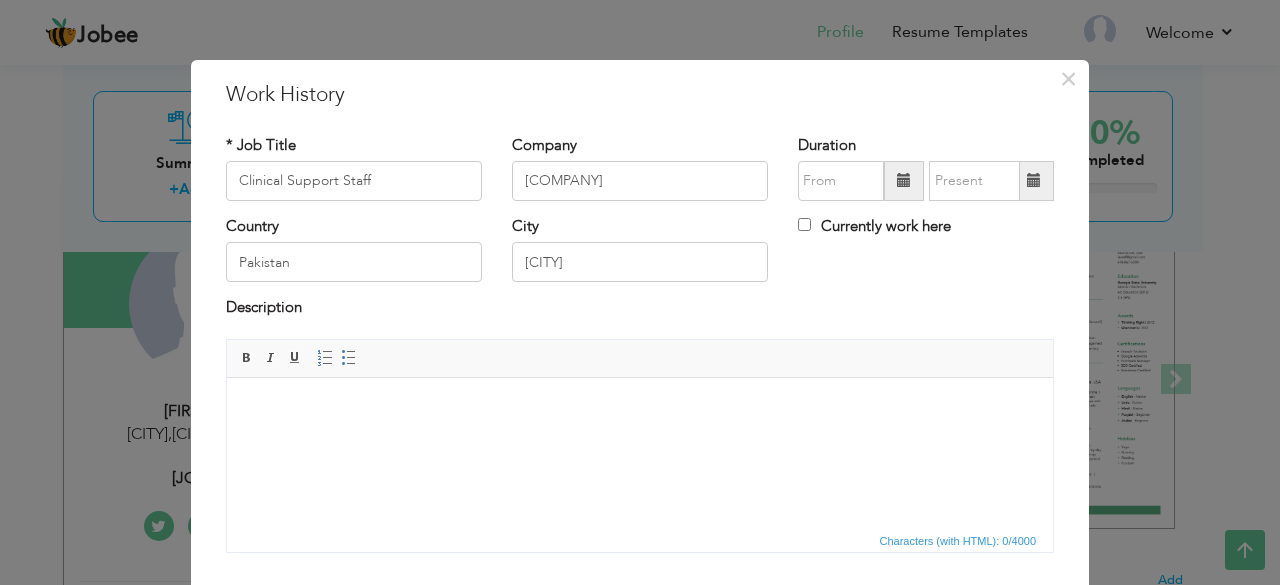 click on "Description" at bounding box center [640, 310] 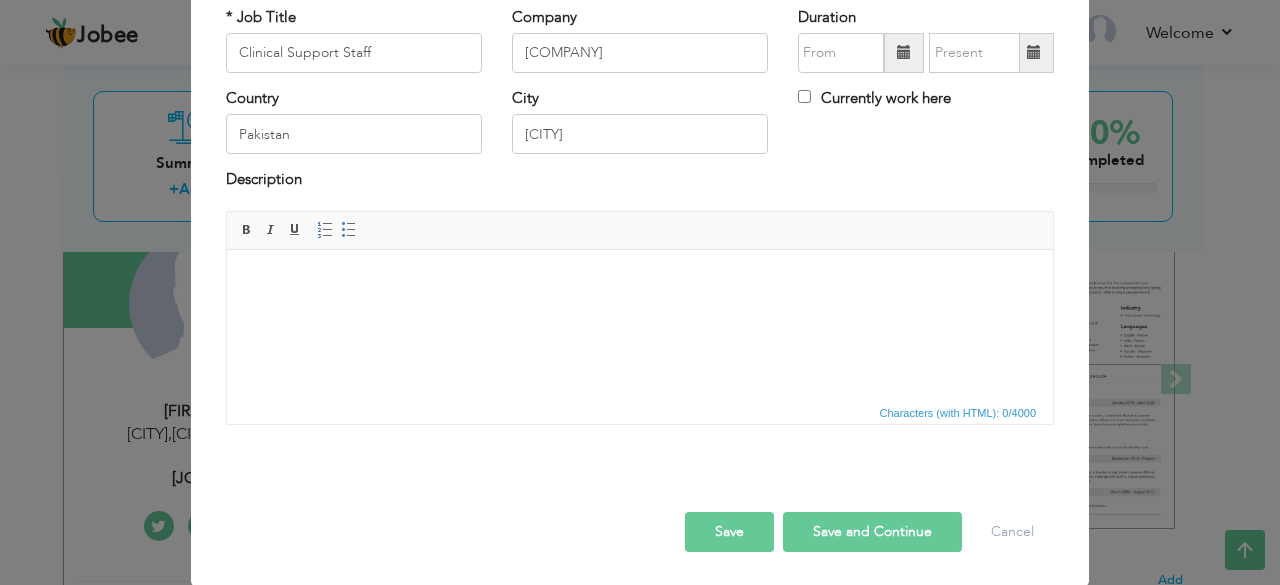 scroll, scrollTop: 28, scrollLeft: 0, axis: vertical 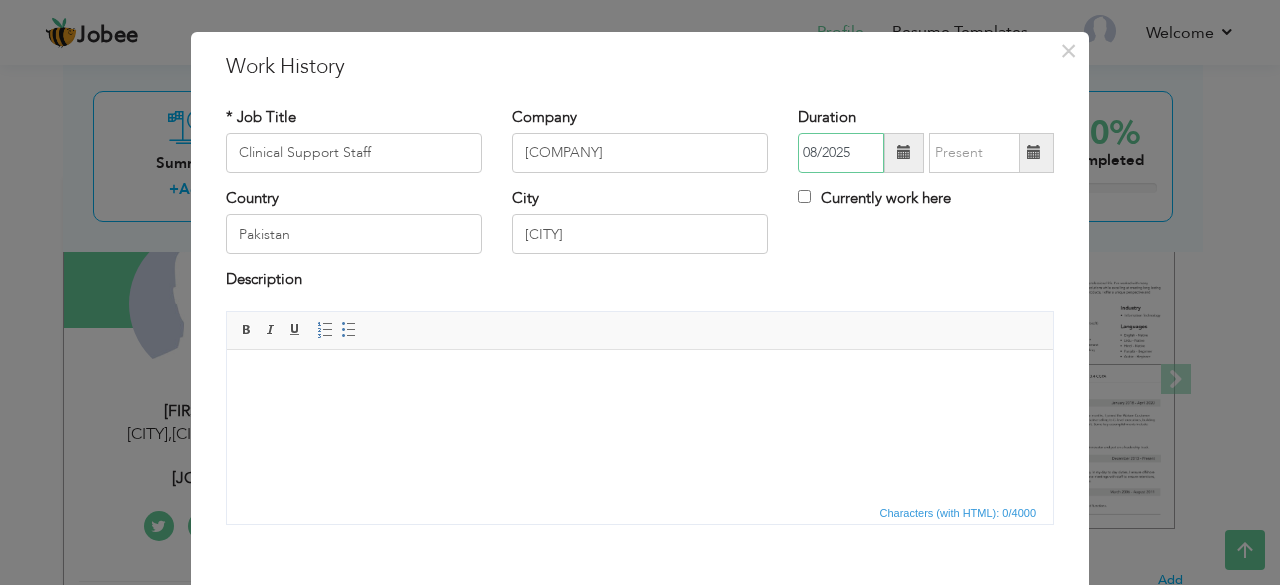 click on "08/2025" at bounding box center (841, 153) 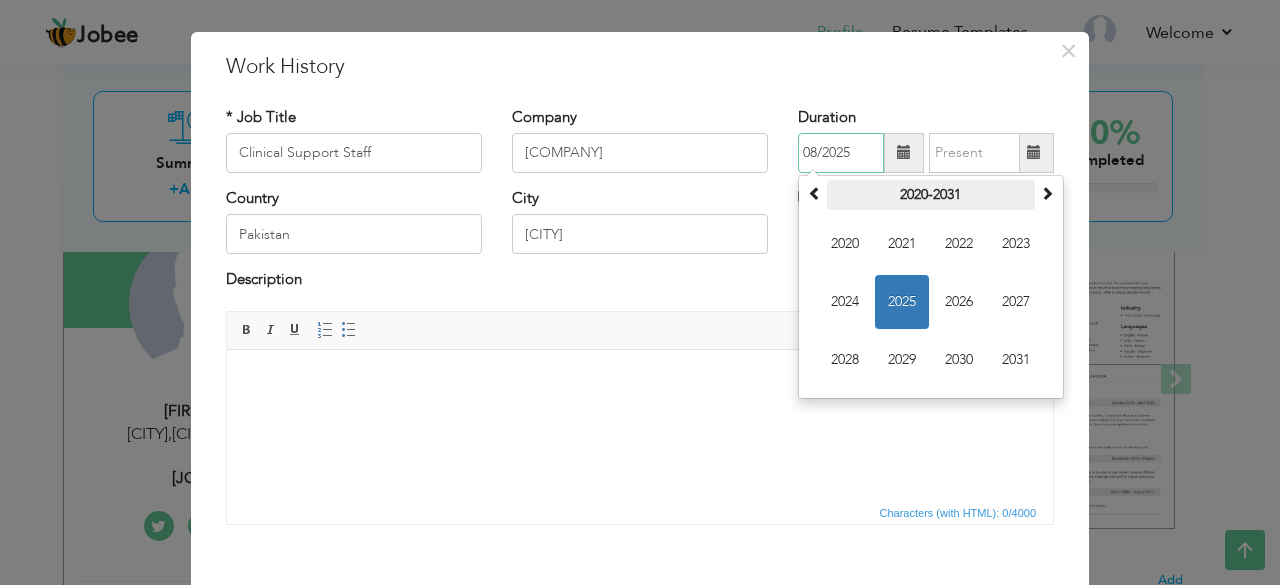 click on "2020-2031" at bounding box center [931, 195] 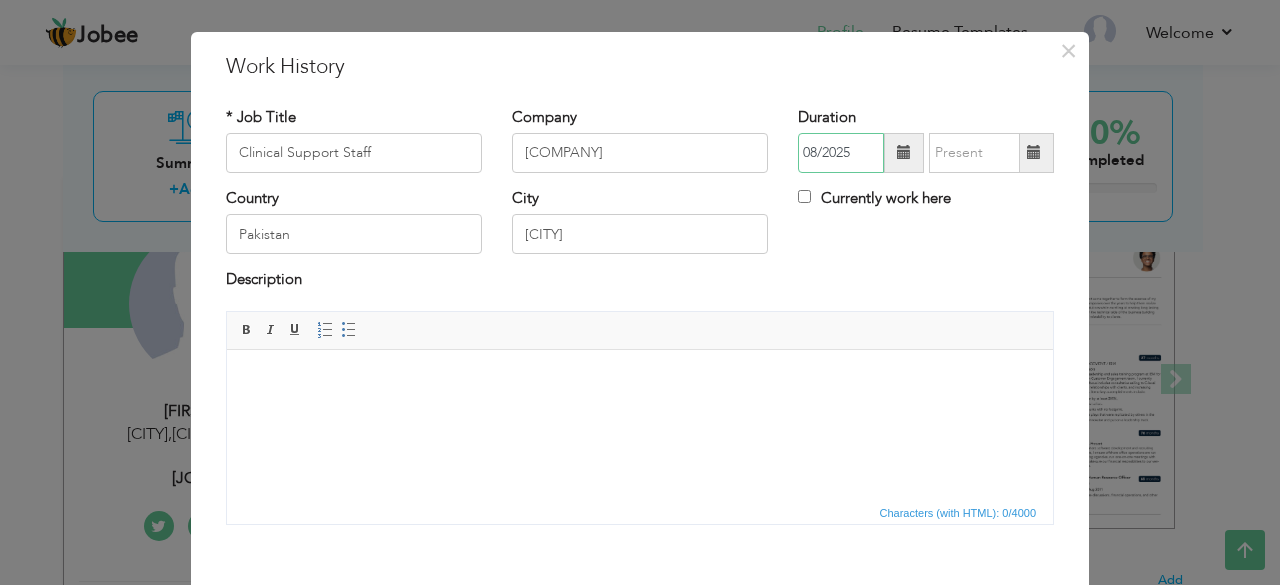 click on "08/2025" at bounding box center [841, 153] 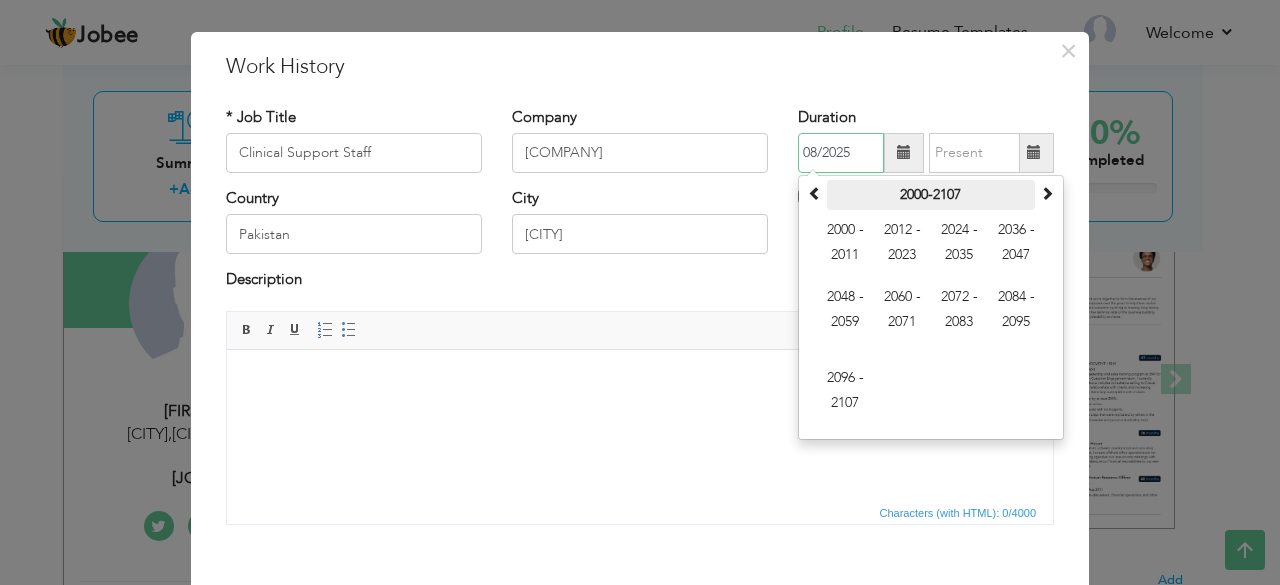 click on "2000-2107" at bounding box center (931, 195) 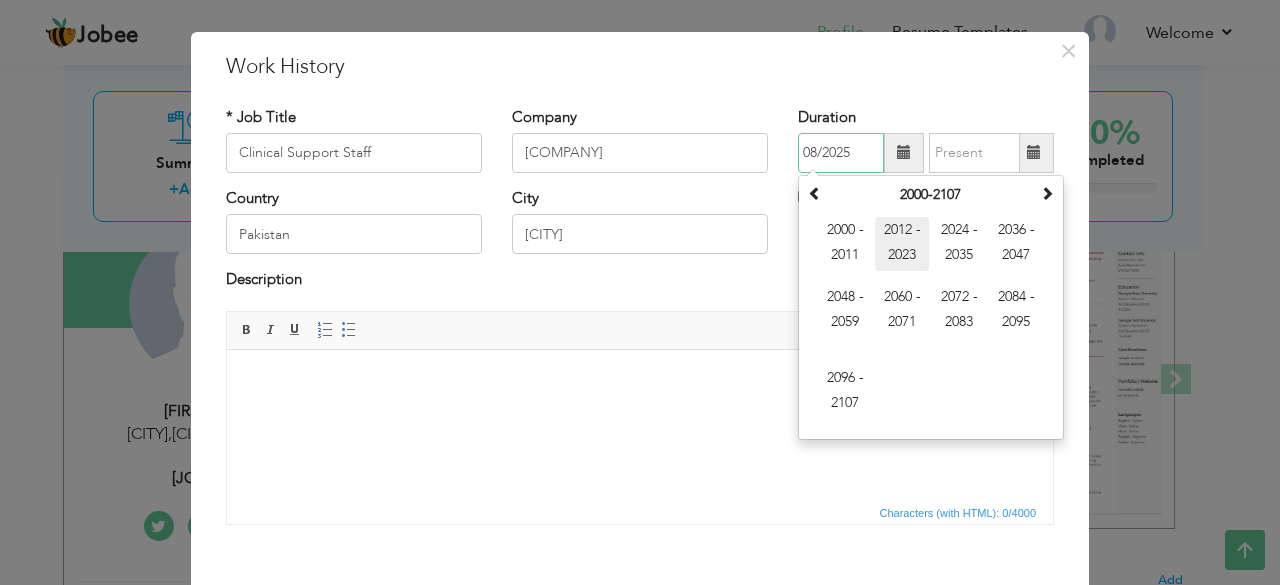 click on "2012 - 2023" at bounding box center (902, 244) 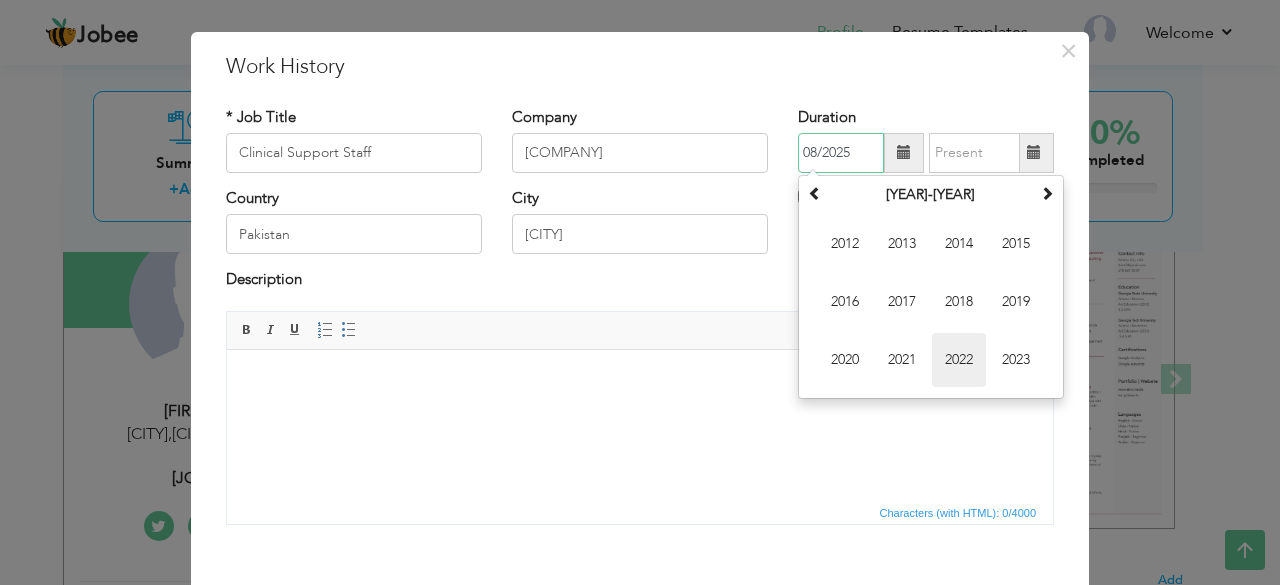 click on "2022" at bounding box center [959, 360] 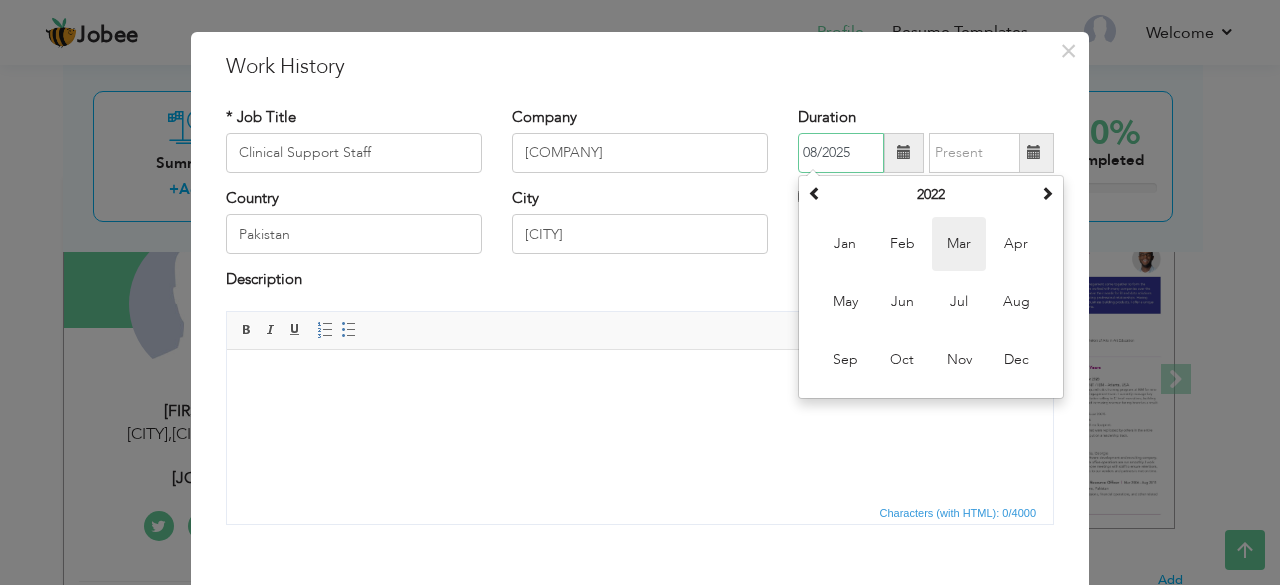 click on "Mar" at bounding box center (959, 244) 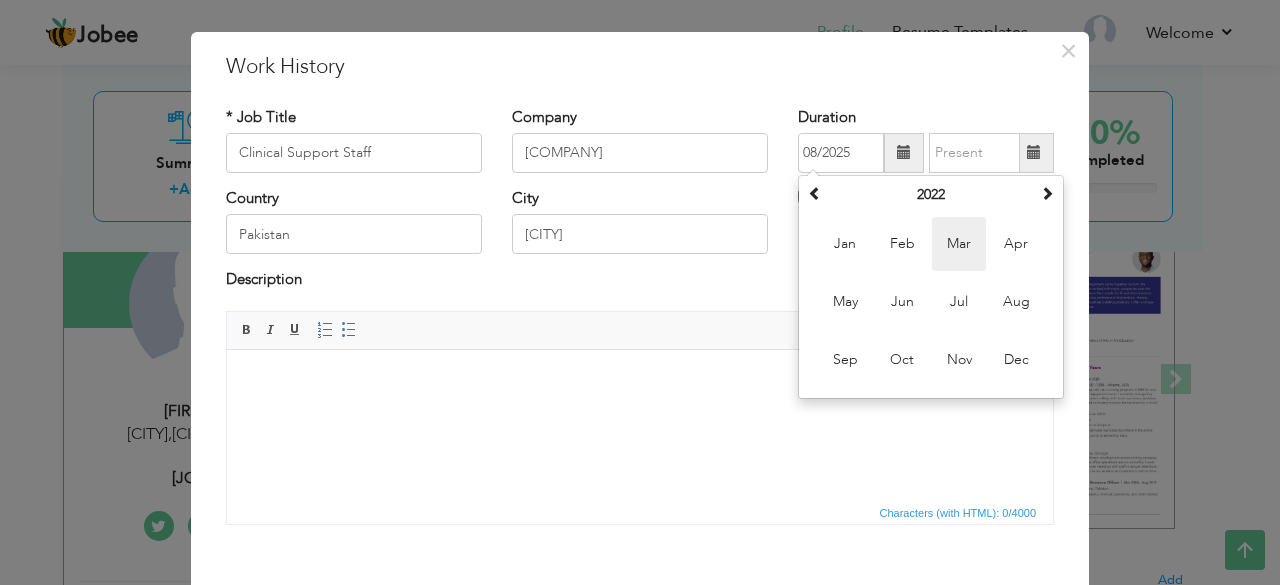 type on "03/2022" 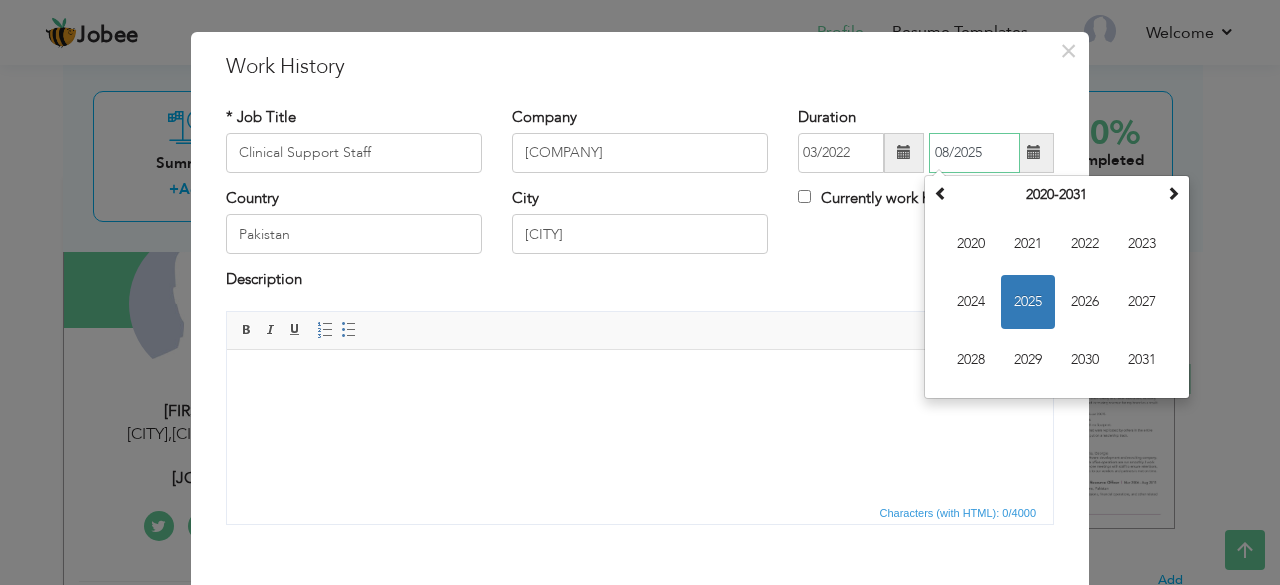 click on "08/2025" at bounding box center (974, 153) 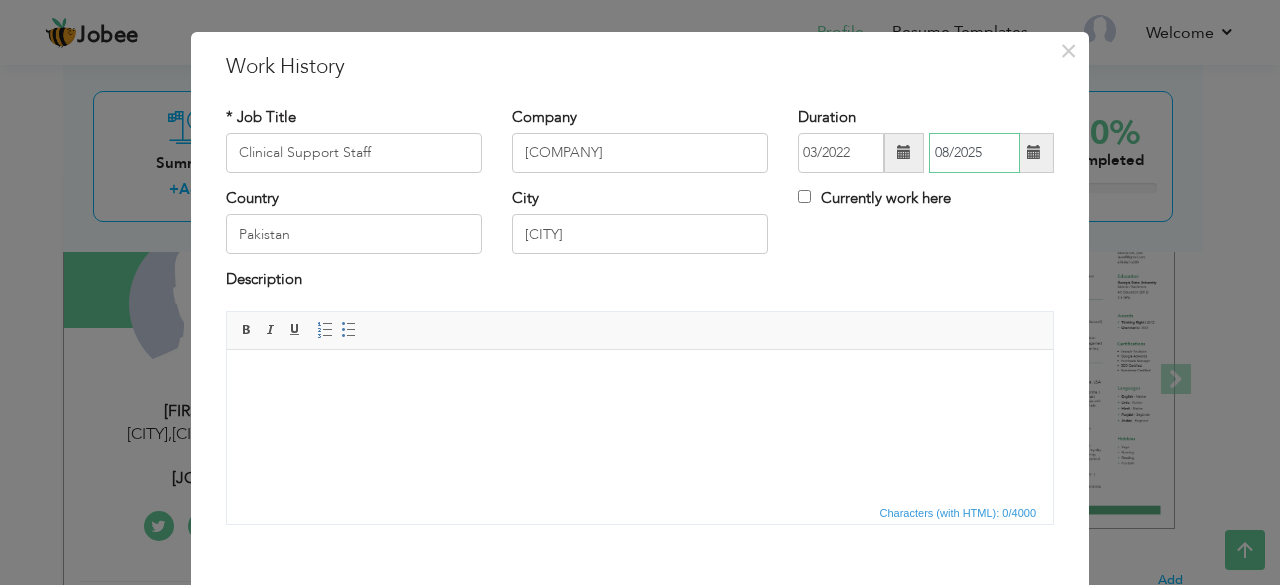 click on "08/2025" at bounding box center (974, 153) 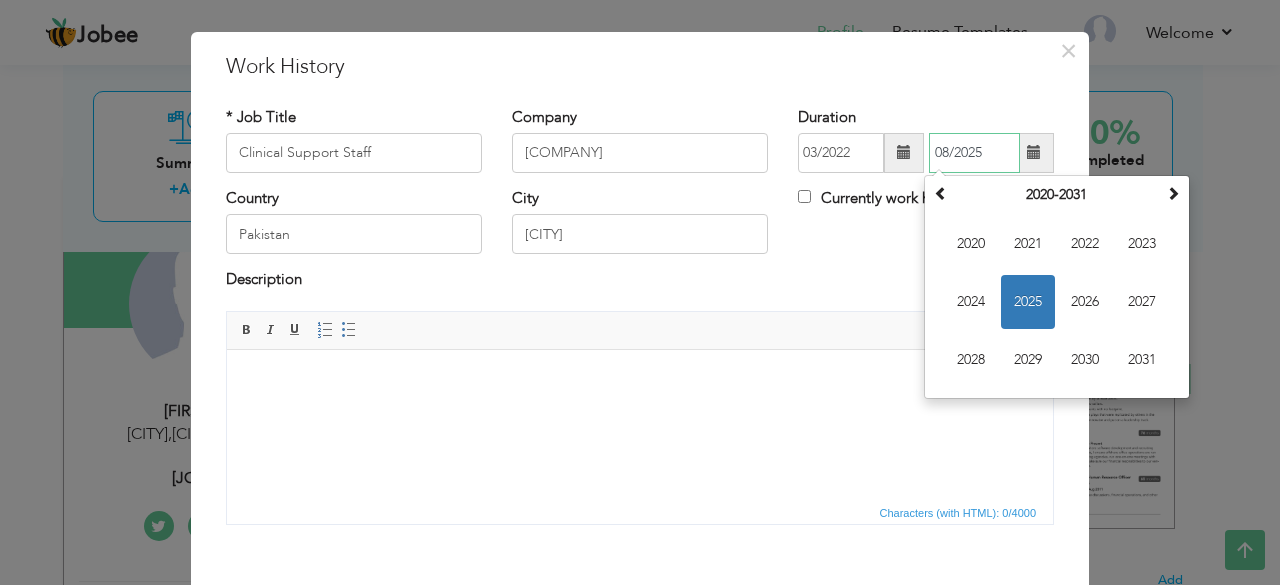 click on "08/2025" at bounding box center (974, 153) 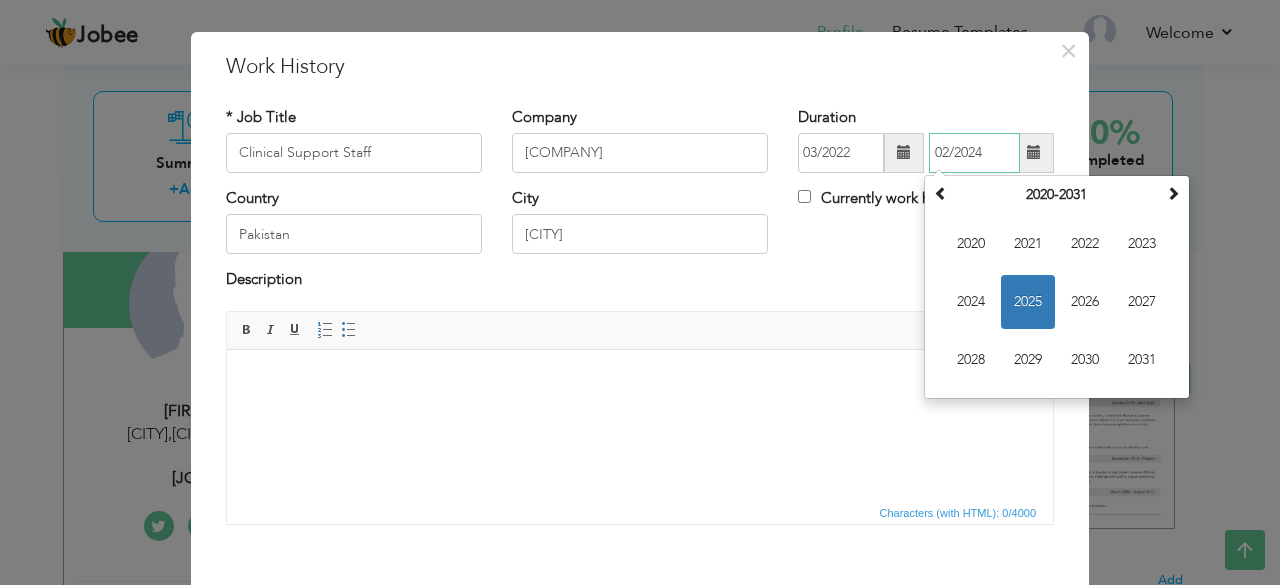 type on "02/2024" 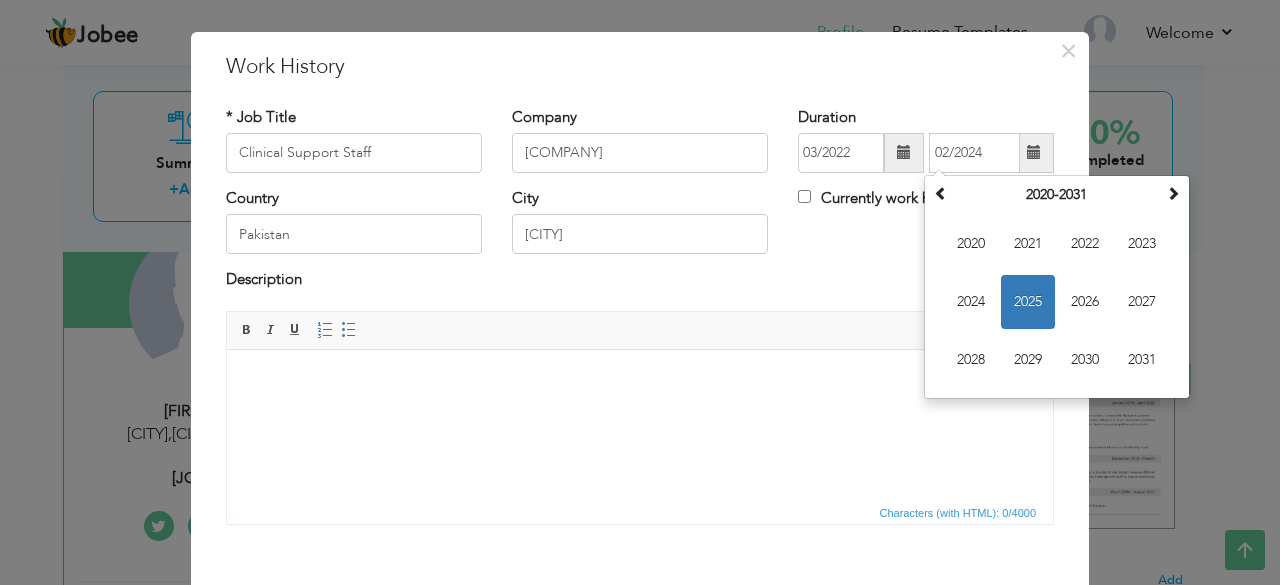 click on "Country
[COUNTRY]
City
[CITY]
Currently work here" at bounding box center (640, 228) 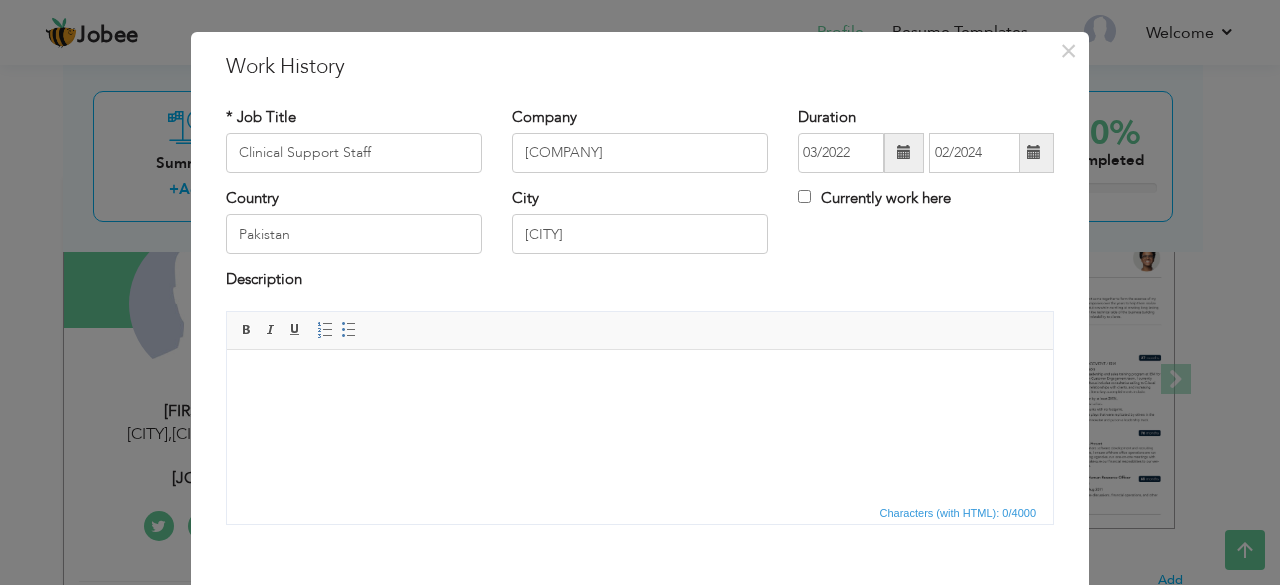 click at bounding box center (640, 379) 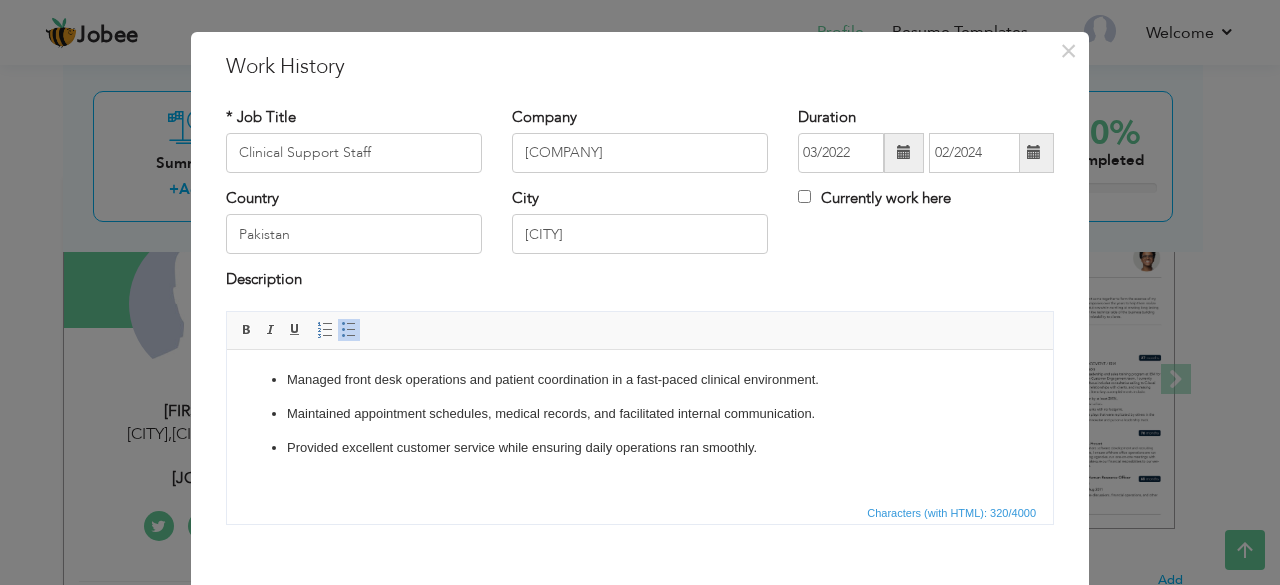 scroll, scrollTop: 128, scrollLeft: 0, axis: vertical 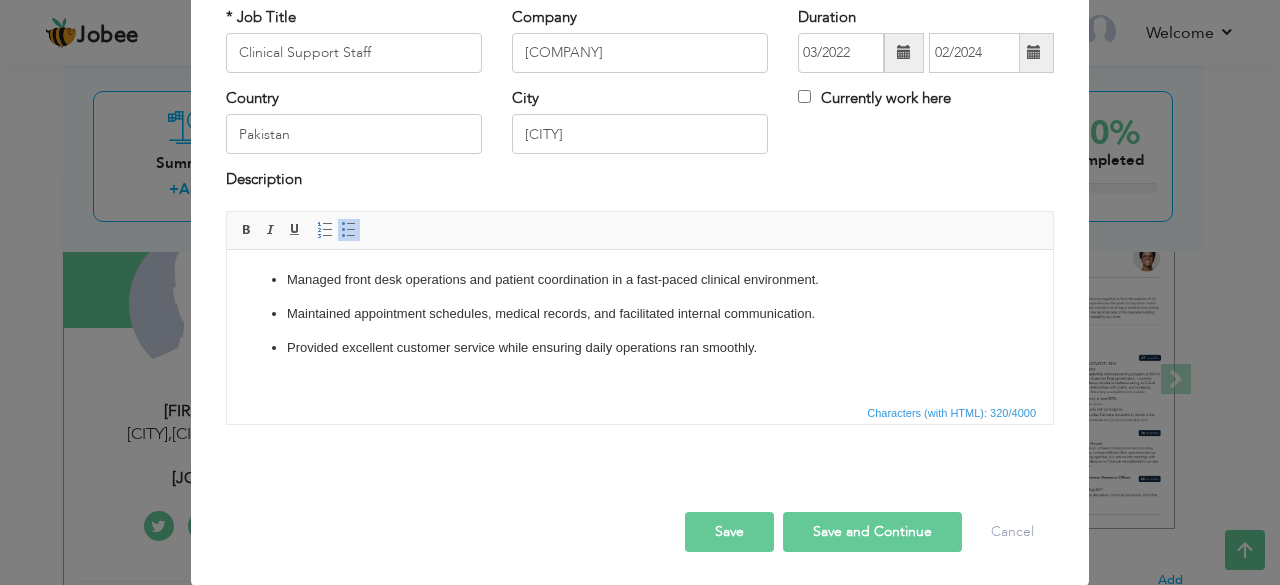 click on "Save and Continue" at bounding box center (872, 532) 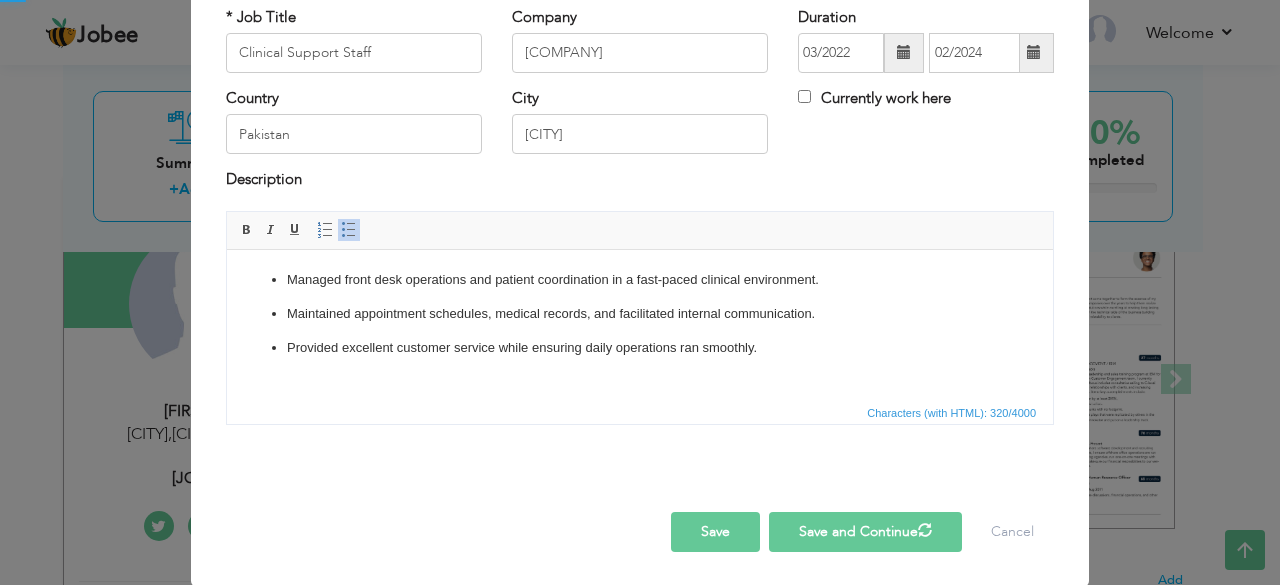 type 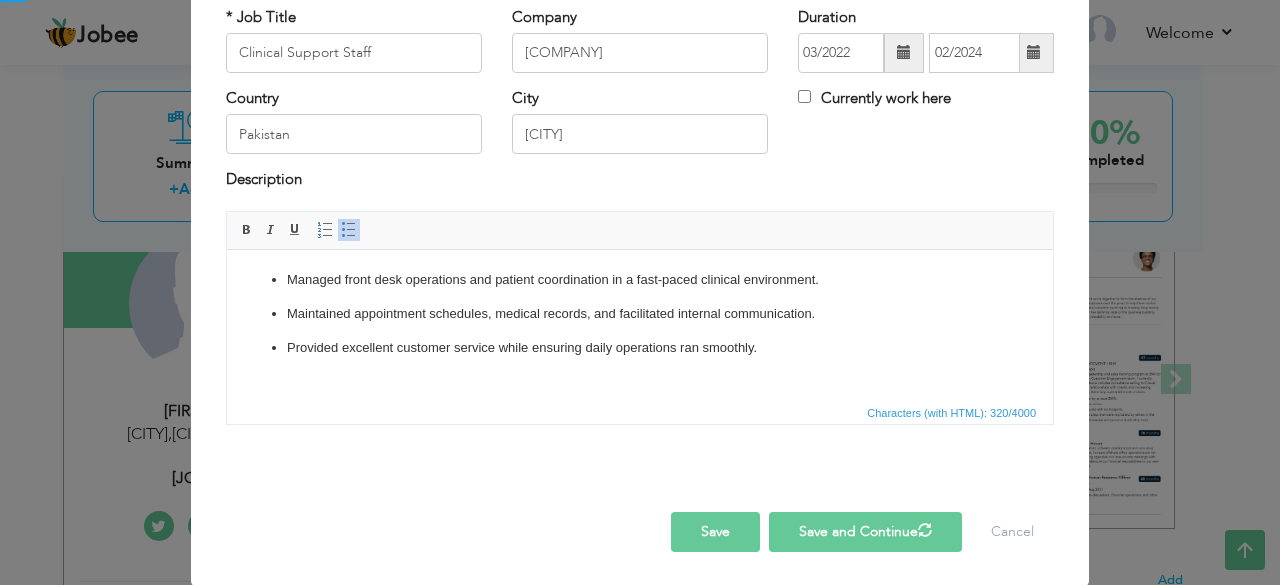 type 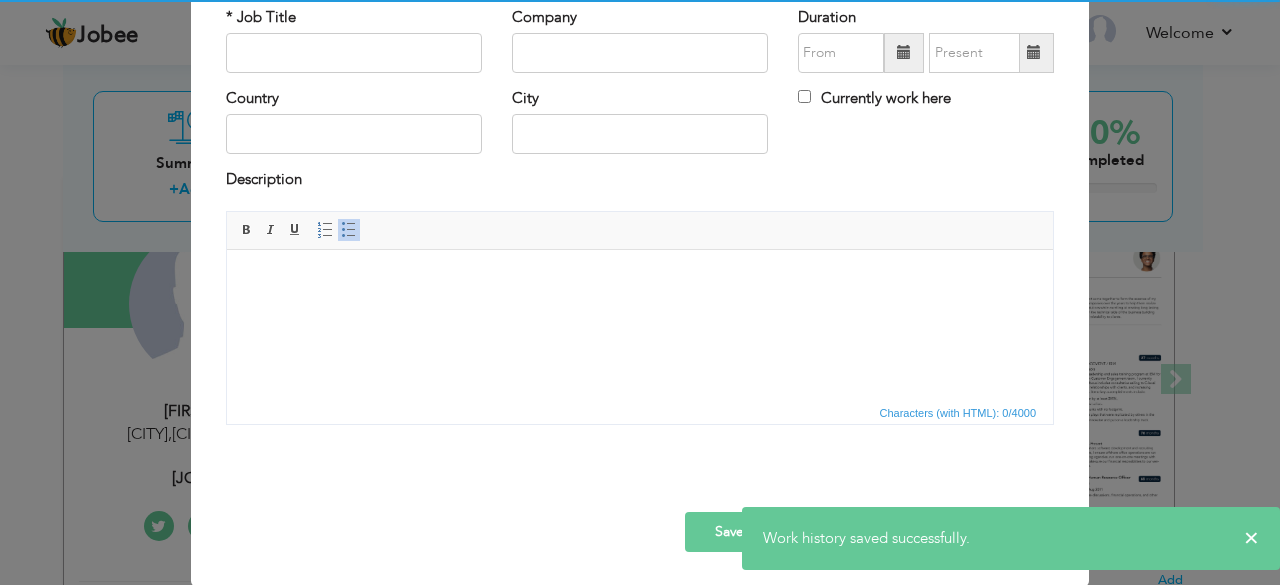 type 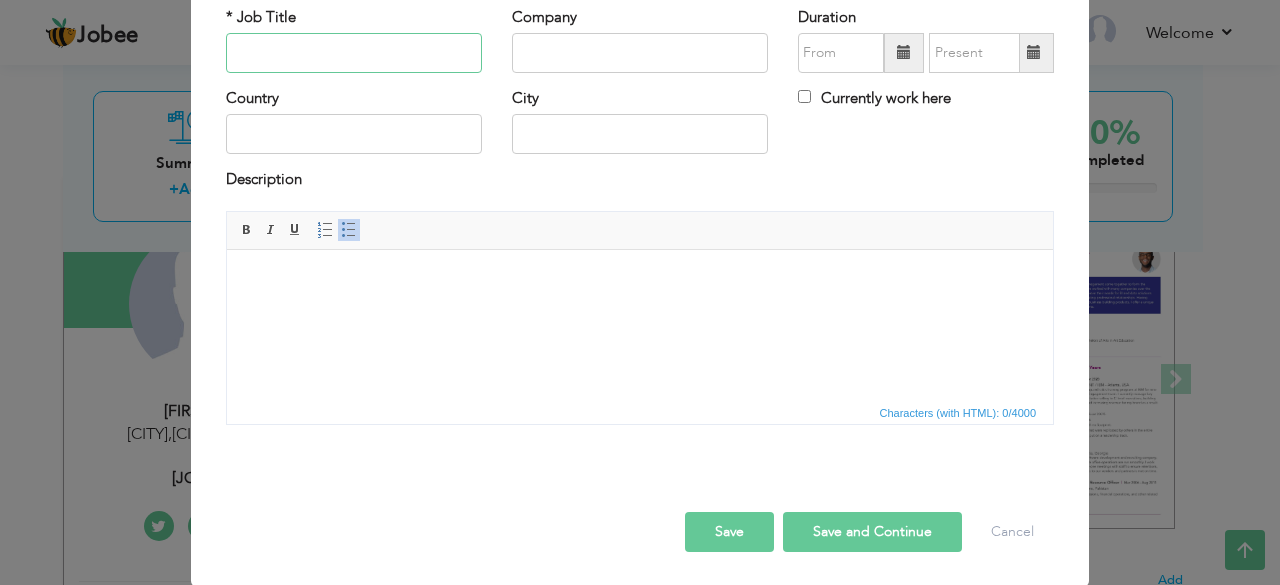 click at bounding box center (354, 53) 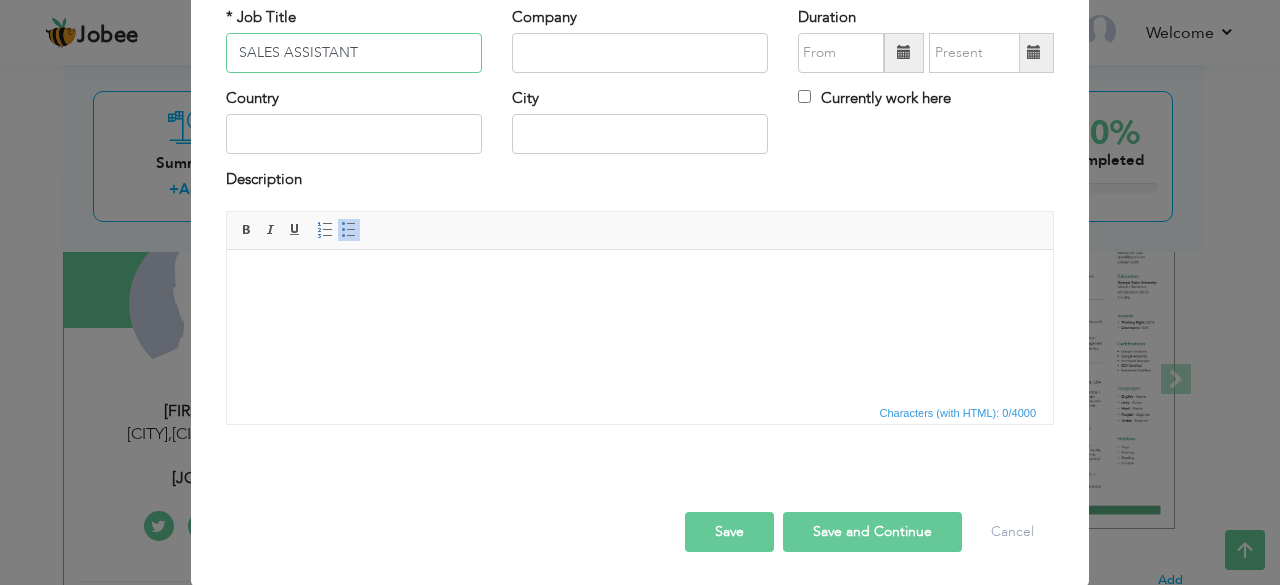 paste on "[LAST] STORE" 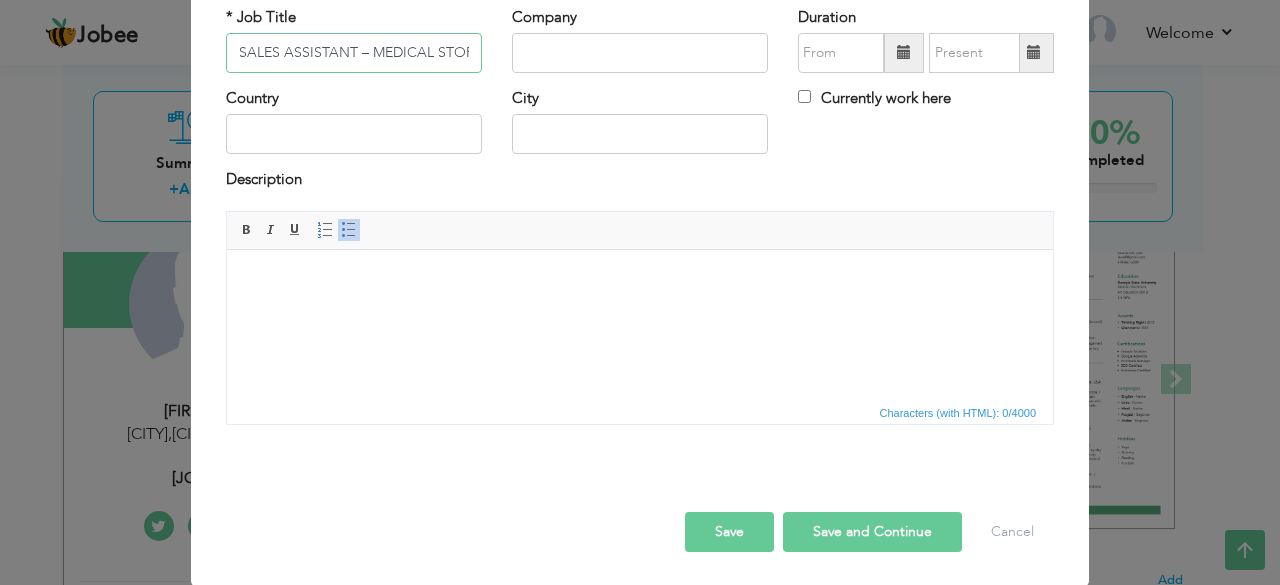 scroll, scrollTop: 0, scrollLeft: 8, axis: horizontal 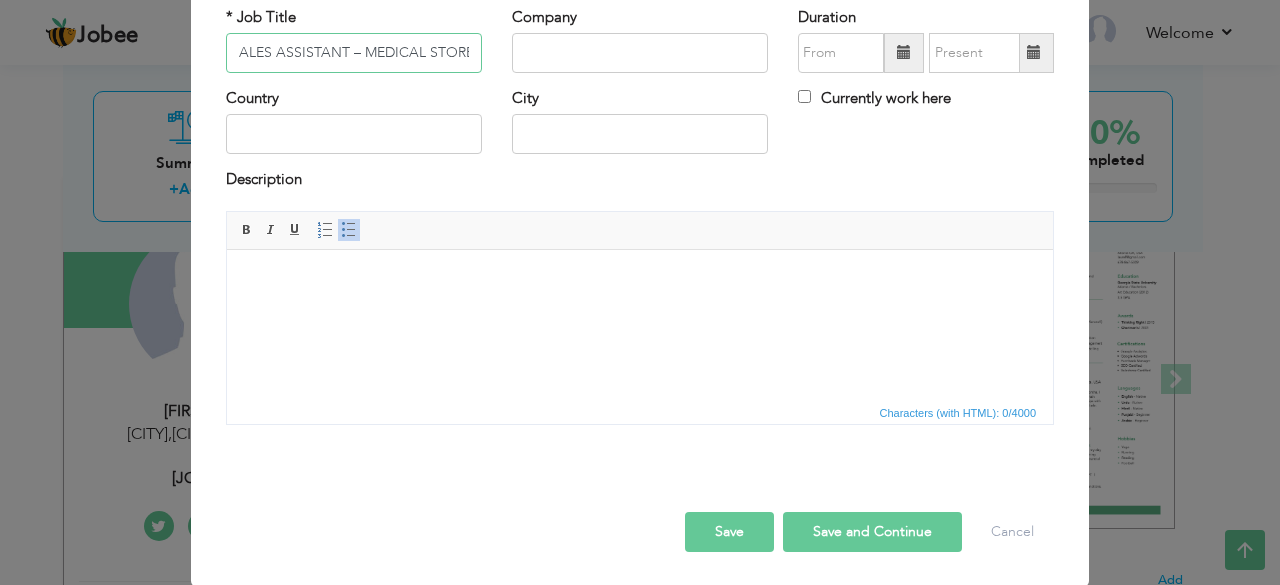 type on "SALES ASSISTANT – MEDICAL STORE" 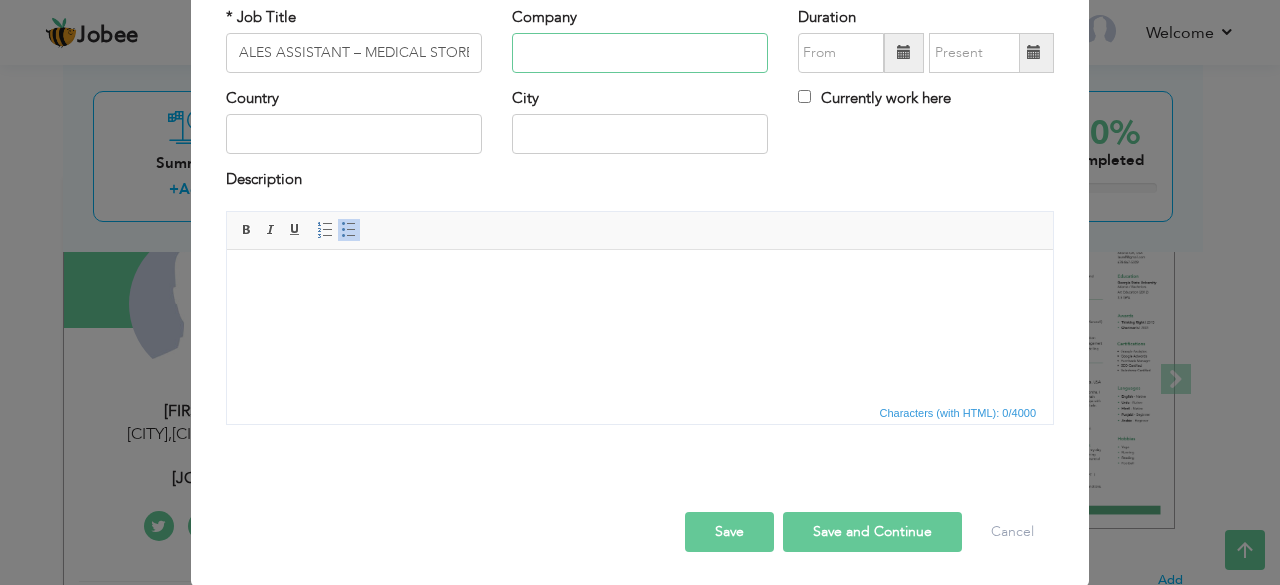 click at bounding box center (640, 53) 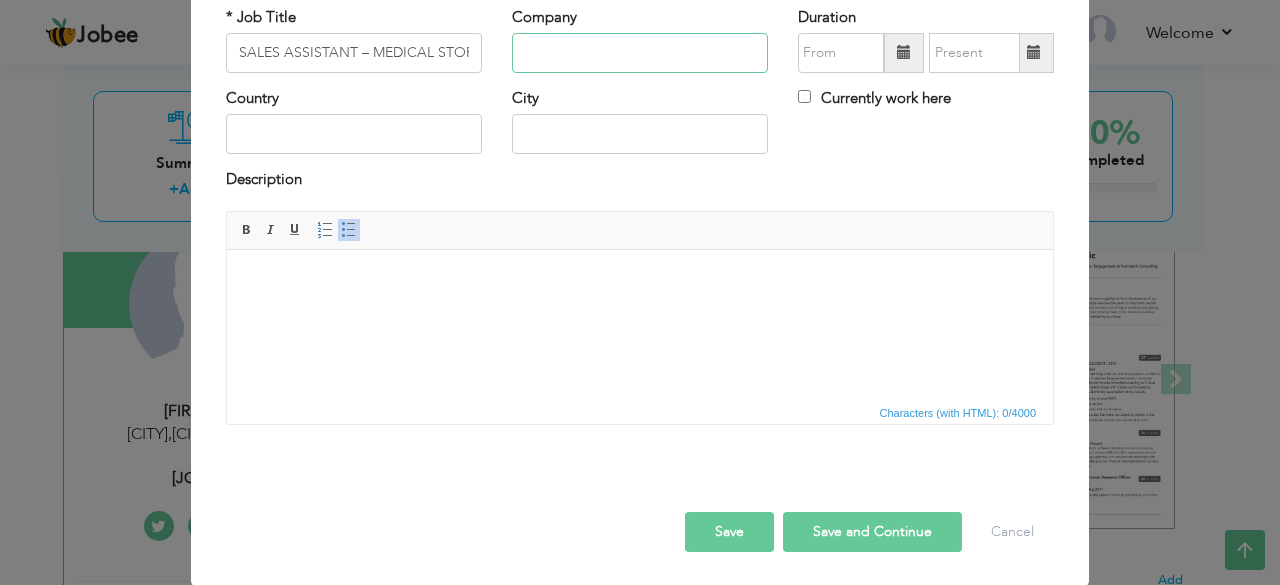 click at bounding box center [640, 53] 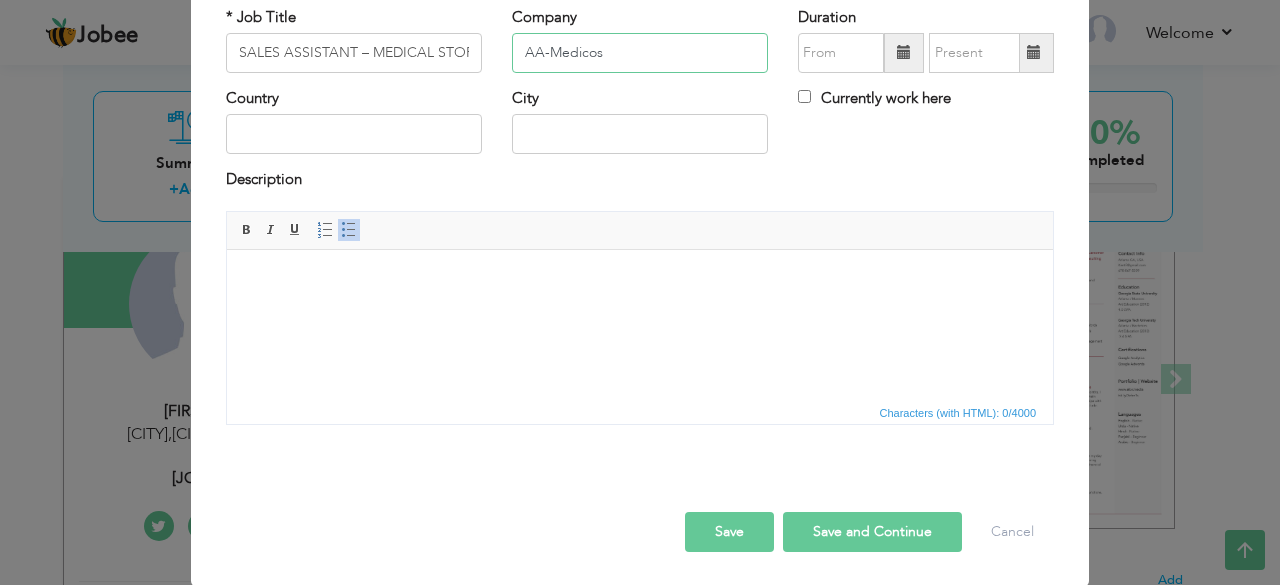 type on "AA-Medicos" 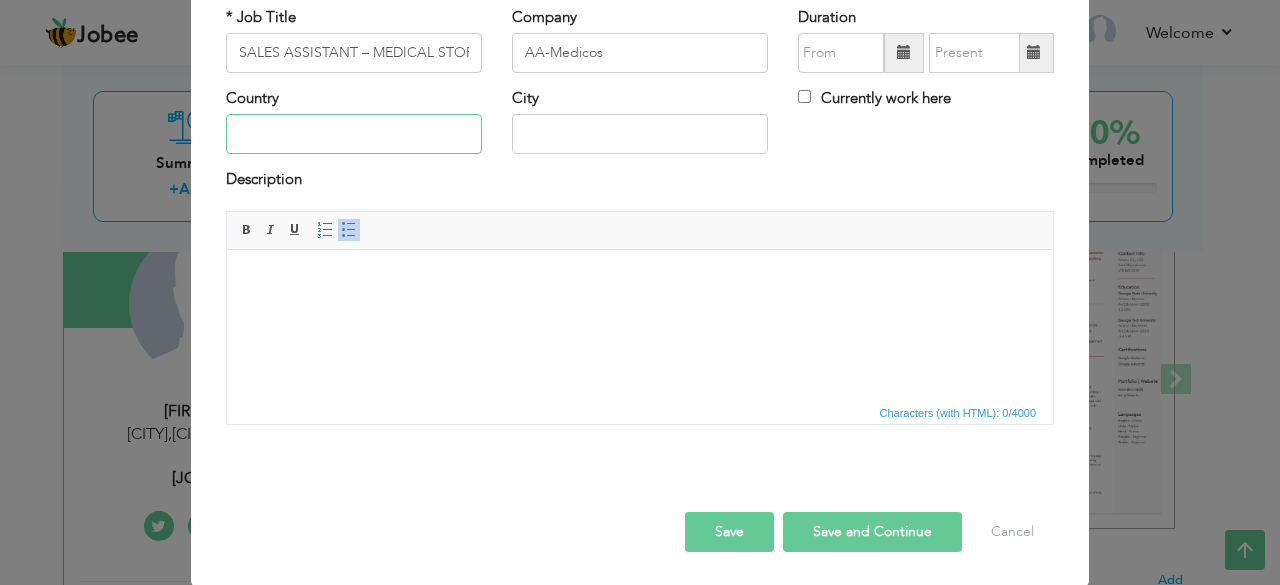 click at bounding box center (354, 134) 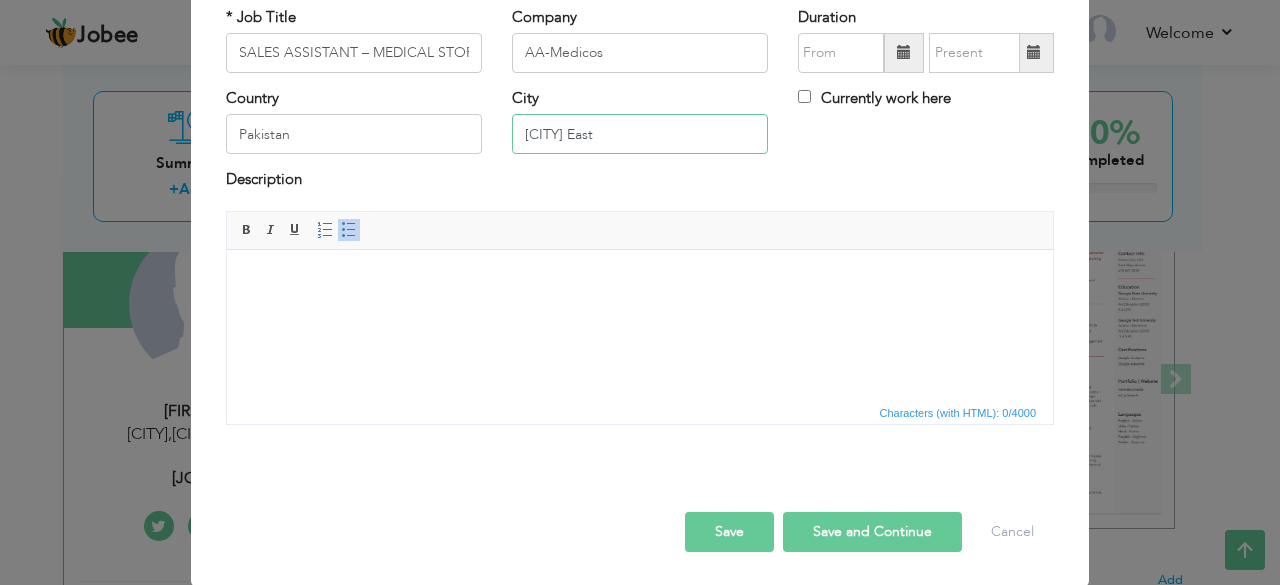 click on "[CITY] East" at bounding box center [640, 134] 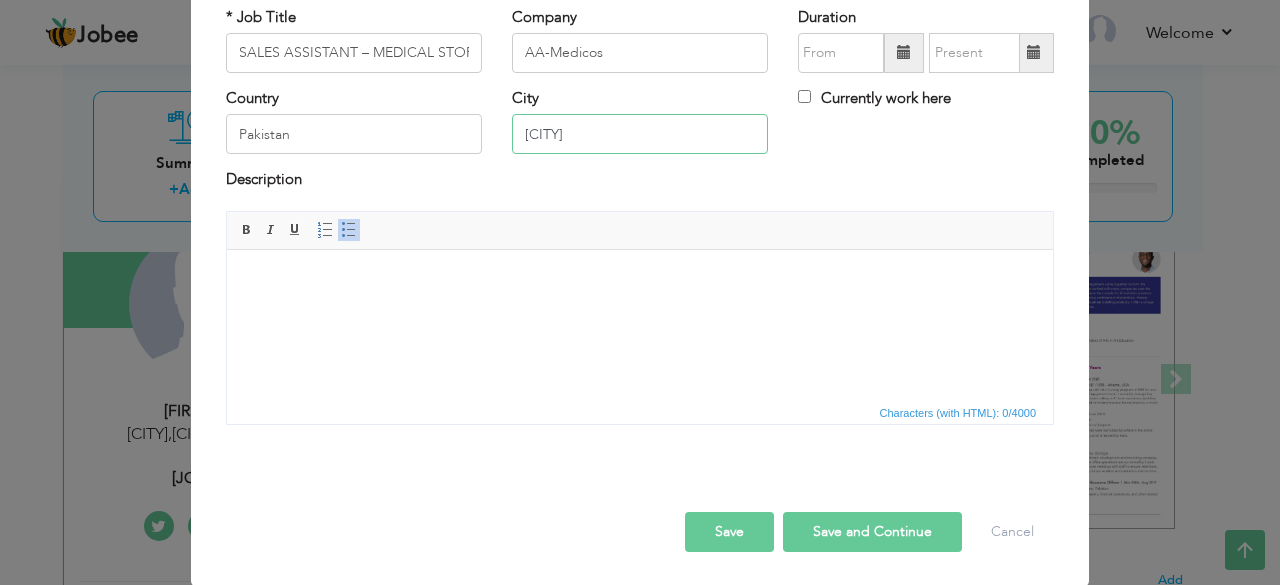 type on "[CITY]" 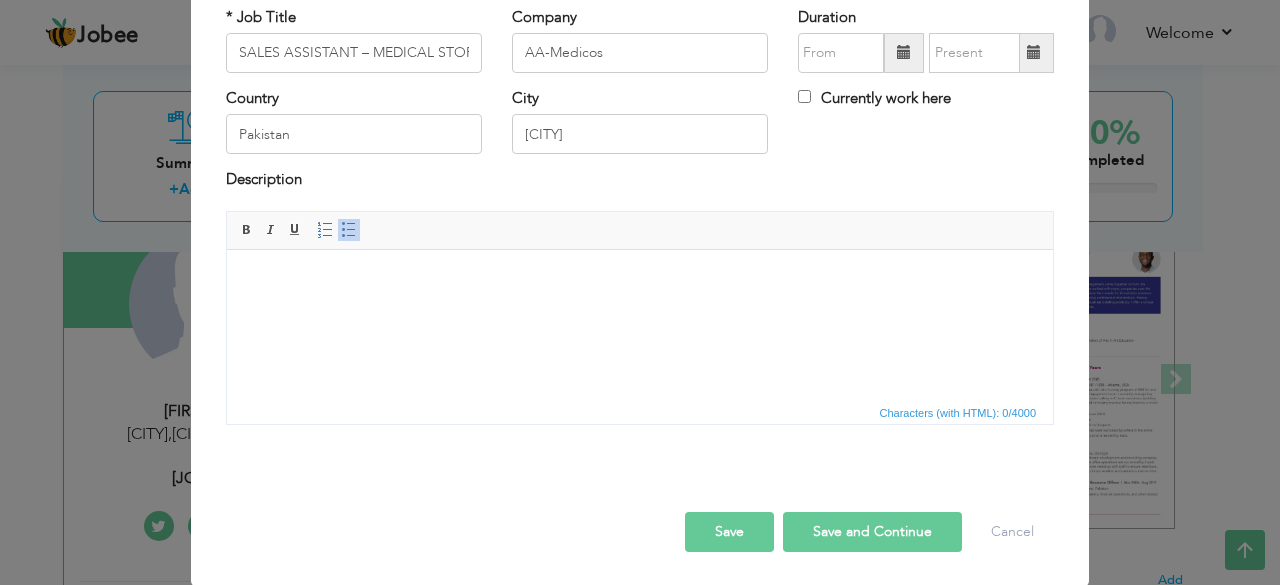 click on "Description" at bounding box center (640, 189) 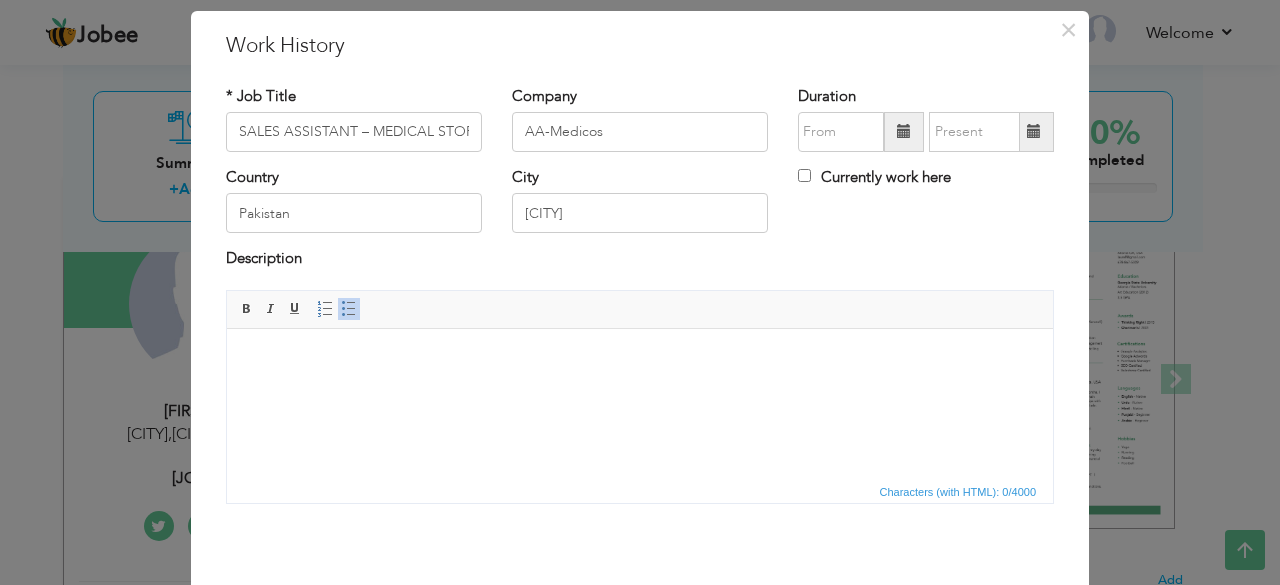 scroll, scrollTop: 0, scrollLeft: 0, axis: both 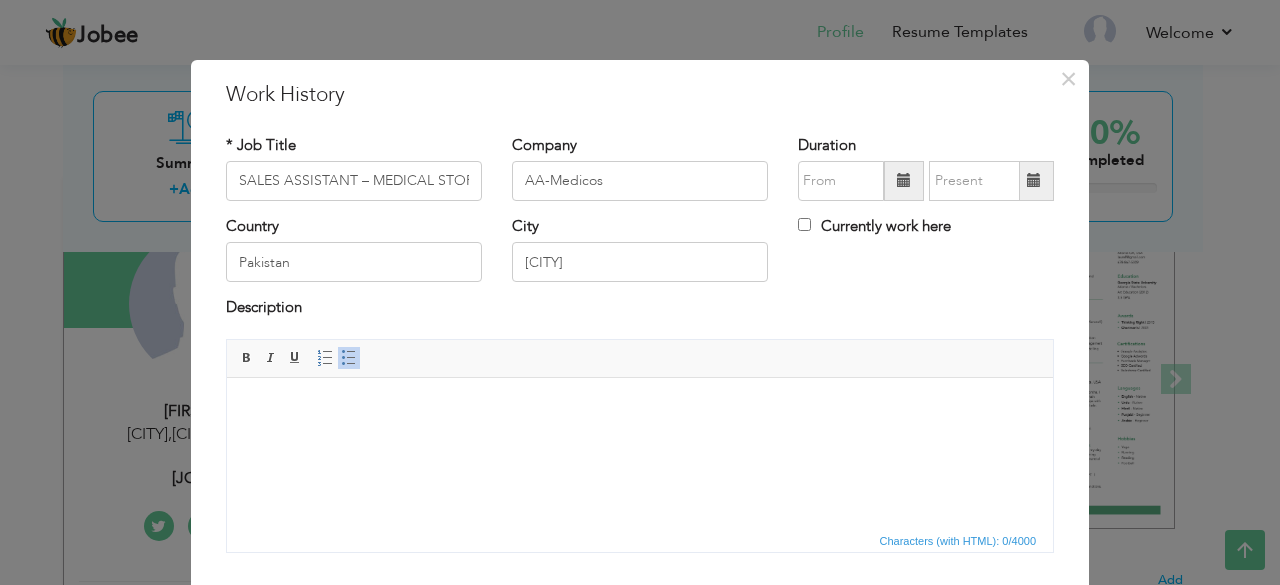 click at bounding box center [904, 180] 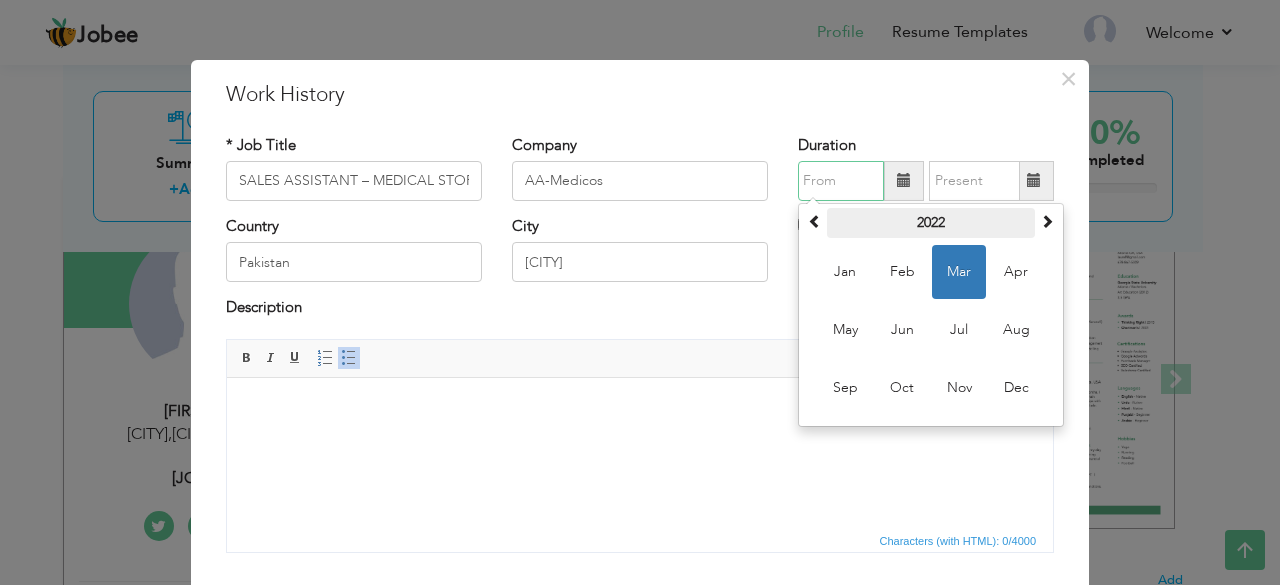 click on "2022" at bounding box center [931, 223] 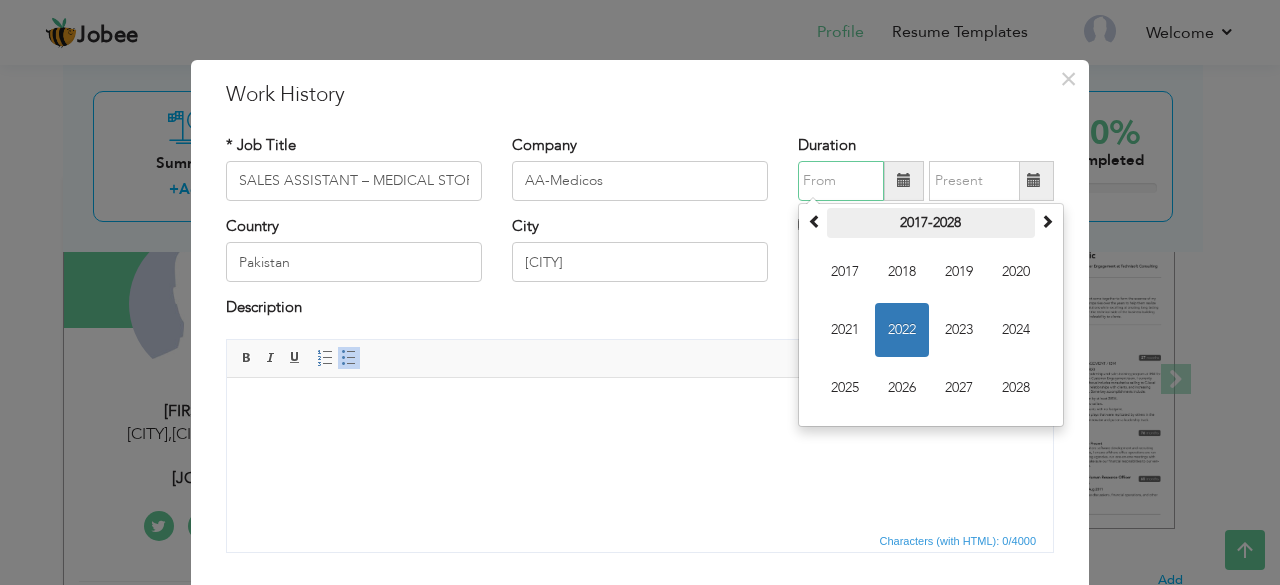 click on "2017-2028" at bounding box center (931, 223) 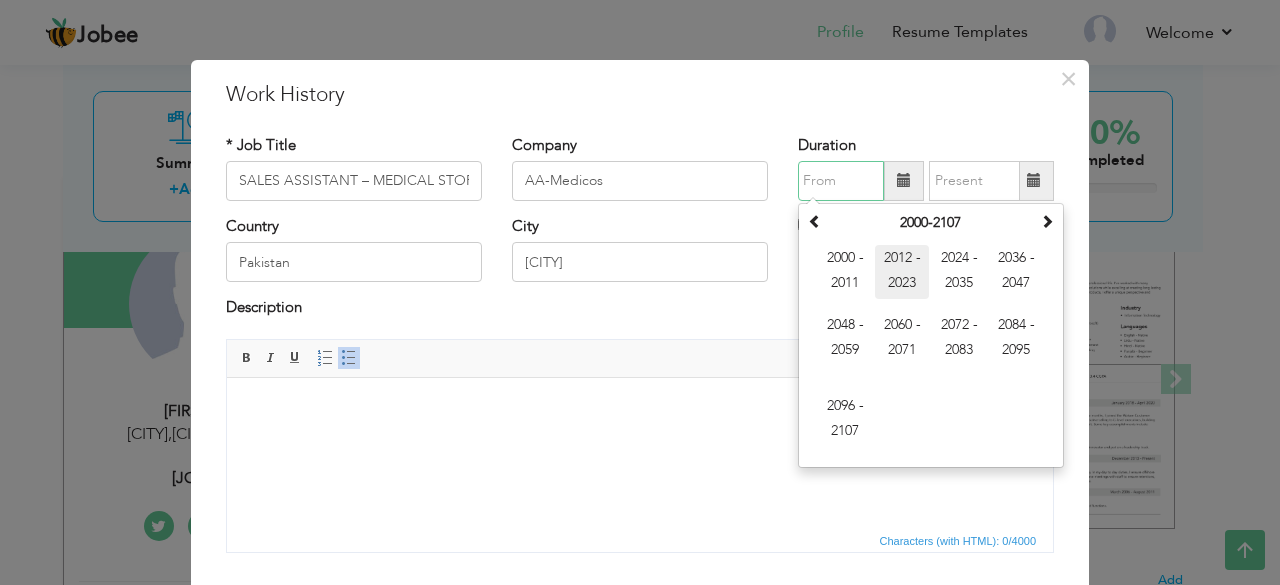 click on "2012 - 2023" at bounding box center [902, 272] 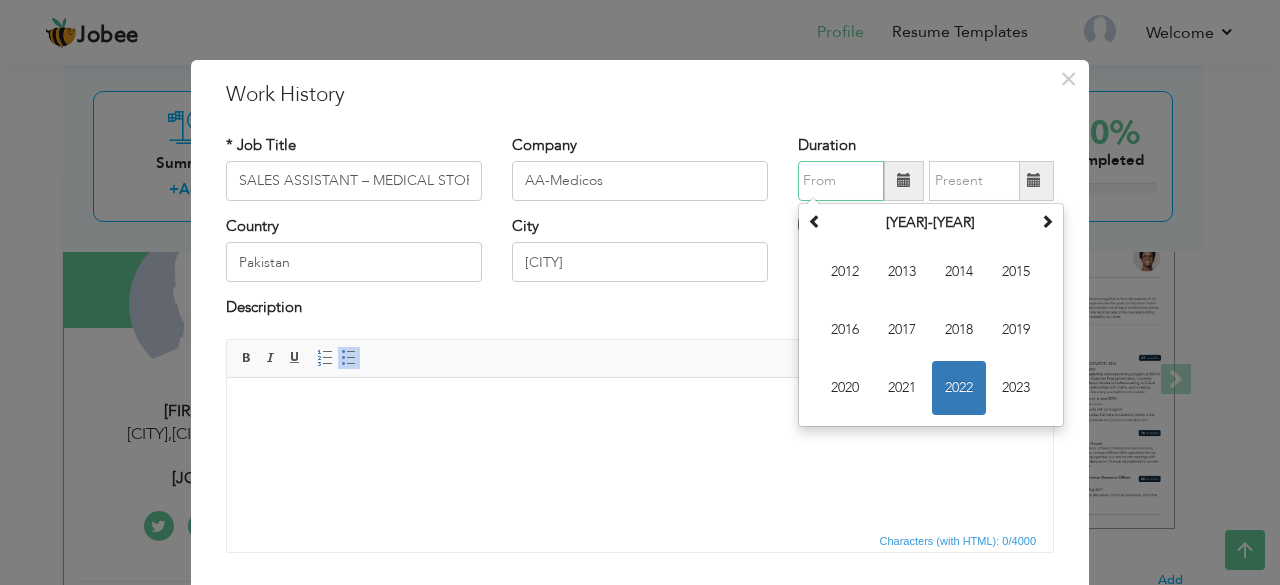 click on "2022" at bounding box center (959, 388) 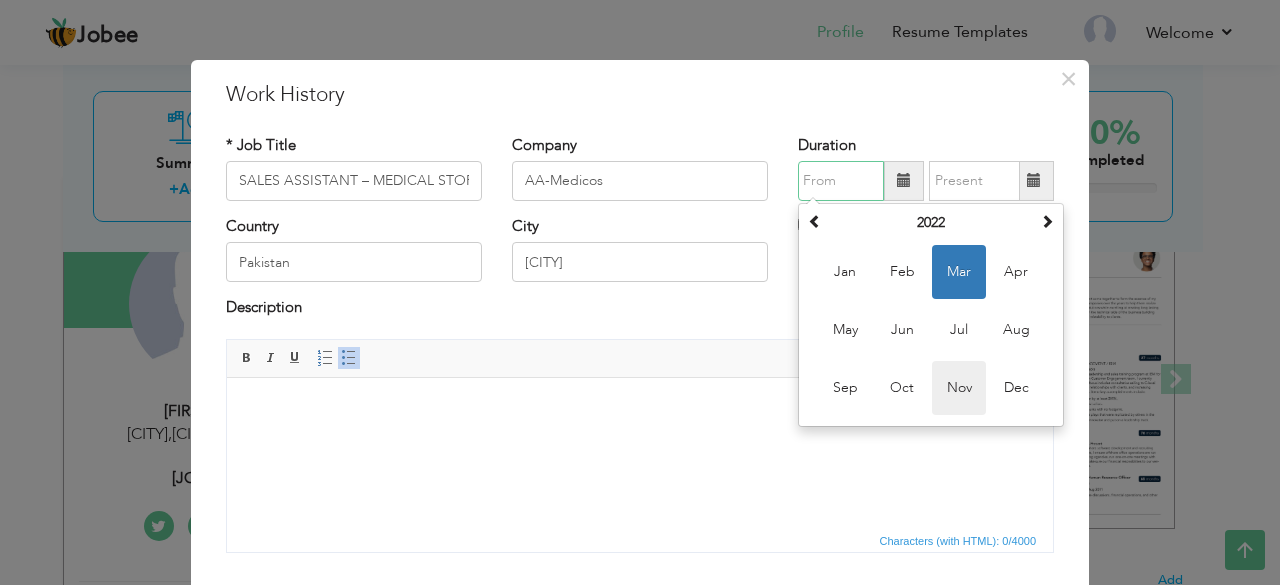 click on "Nov" at bounding box center [959, 388] 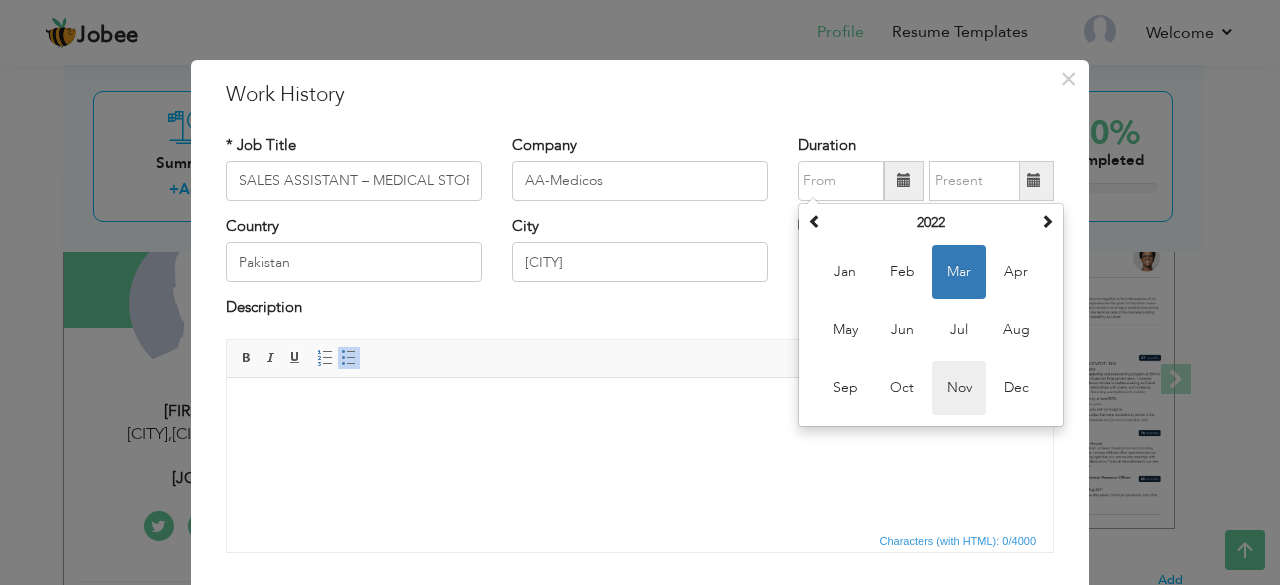 type on "11/2022" 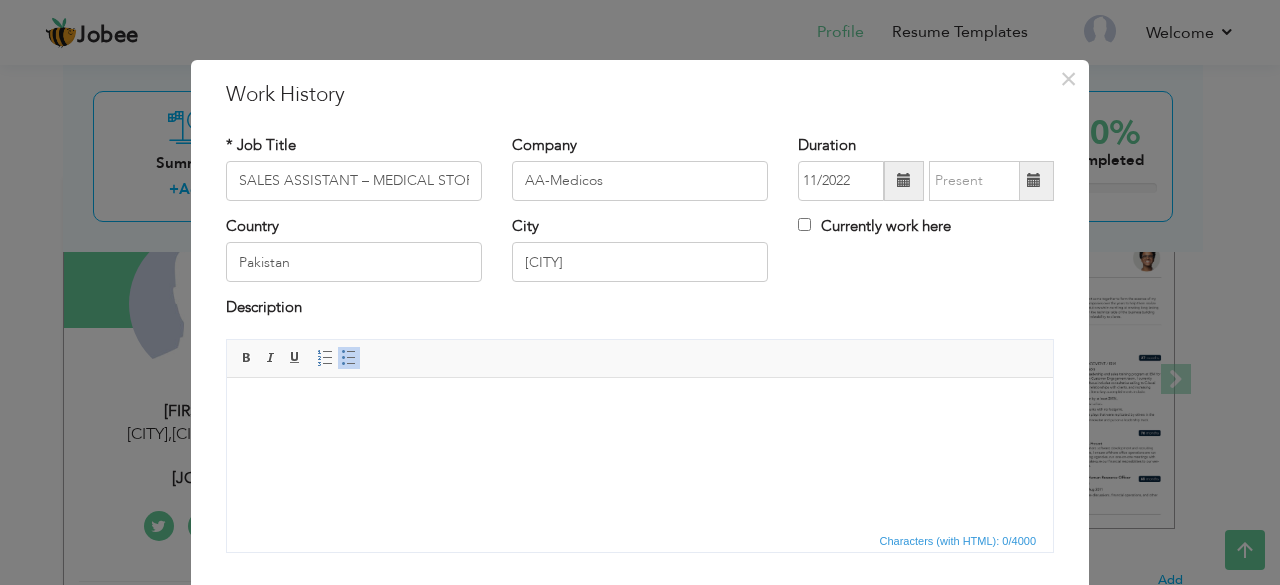 click at bounding box center [1034, 180] 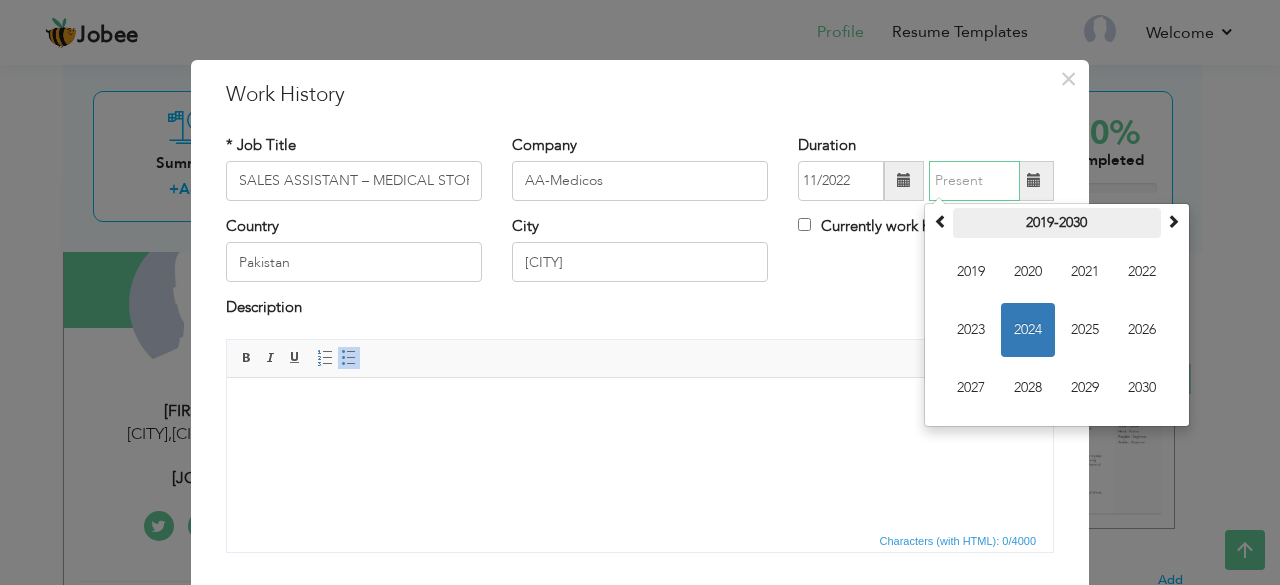 click on "2019-2030" at bounding box center (1057, 223) 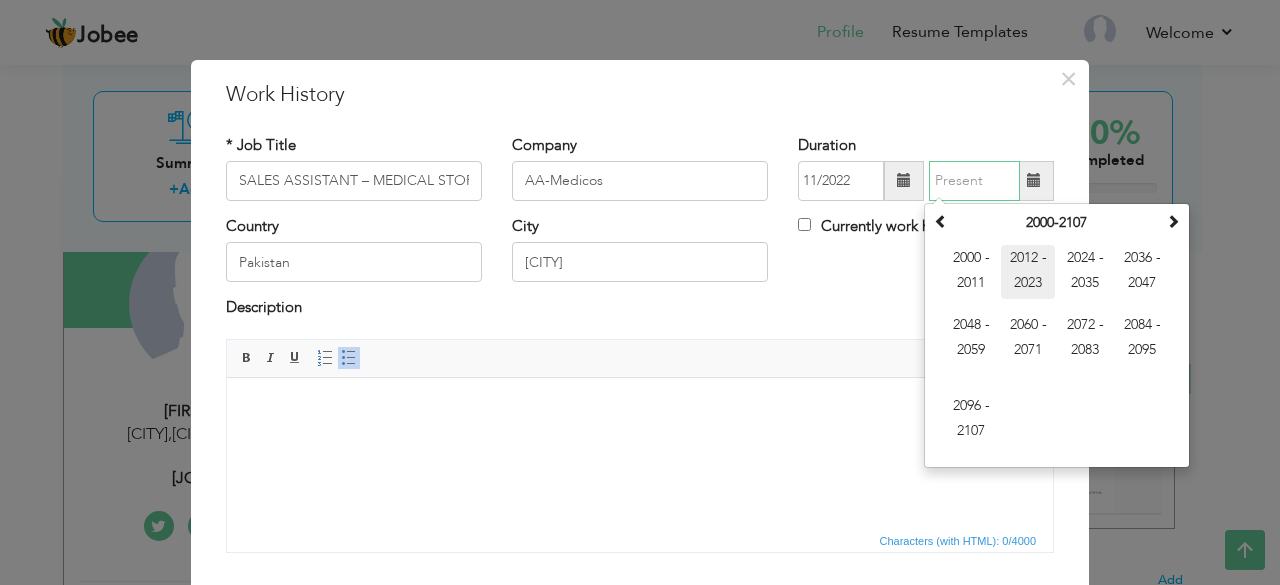 click on "2012 - 2023" at bounding box center (1028, 272) 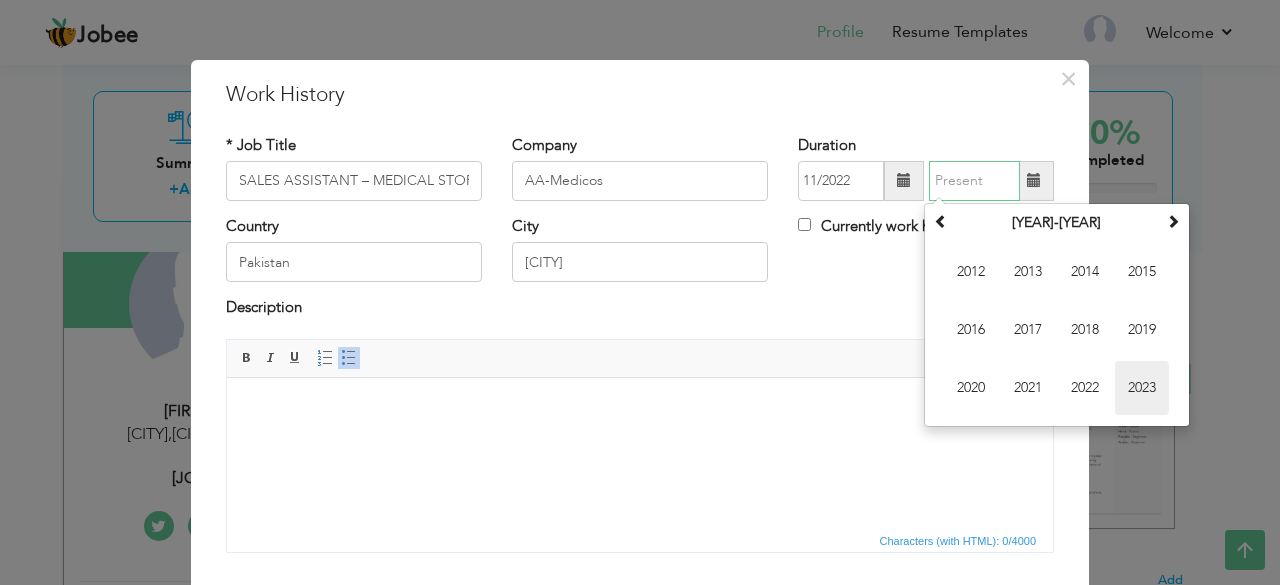 click on "2023" at bounding box center [1142, 388] 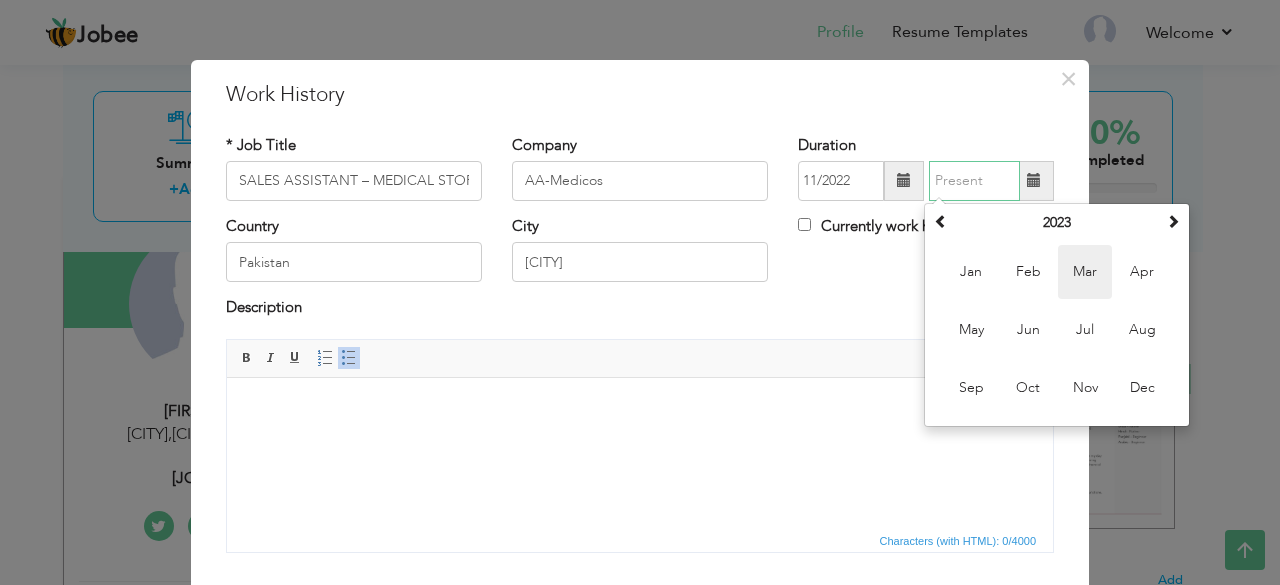 click on "Mar" at bounding box center (1085, 272) 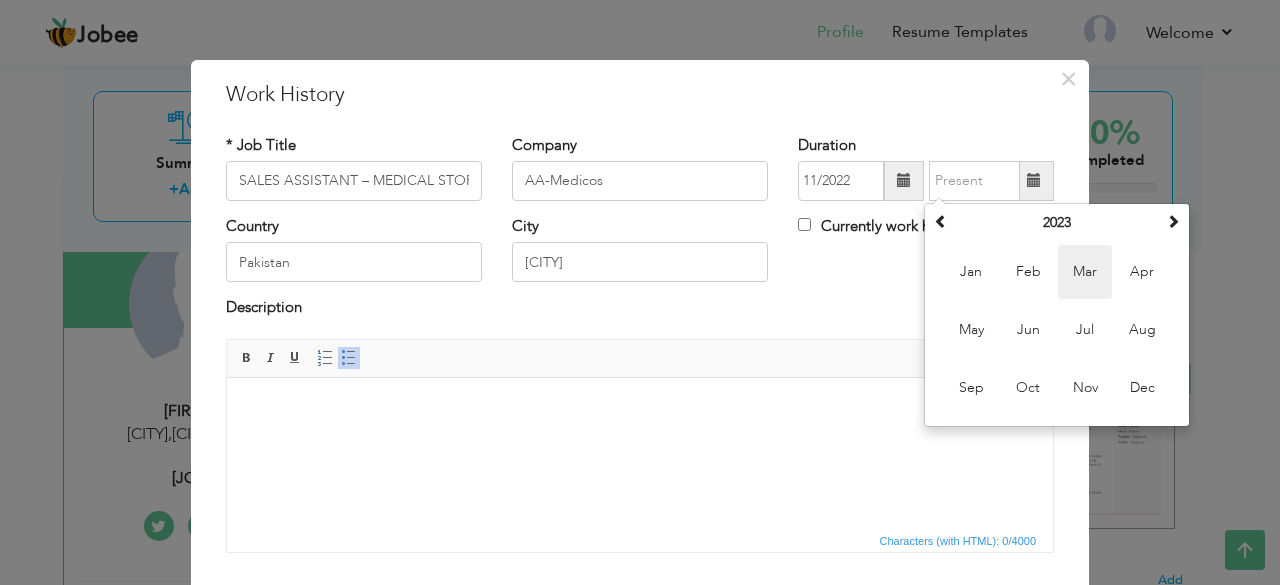type on "03/2023" 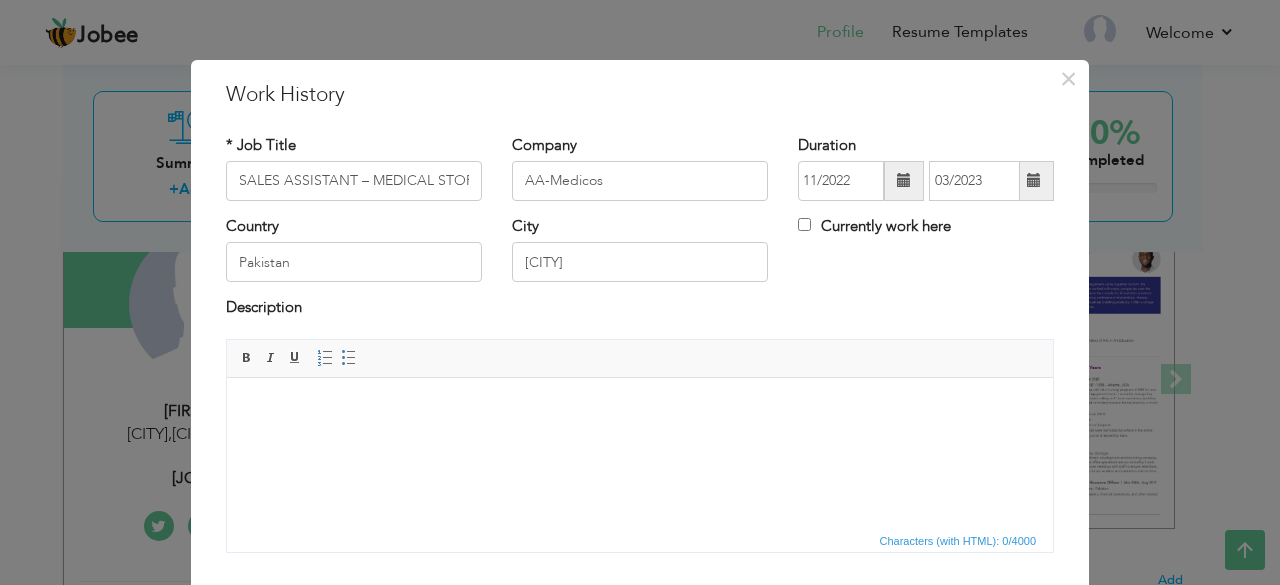 click at bounding box center [640, 407] 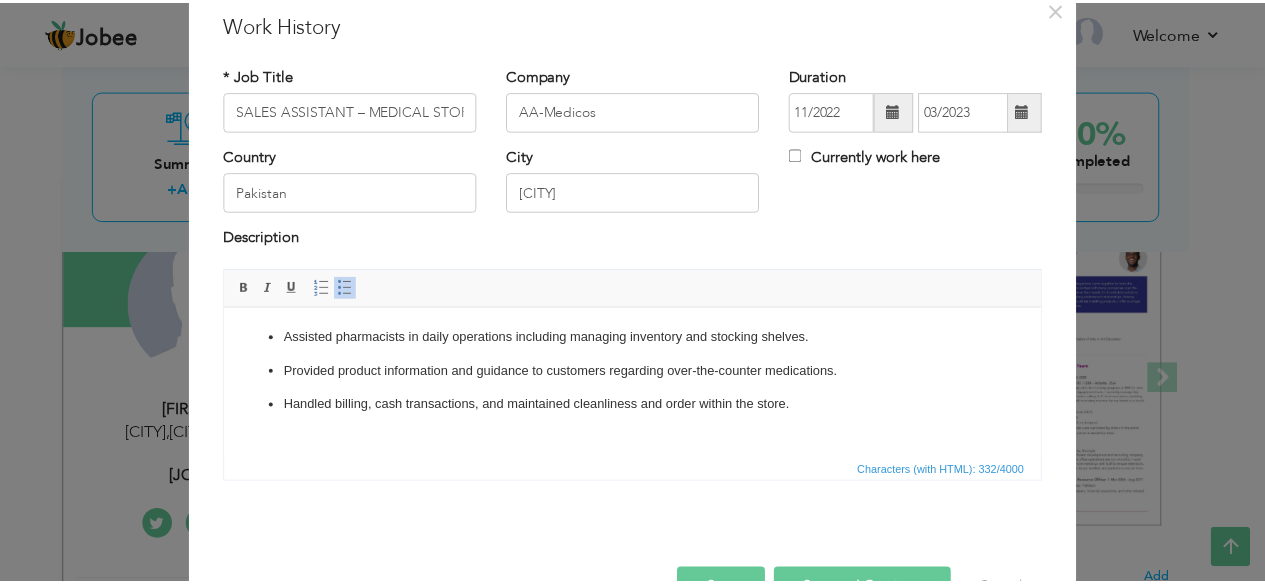 scroll, scrollTop: 128, scrollLeft: 0, axis: vertical 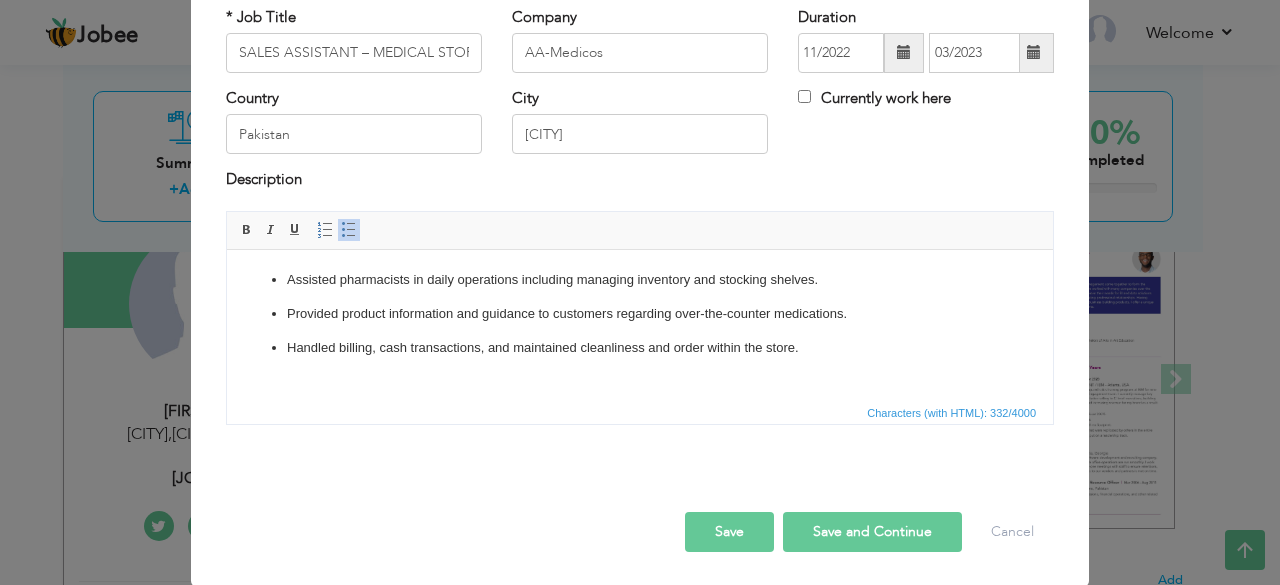 click on "Save" at bounding box center (729, 532) 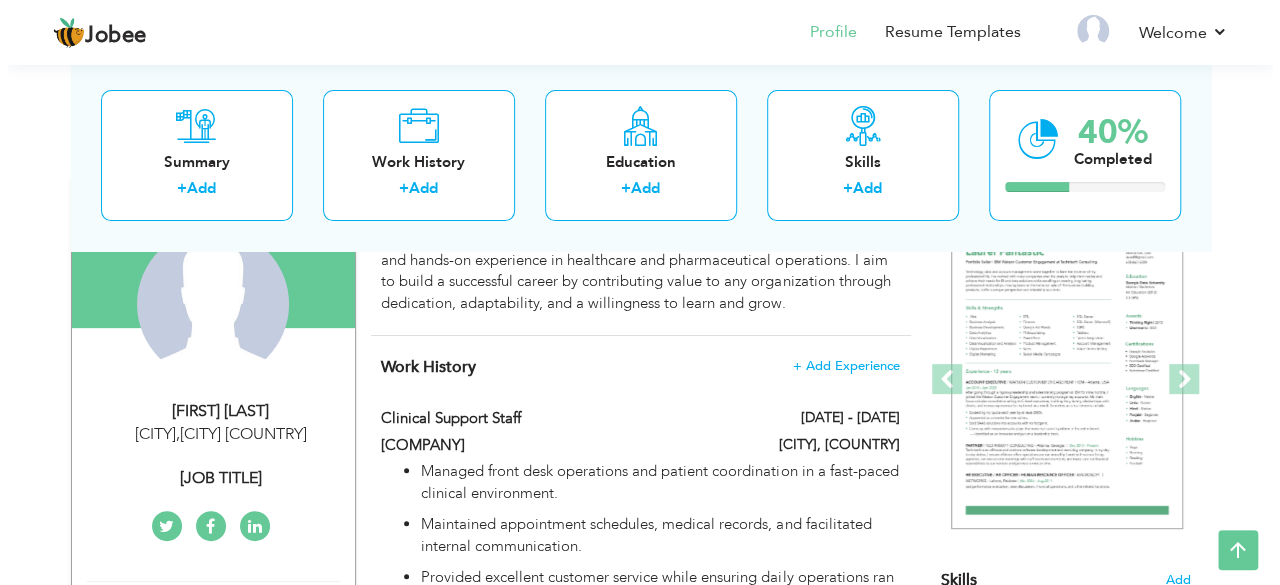 scroll, scrollTop: 200, scrollLeft: 0, axis: vertical 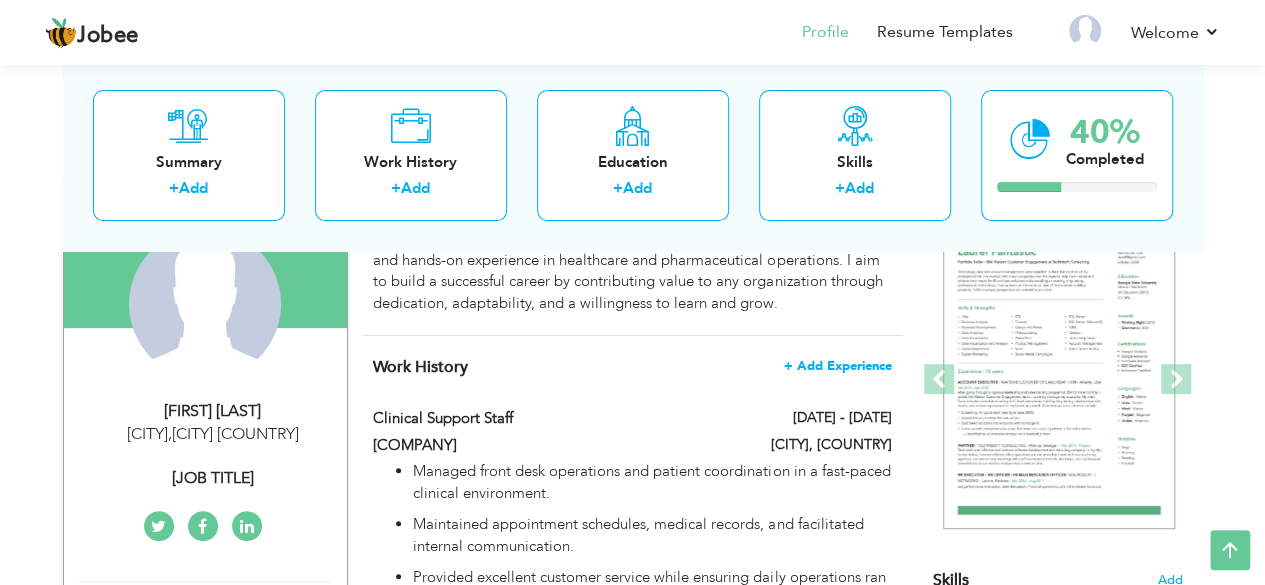 click on "+ Add Experience" at bounding box center [838, 366] 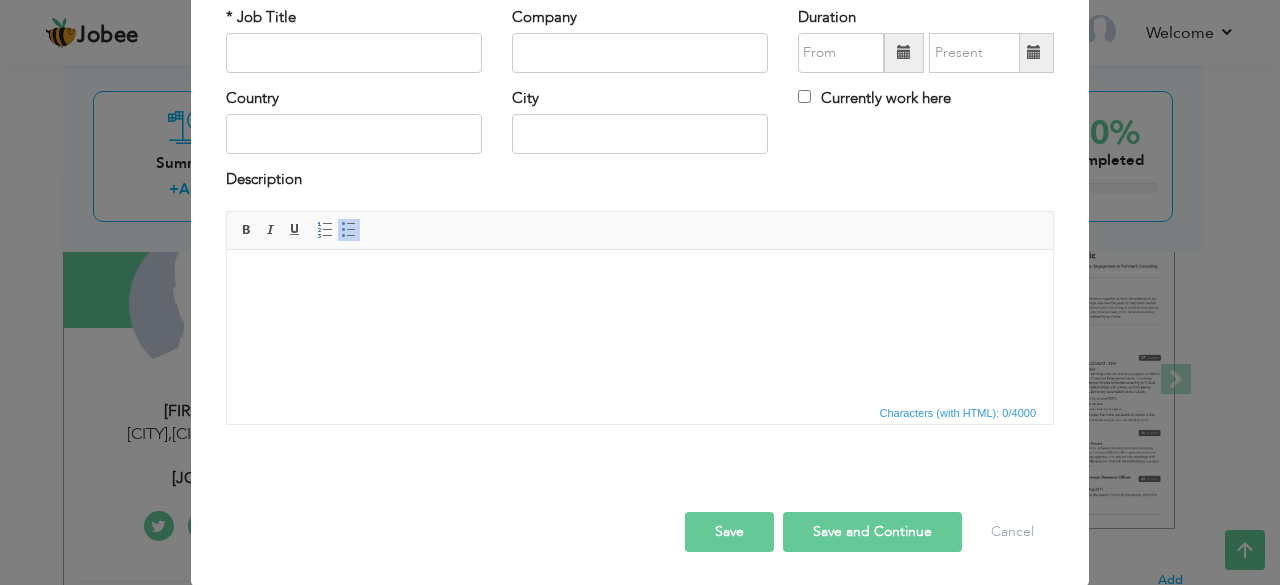scroll, scrollTop: 0, scrollLeft: 0, axis: both 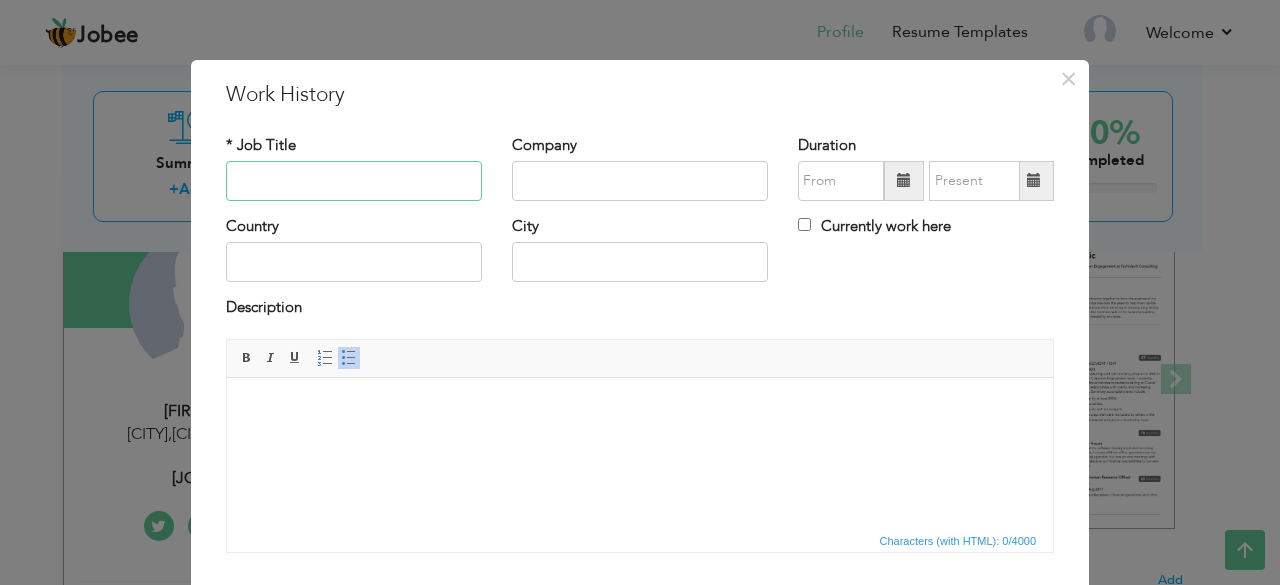 paste on "DISTRIBUTOR SUPPORT" 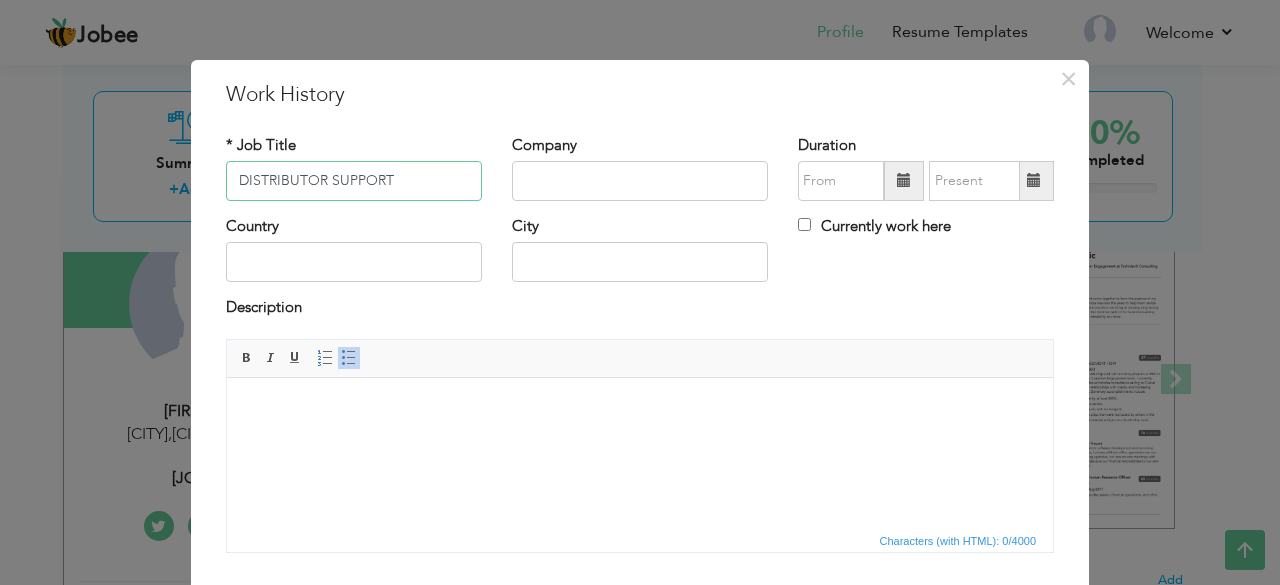 type on "DISTRIBUTOR SUPPORT" 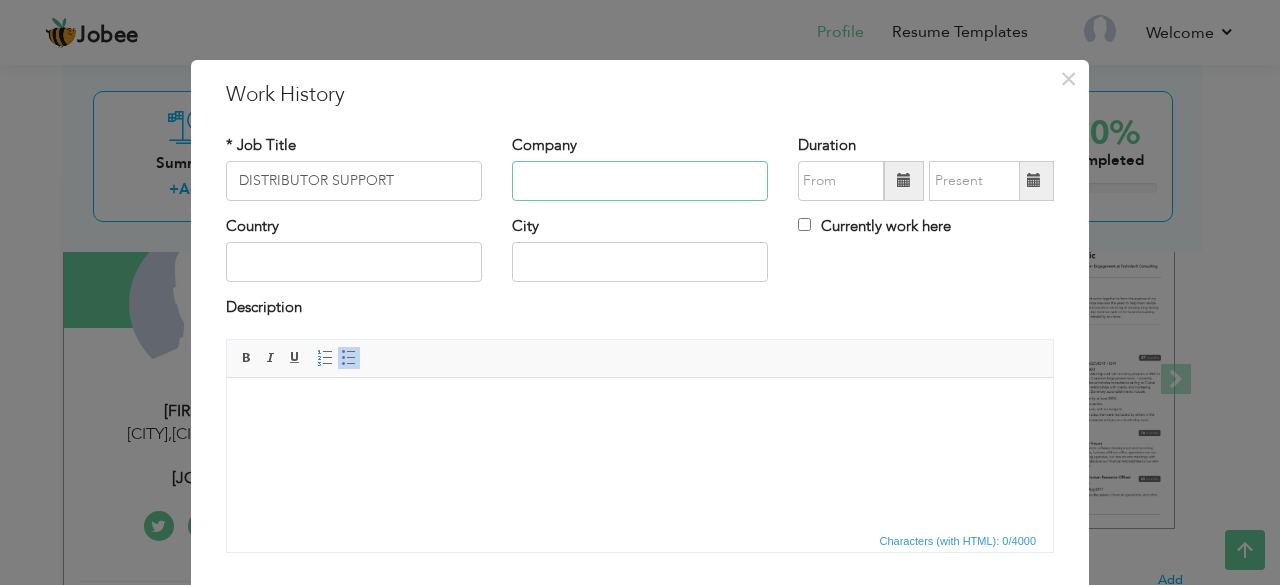 click at bounding box center (640, 181) 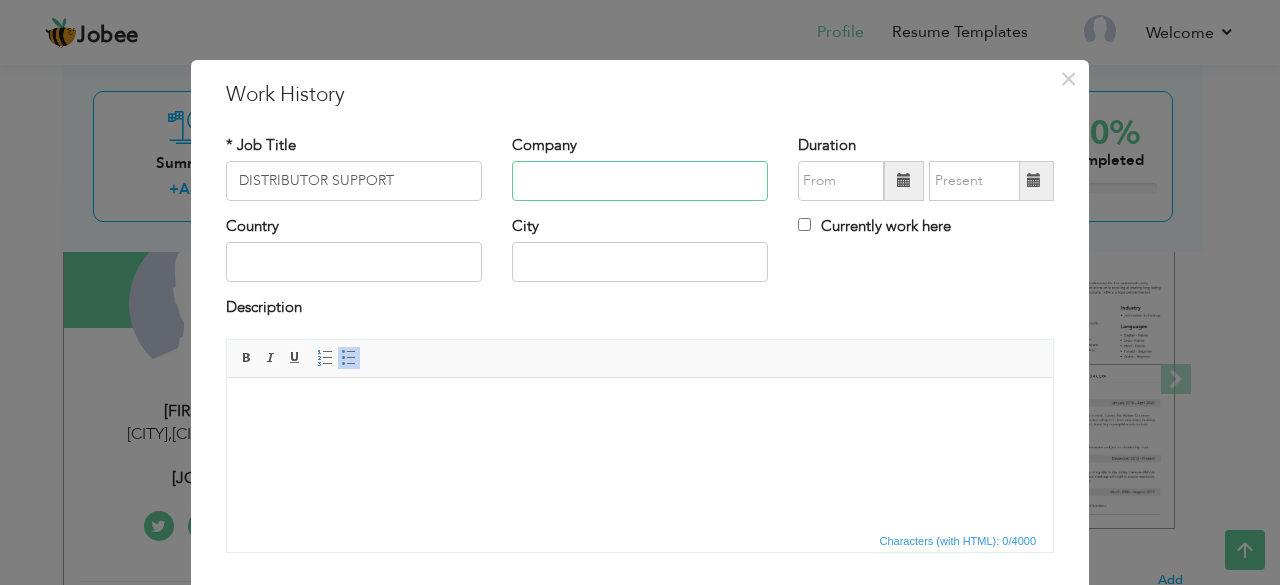 paste on "Bright Pharma" 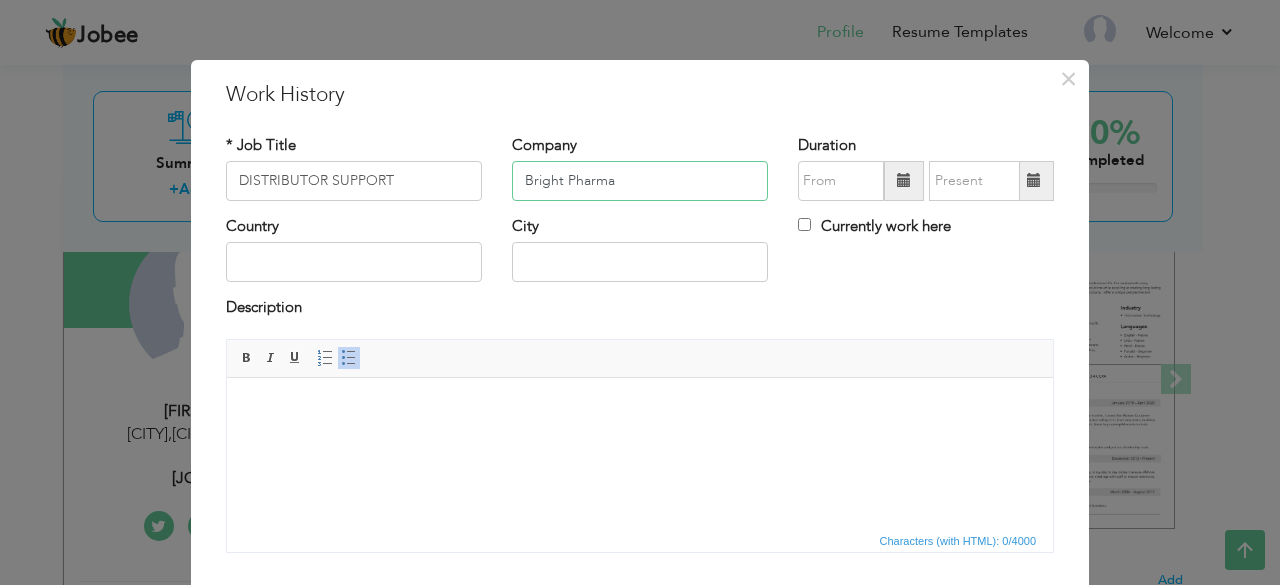 type on "Bright Pharma" 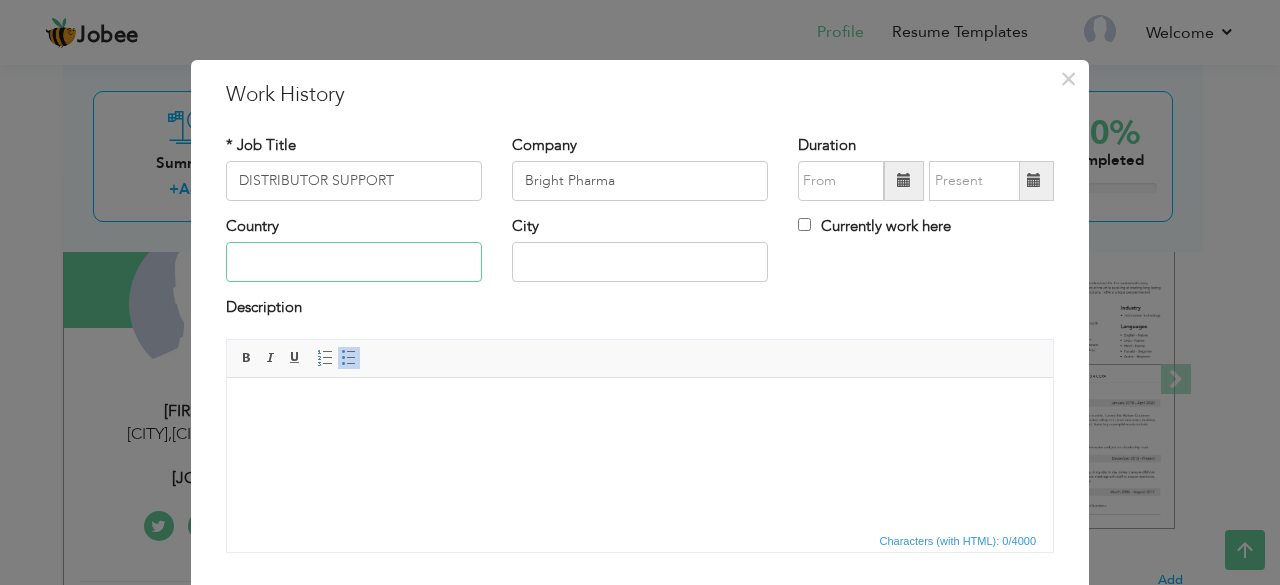 click at bounding box center [354, 262] 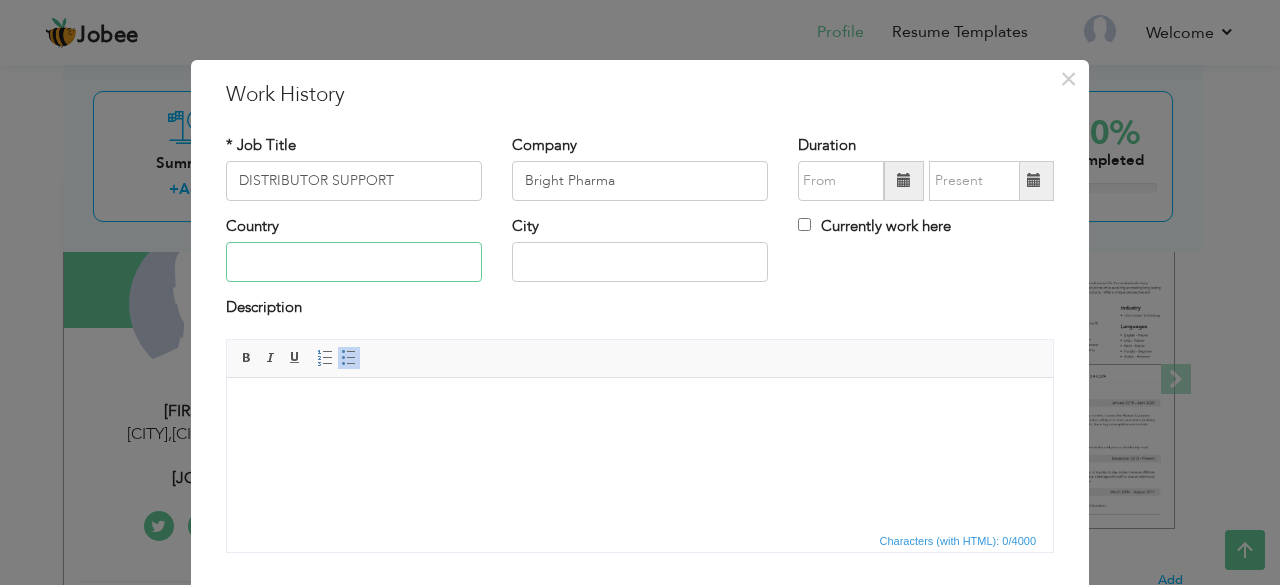 type on "Pakistan" 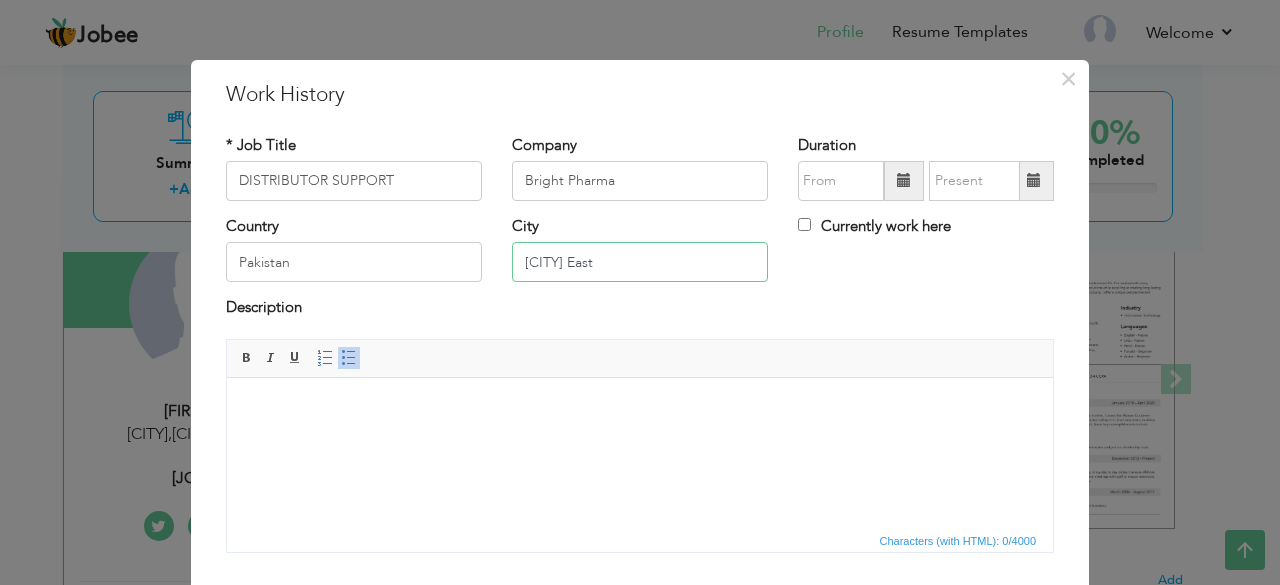click on "[CITY] East" at bounding box center [640, 262] 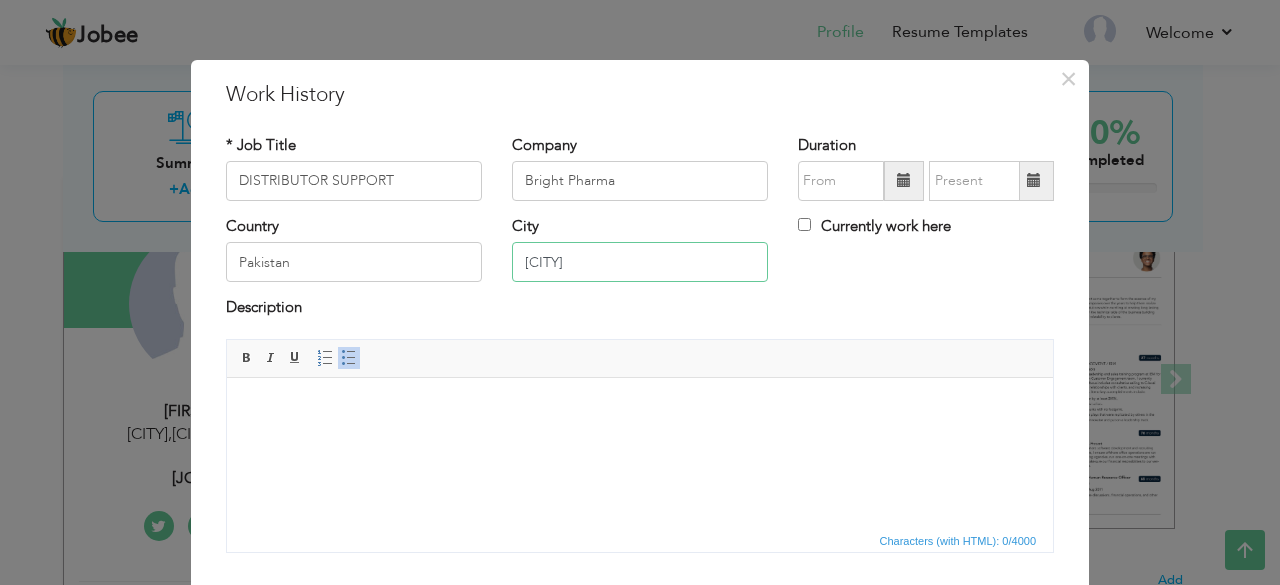 type on "[CITY]" 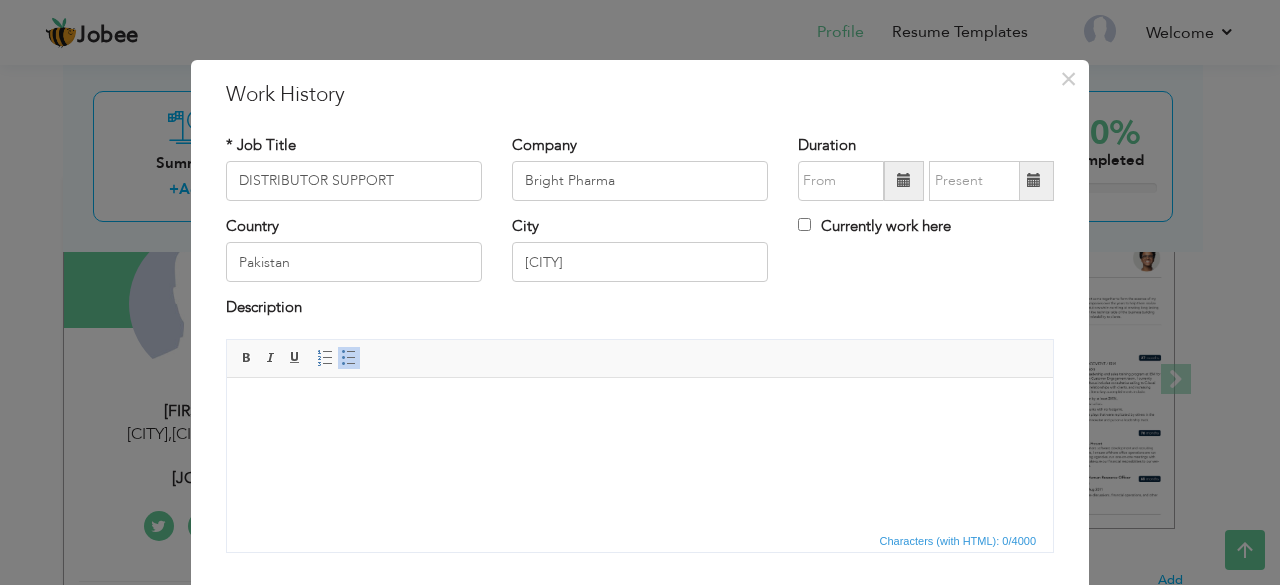 drag, startPoint x: 231, startPoint y: 134, endPoint x: 424, endPoint y: 551, distance: 459.49756 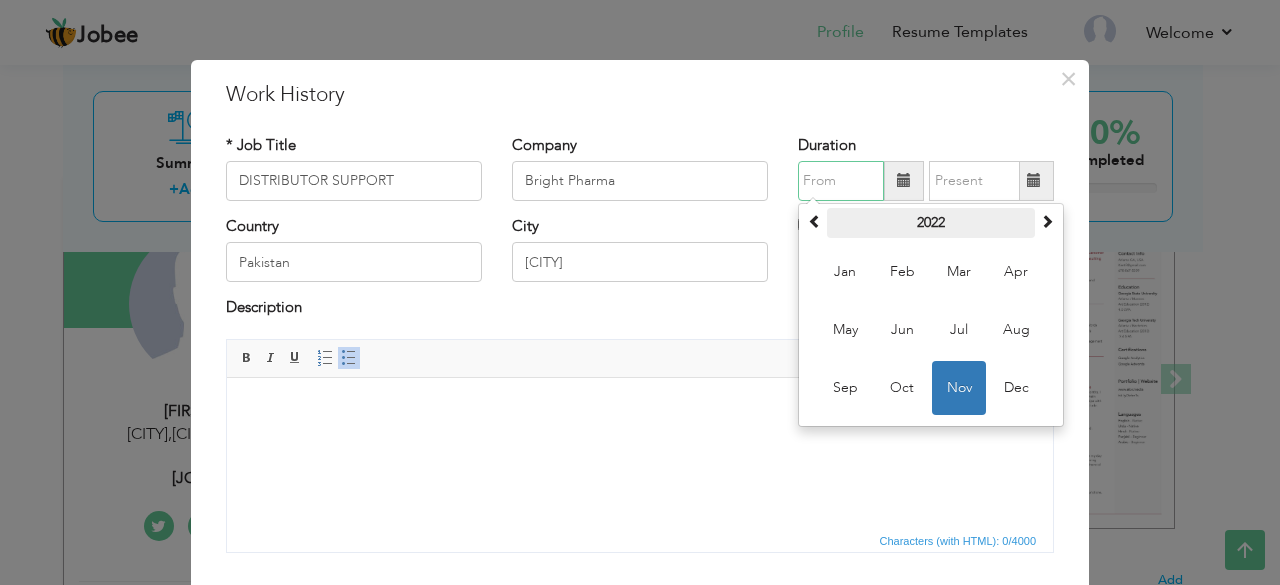 click on "2022" at bounding box center [931, 223] 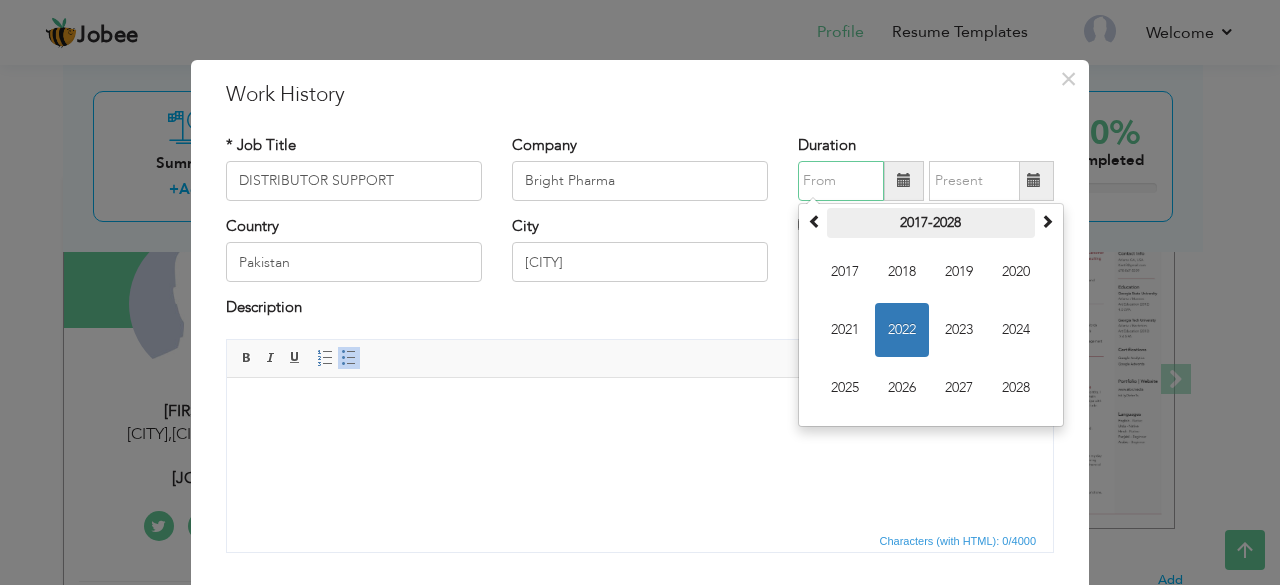 click on "2017-2028" at bounding box center (931, 223) 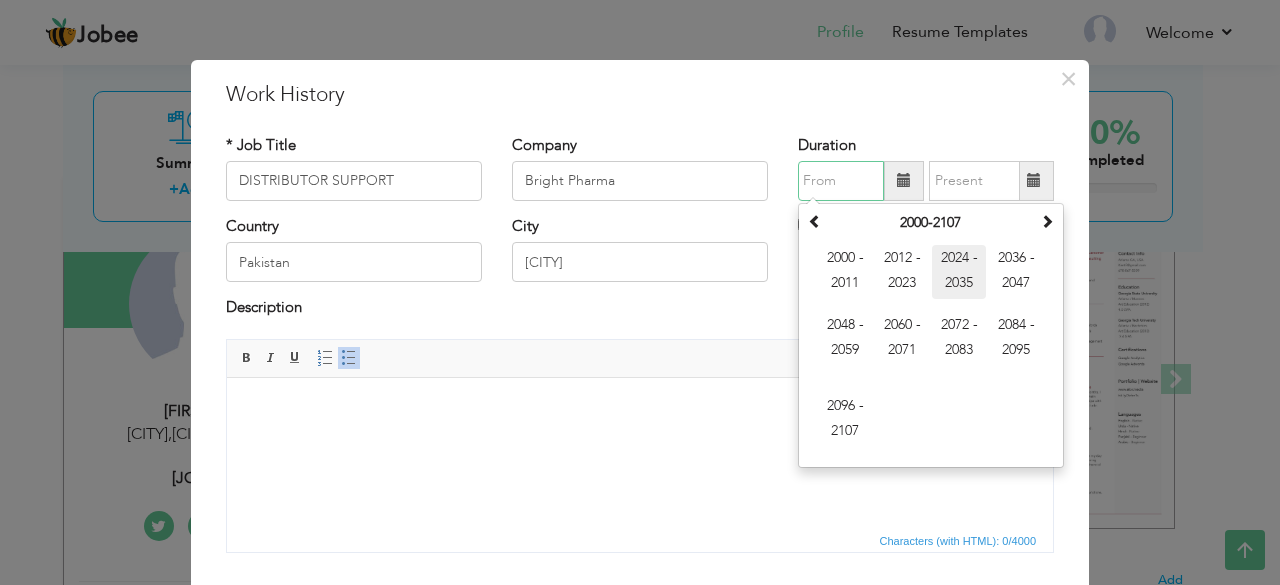 click on "2024 - 2035" at bounding box center [959, 272] 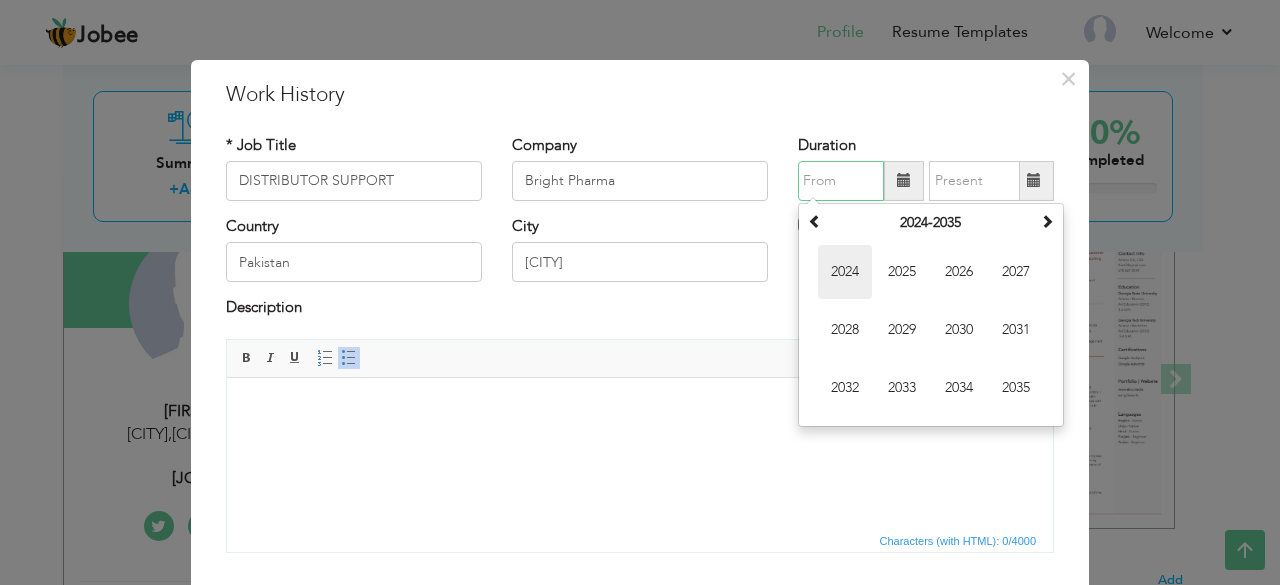 click on "2024" at bounding box center (845, 272) 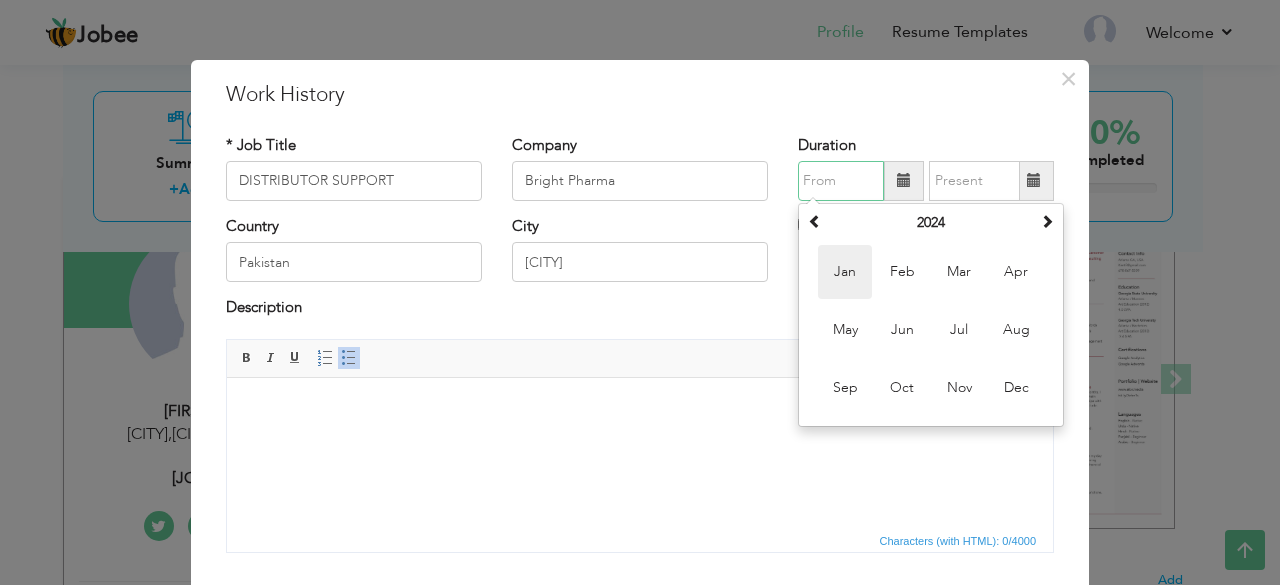 click on "Jan" at bounding box center [845, 272] 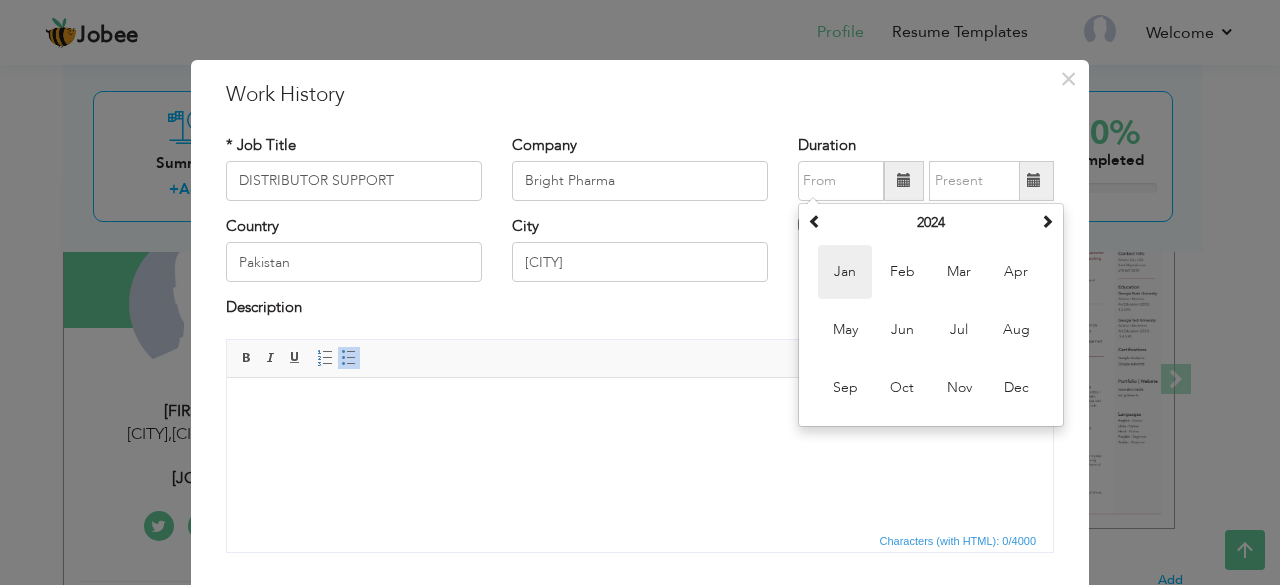 type on "[DATE]" 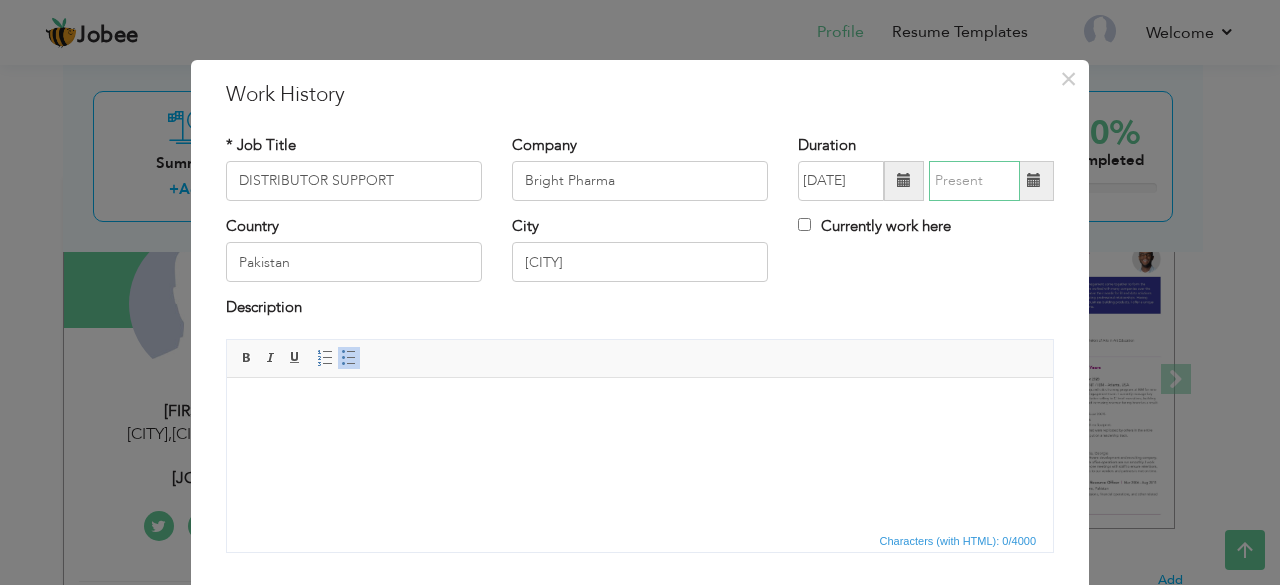 click at bounding box center [974, 181] 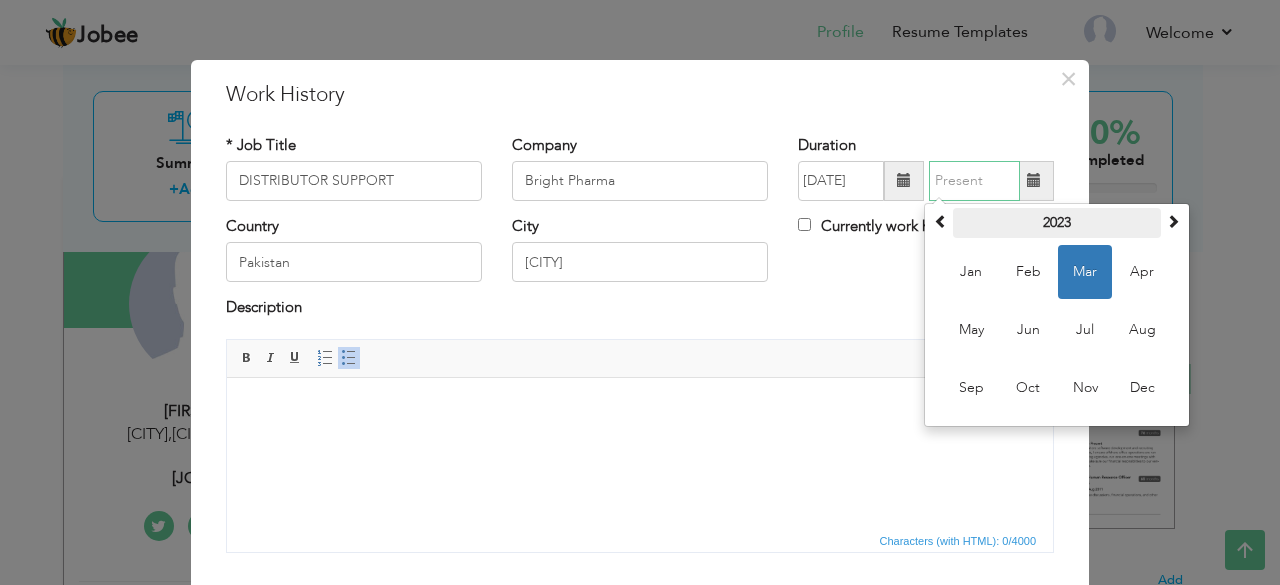 click on "2023" at bounding box center [1057, 223] 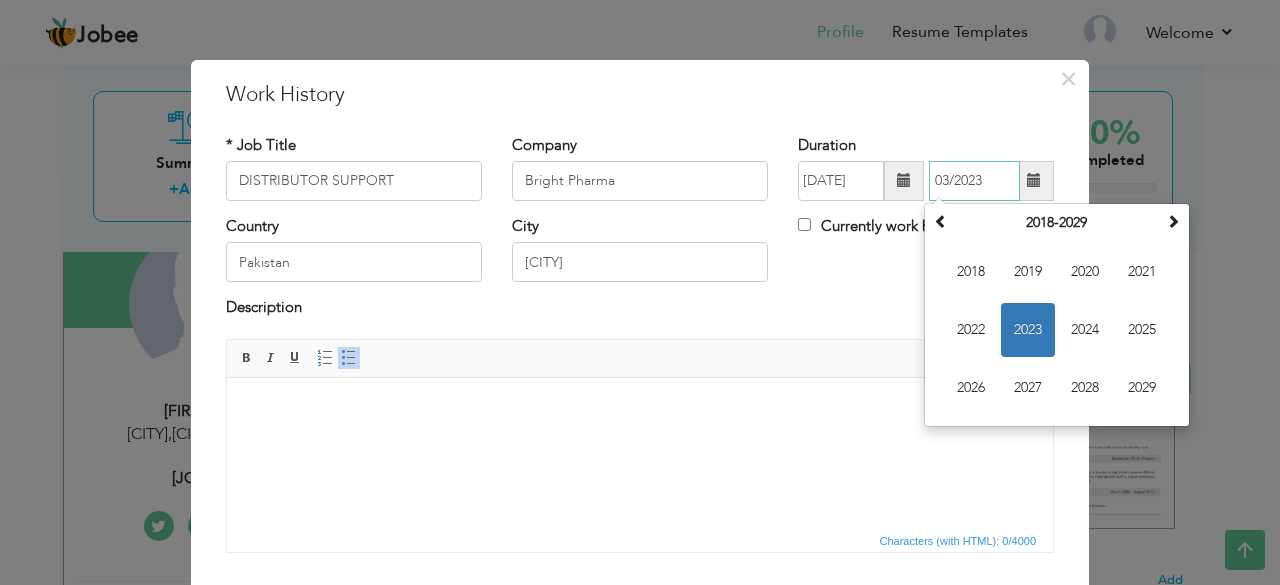 click on "03/2023" at bounding box center [974, 181] 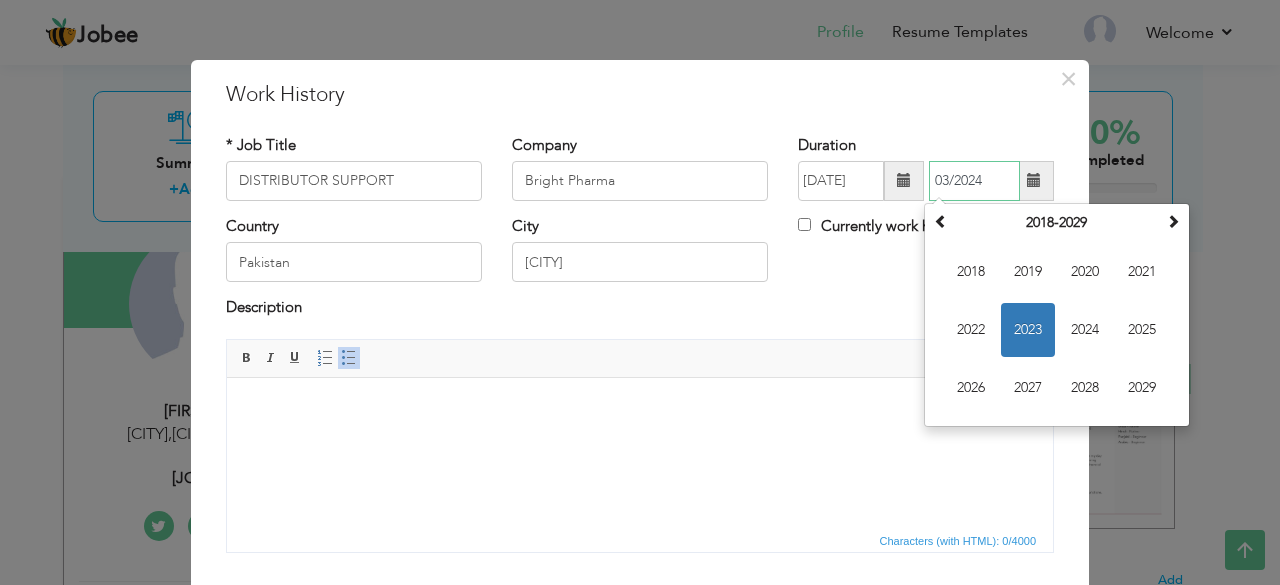 type on "03/2024" 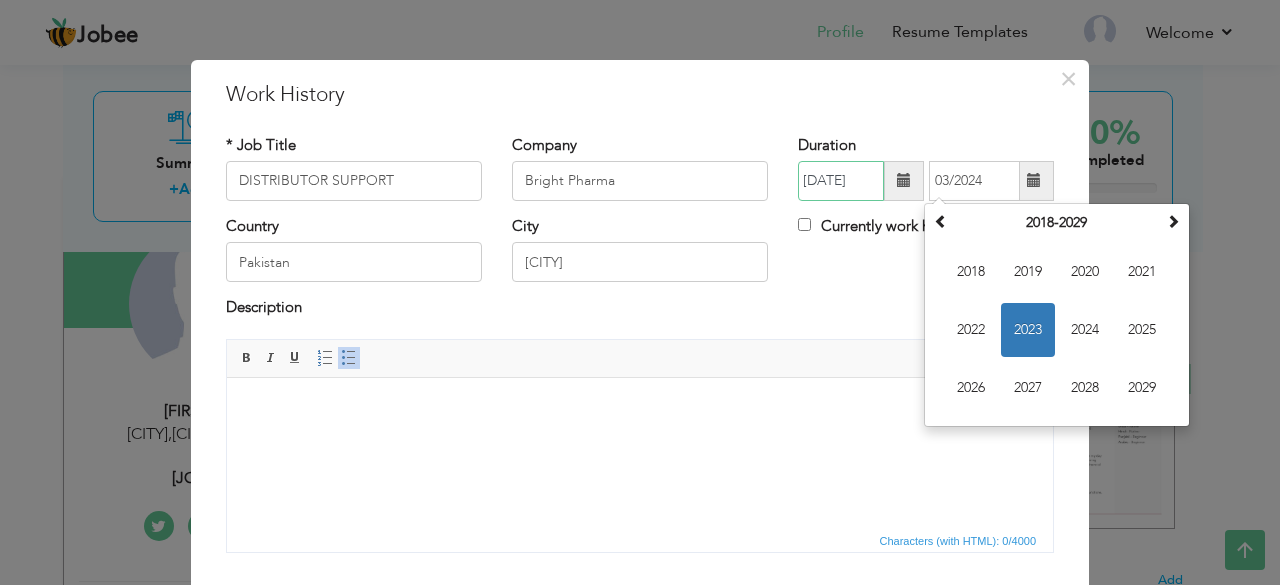 click on "[DATE]" at bounding box center [841, 181] 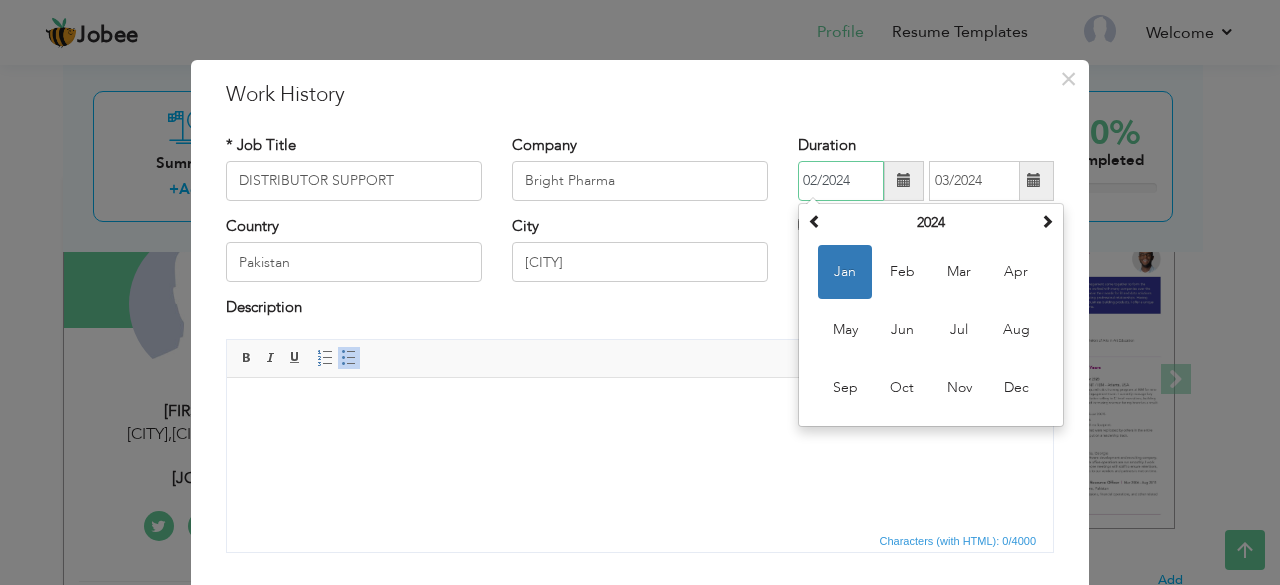 type on "02/2024" 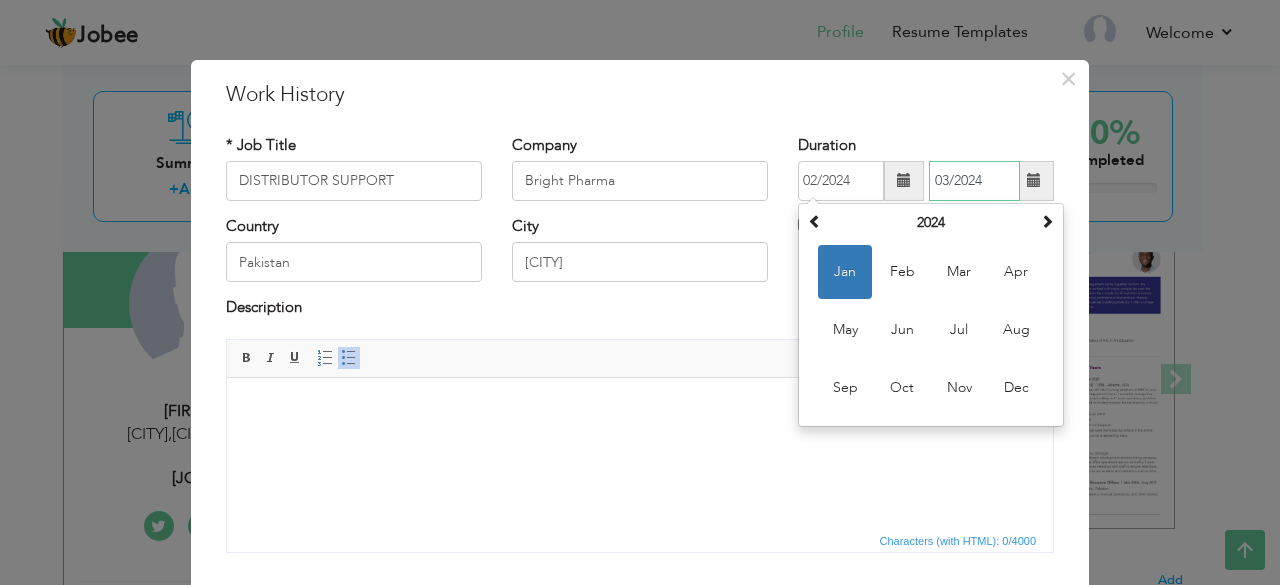 click on "03/2024" at bounding box center [974, 181] 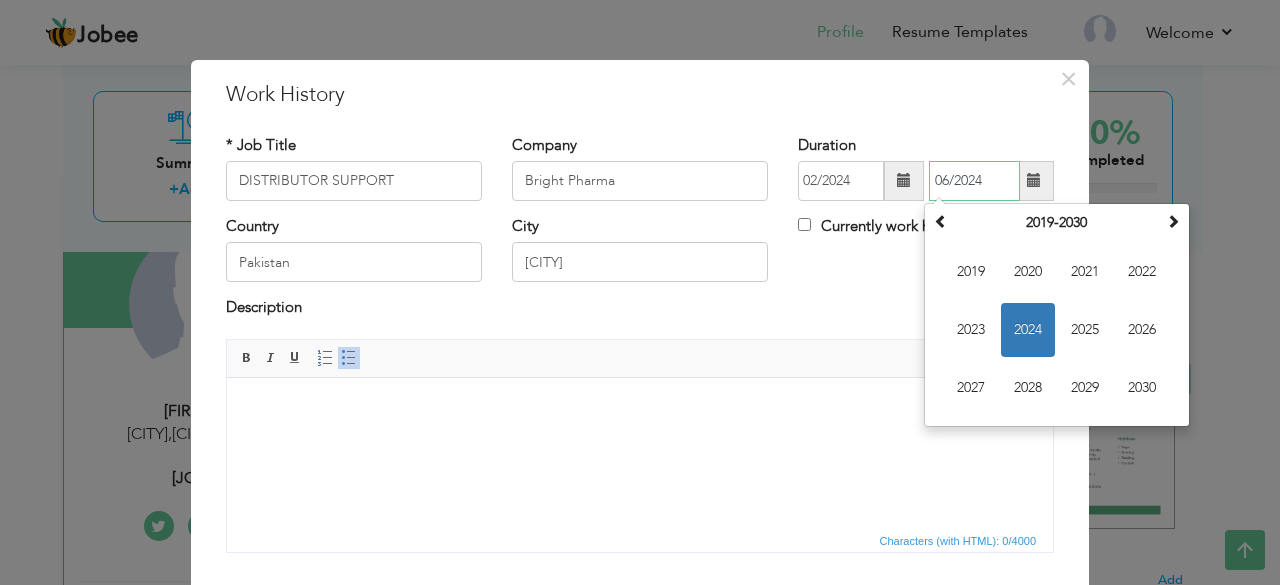 type on "06/2024" 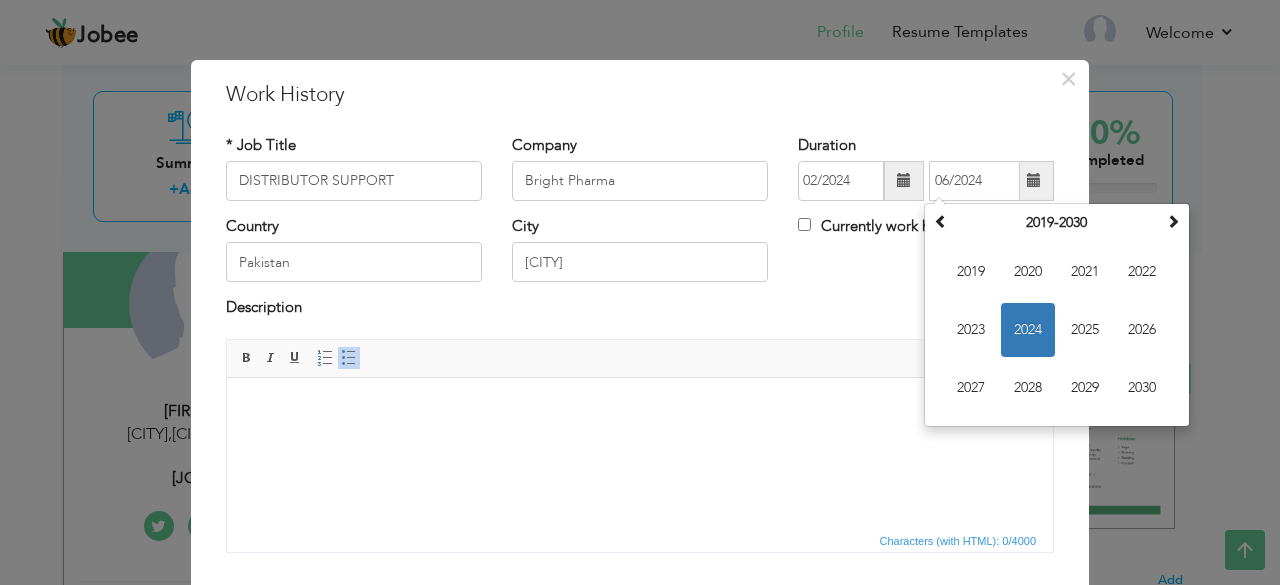click on "Description" at bounding box center (640, 310) 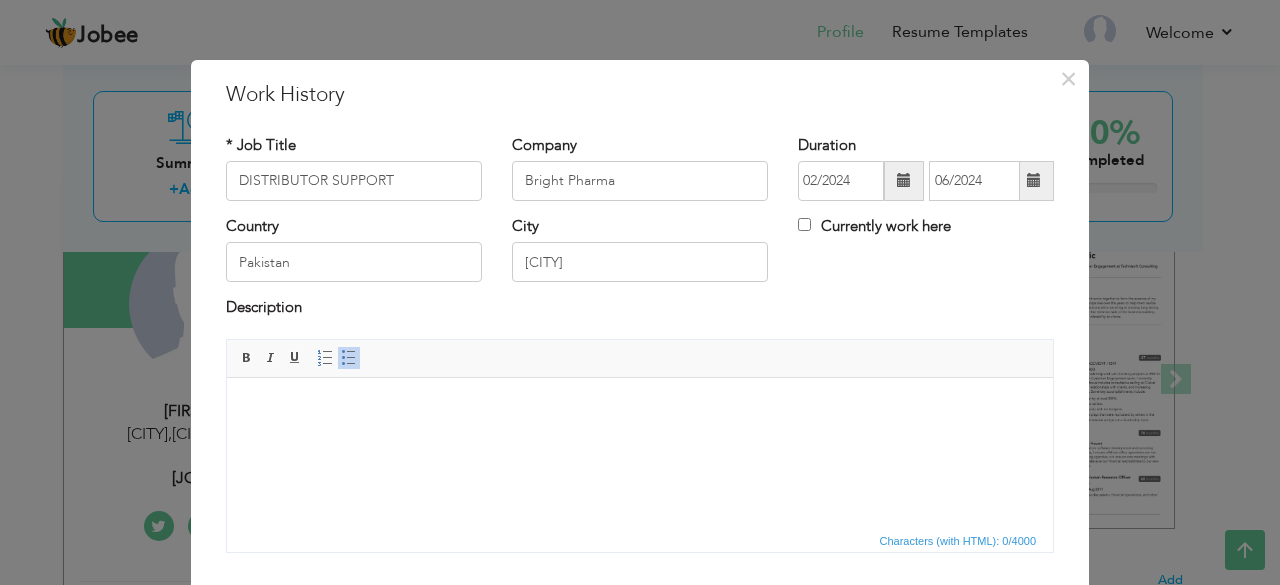click at bounding box center [640, 407] 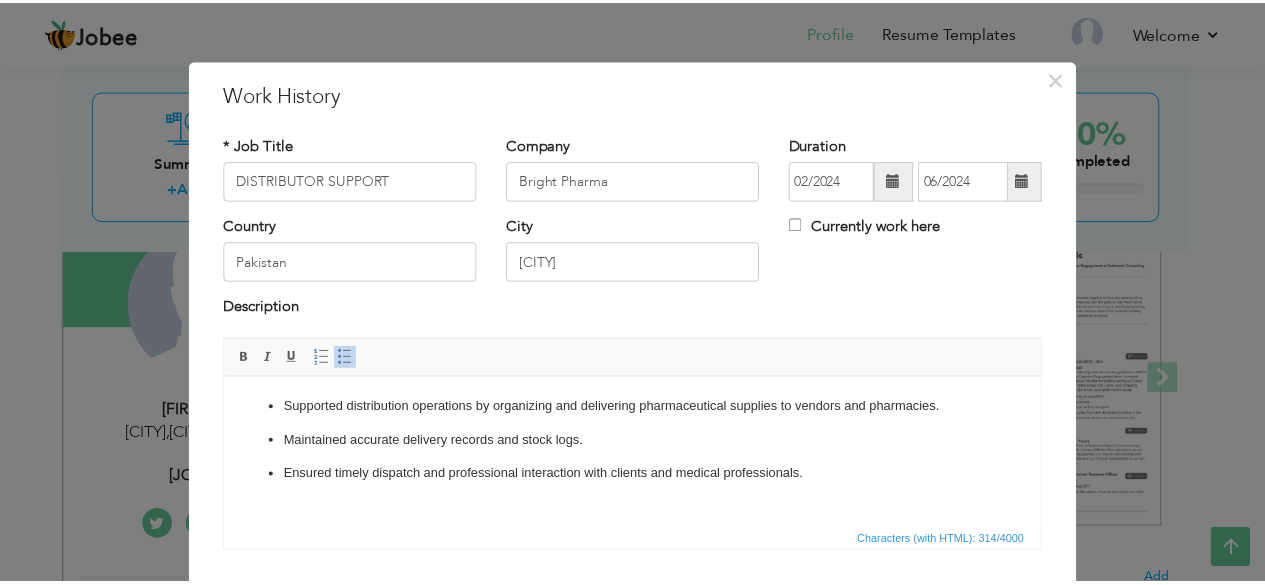 scroll, scrollTop: 128, scrollLeft: 0, axis: vertical 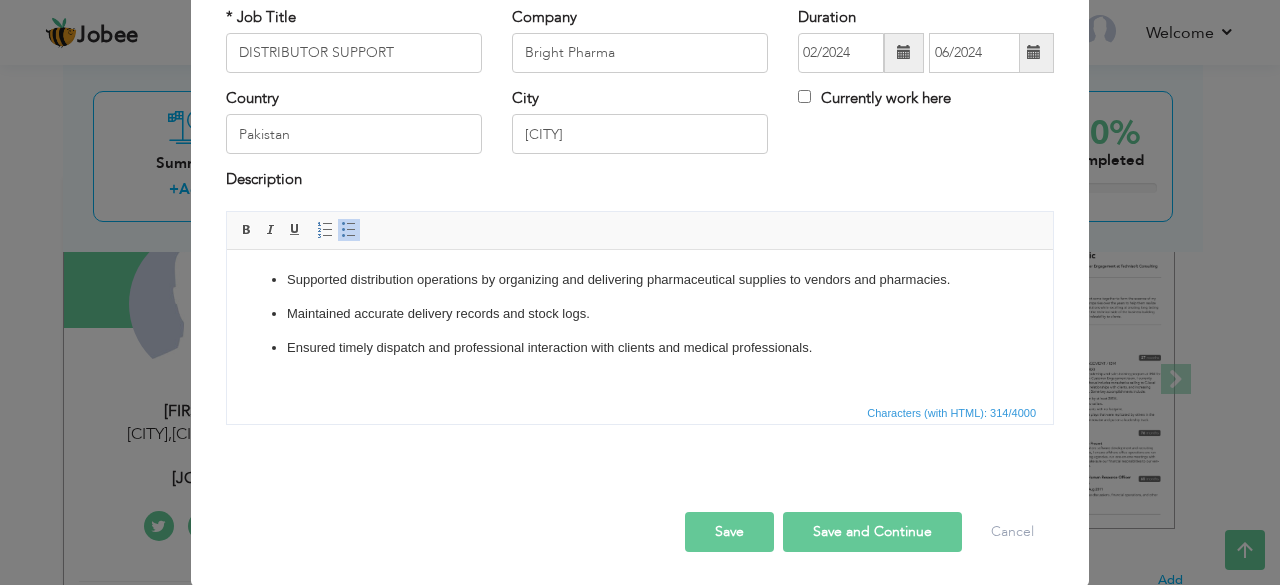 click on "Save" at bounding box center [729, 532] 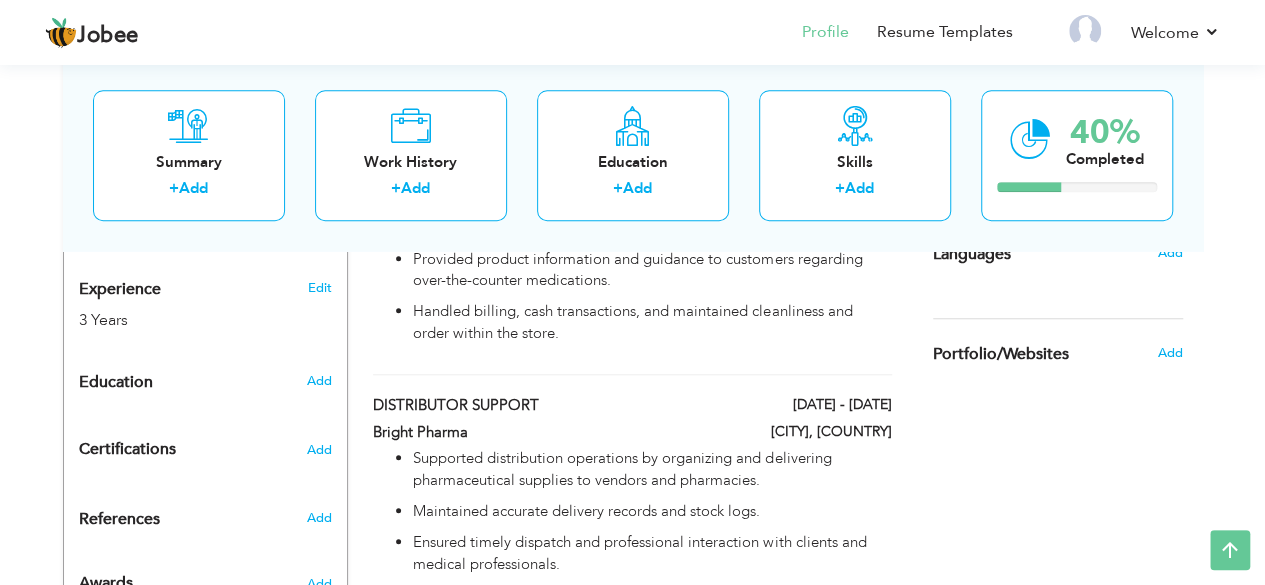 scroll, scrollTop: 686, scrollLeft: 0, axis: vertical 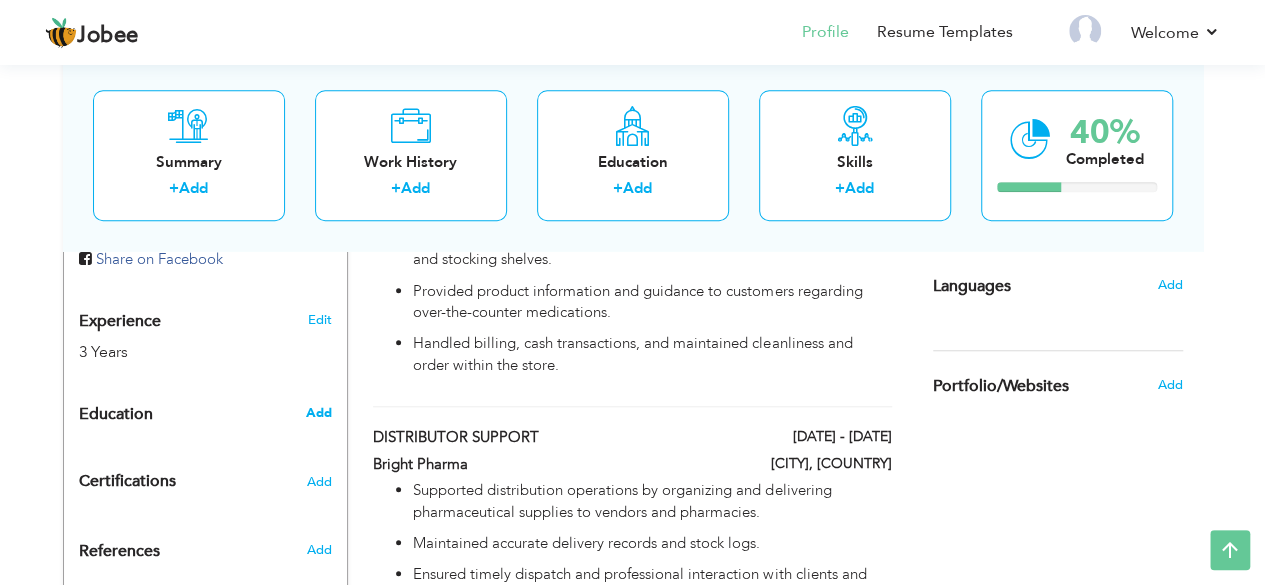 click on "Add" at bounding box center [318, 413] 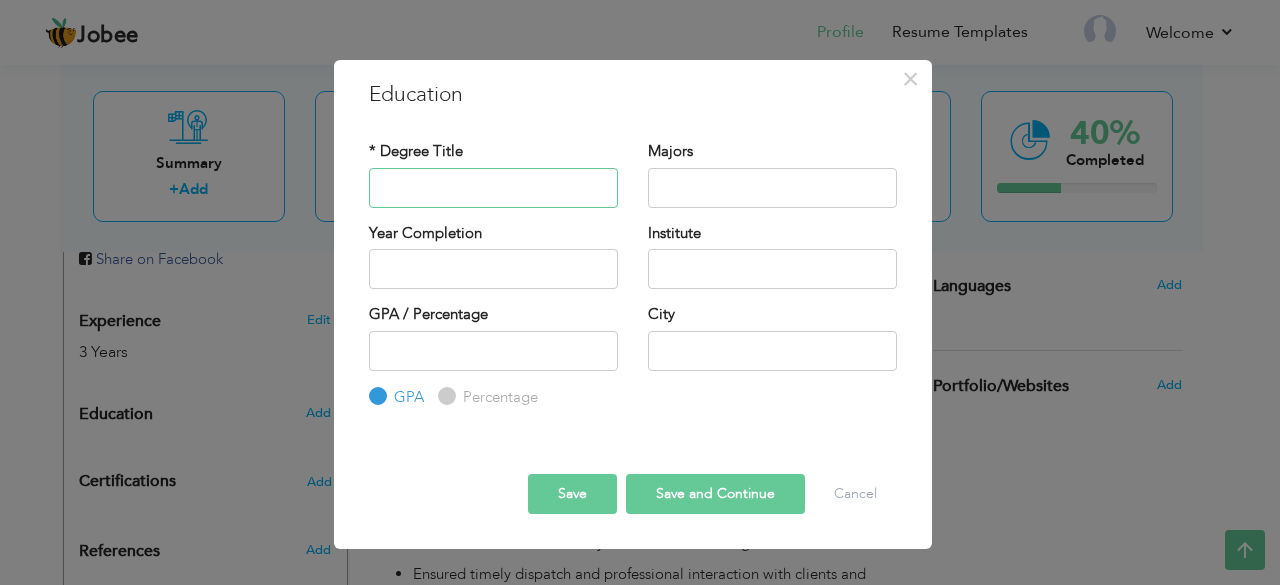 paste on "Matriculation" 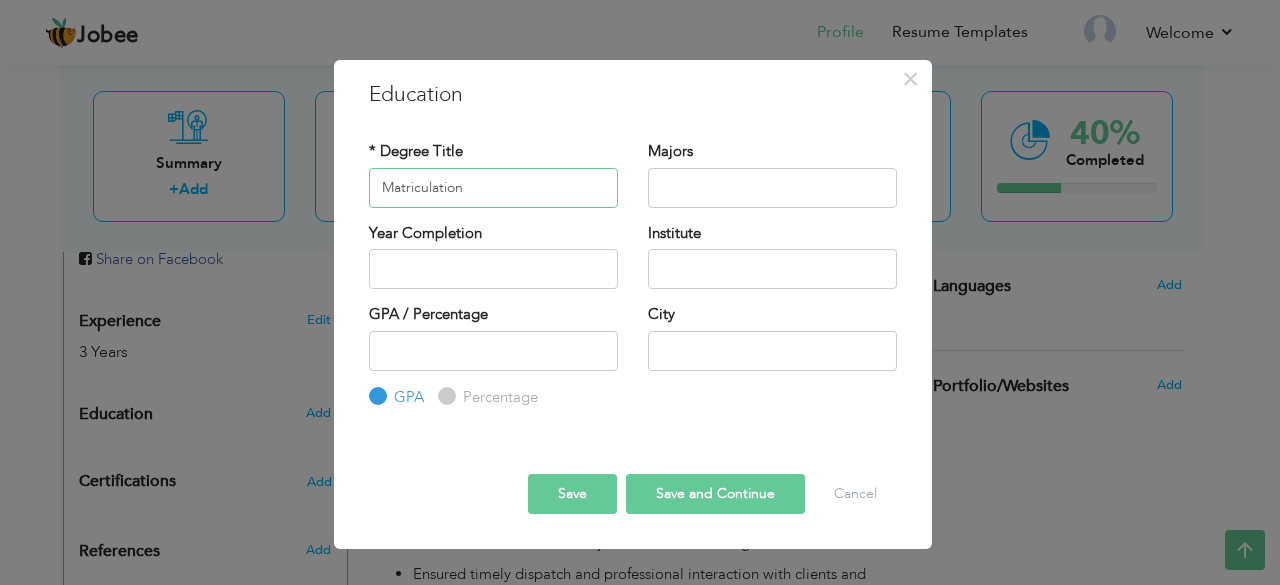 type on "Matriculation" 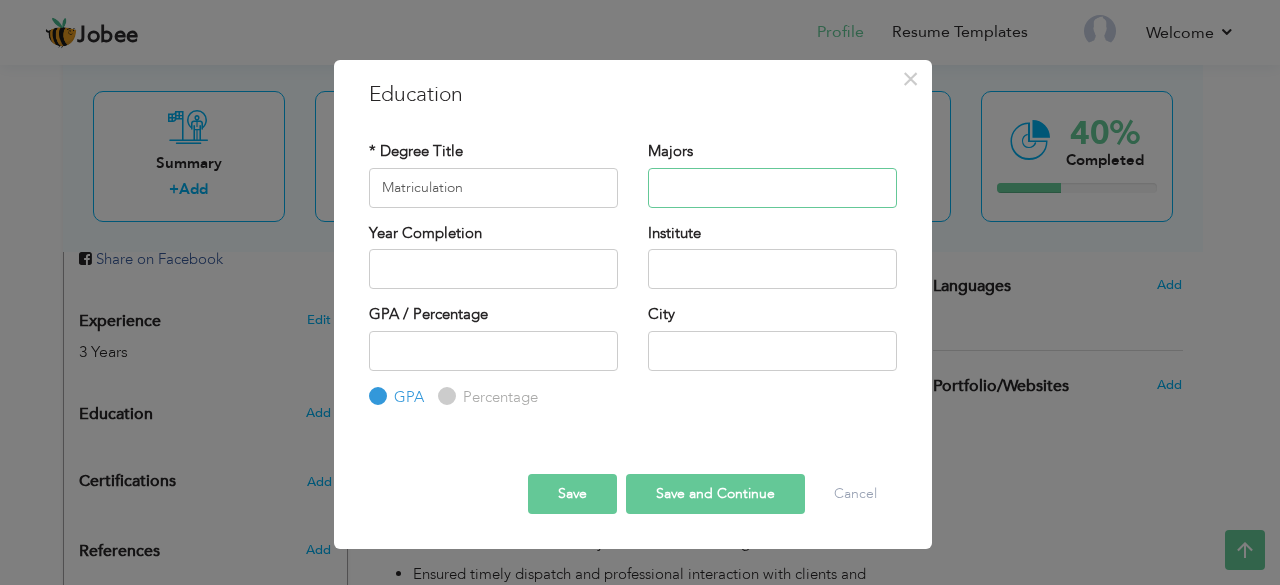 click at bounding box center (772, 188) 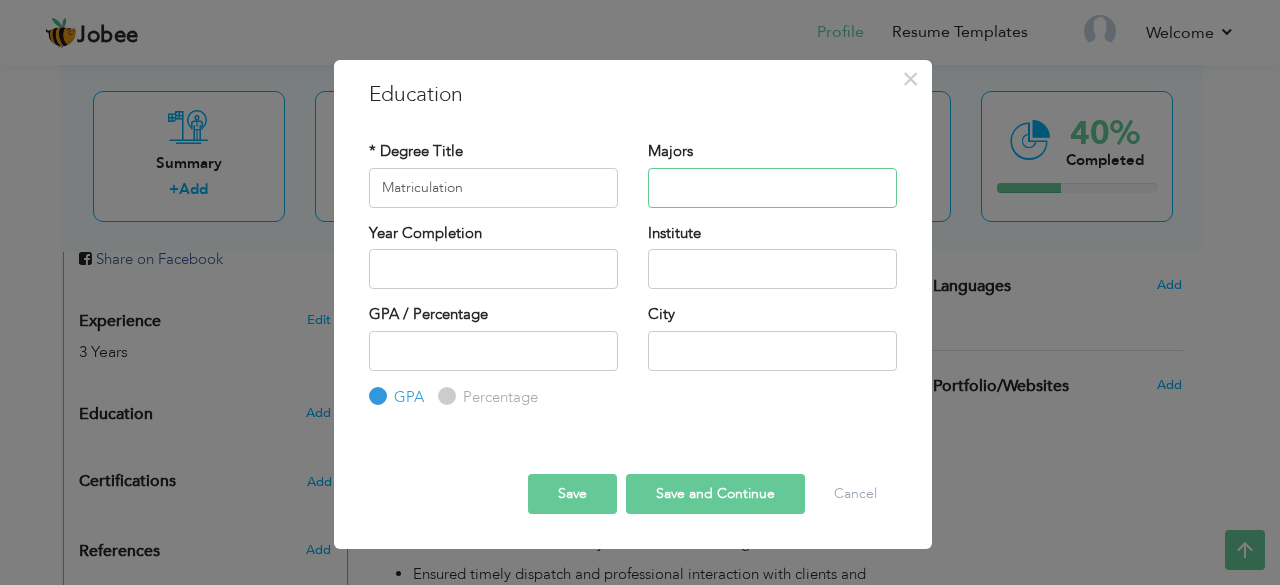 paste on "Science" 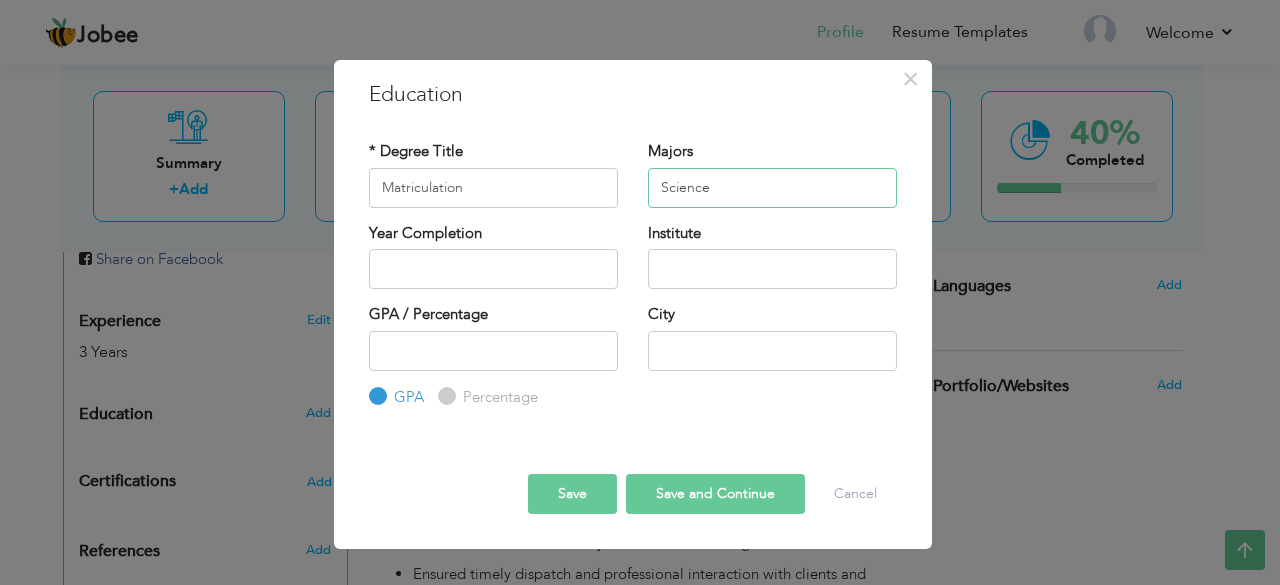 type on "Science" 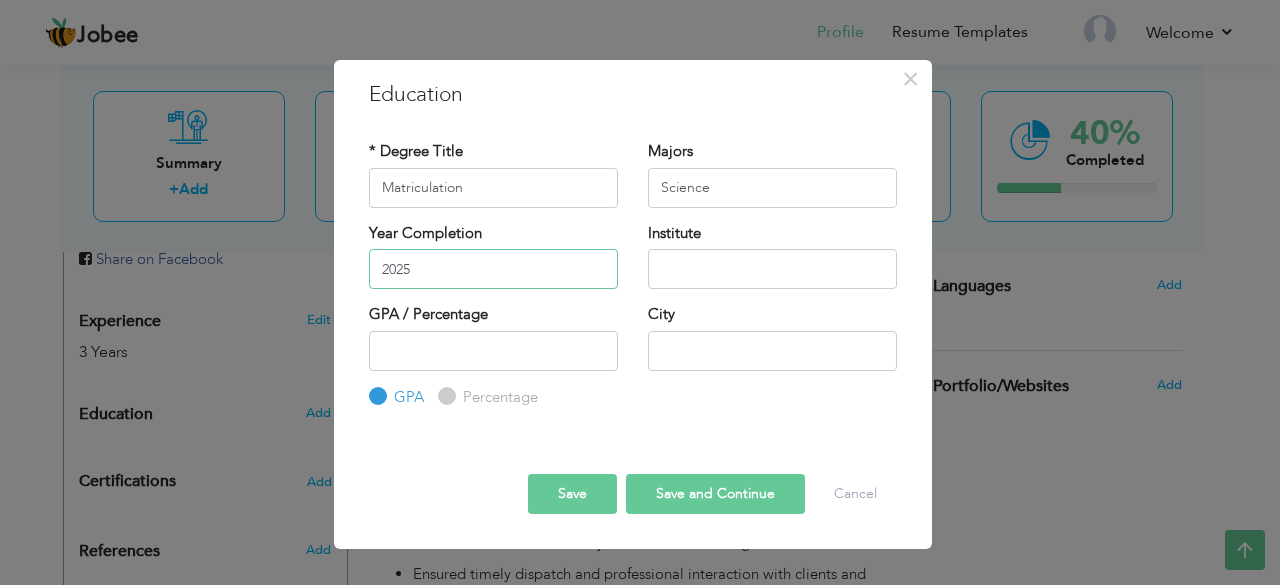 click on "2025" at bounding box center [493, 269] 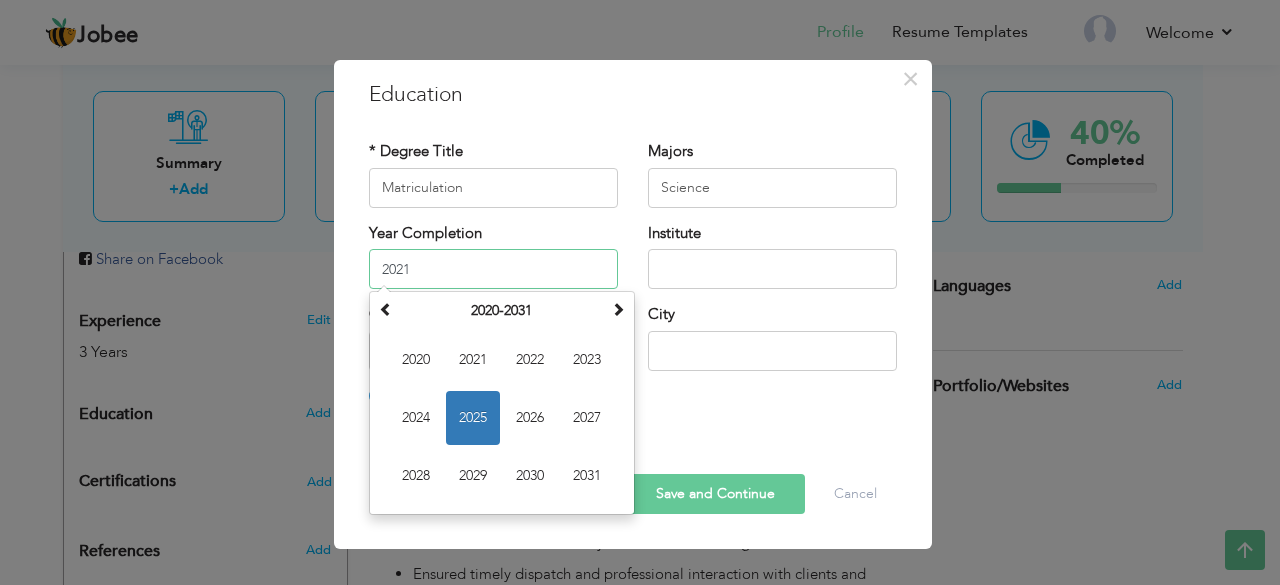 type on "2021" 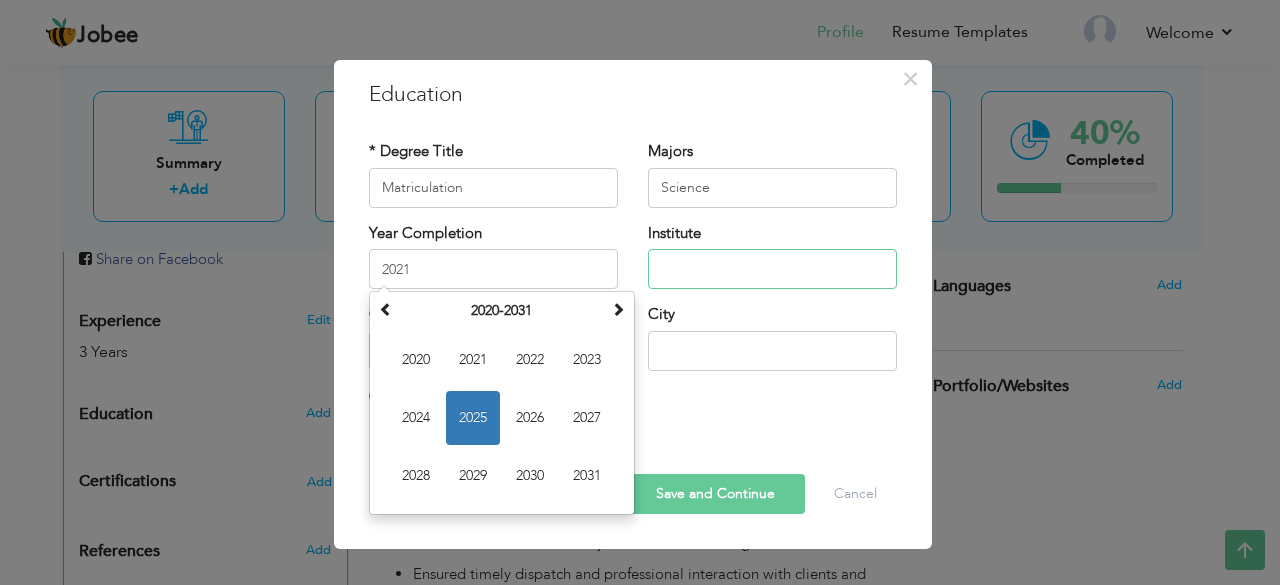 click at bounding box center [772, 269] 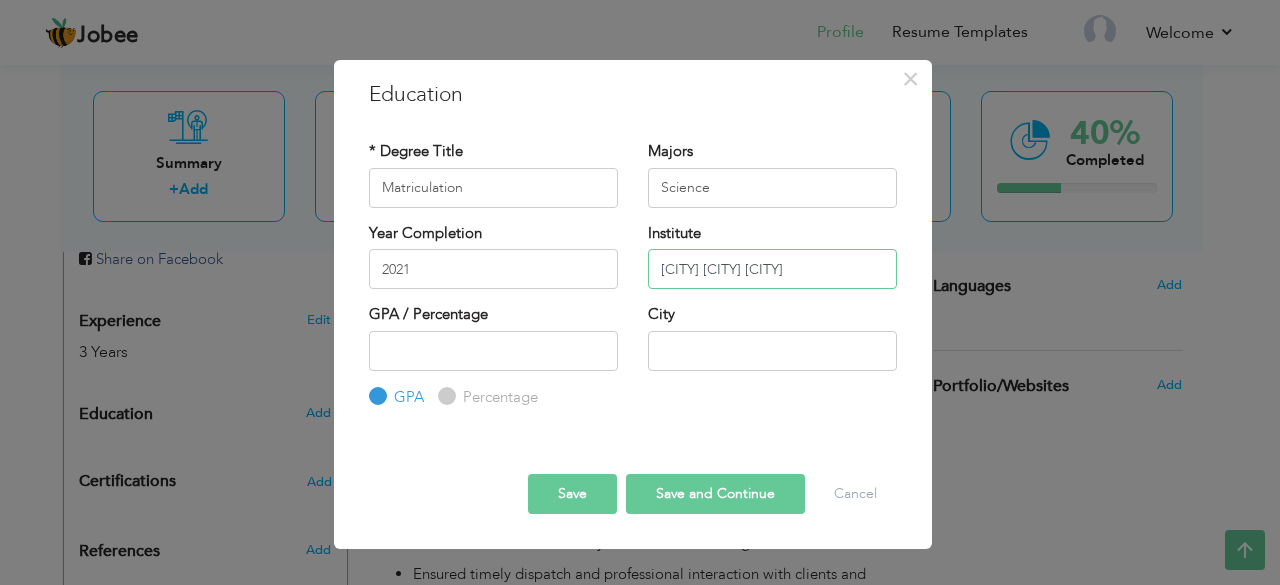 type on "[CITY] [CITY] [CITY]" 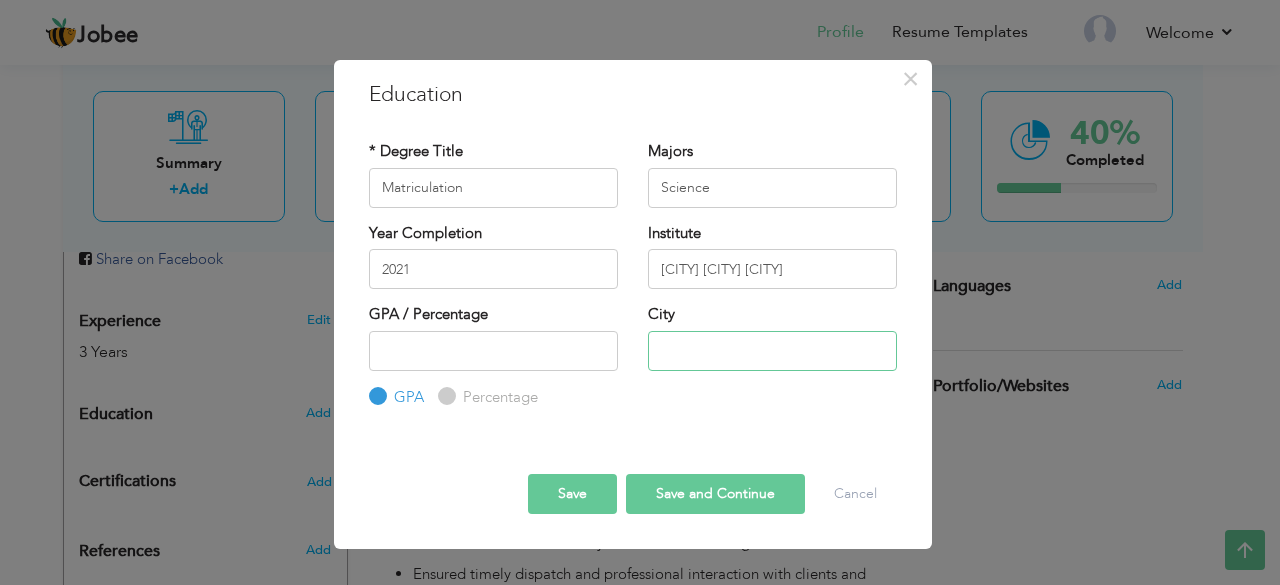 click at bounding box center (772, 351) 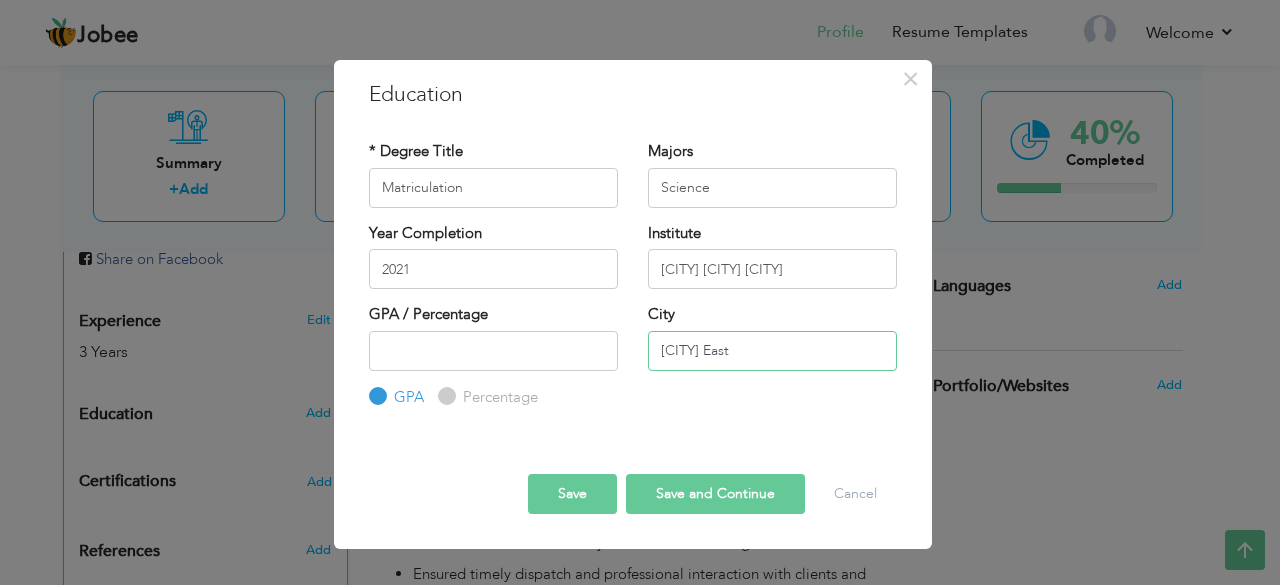 click on "[CITY] East" at bounding box center [772, 351] 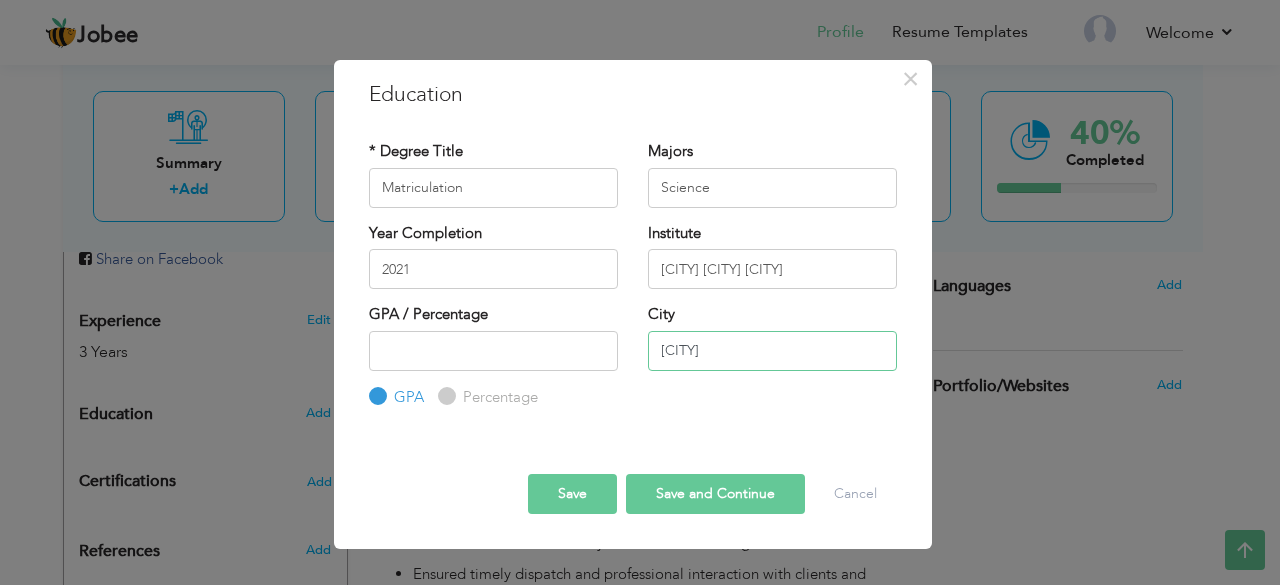 type on "[CITY]" 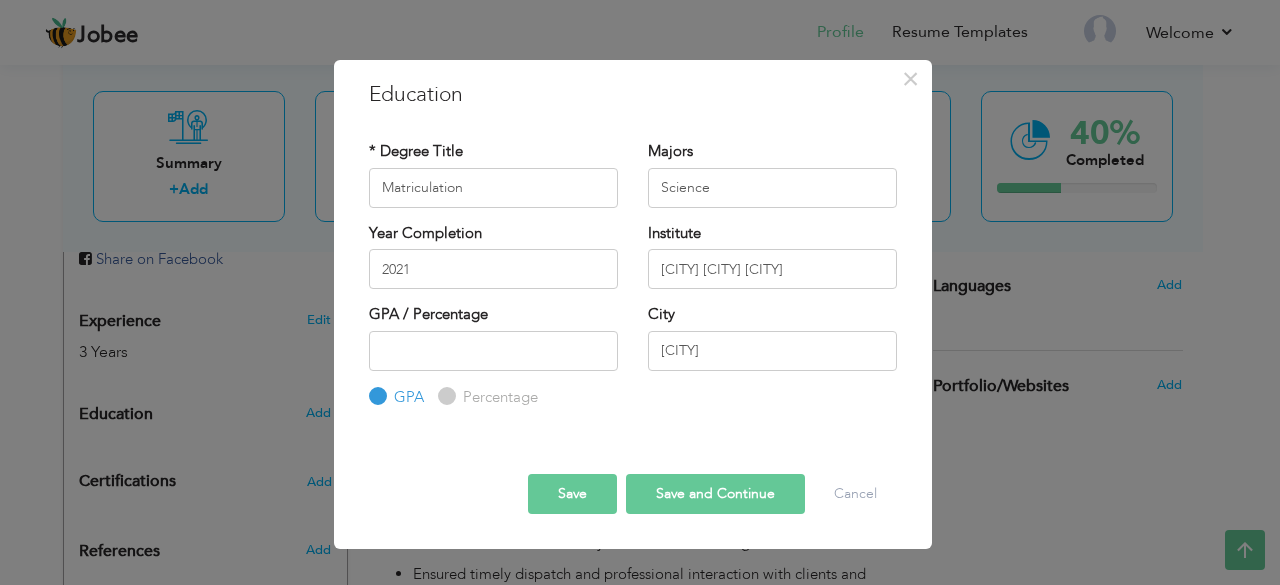 click on "Save" at bounding box center (572, 494) 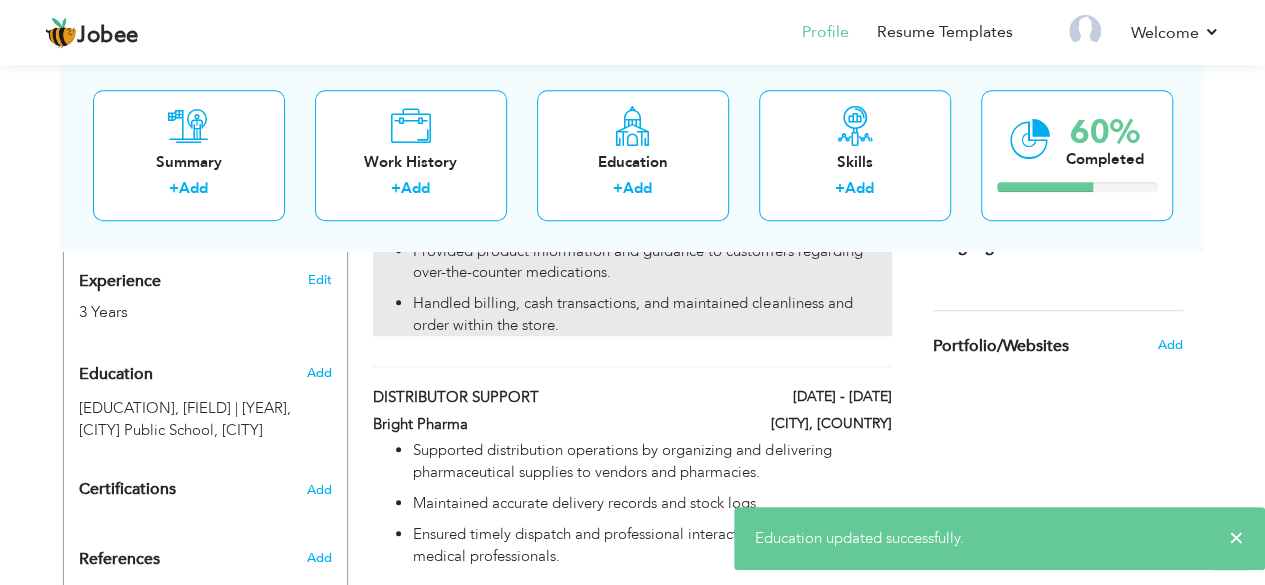scroll, scrollTop: 786, scrollLeft: 0, axis: vertical 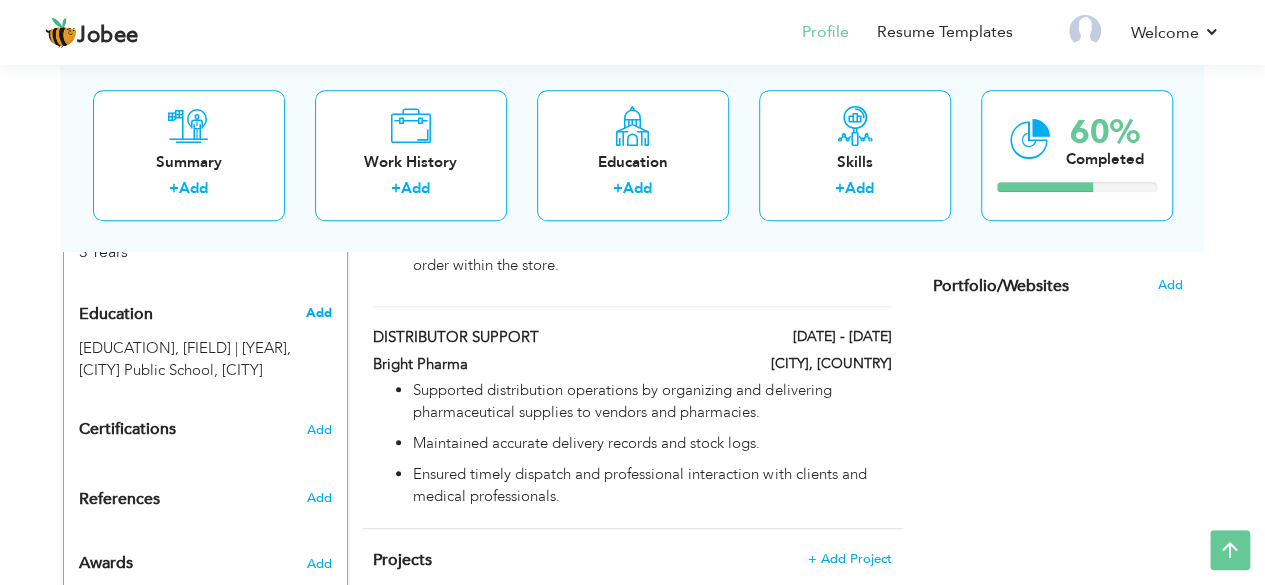 click on "Add" at bounding box center [318, 313] 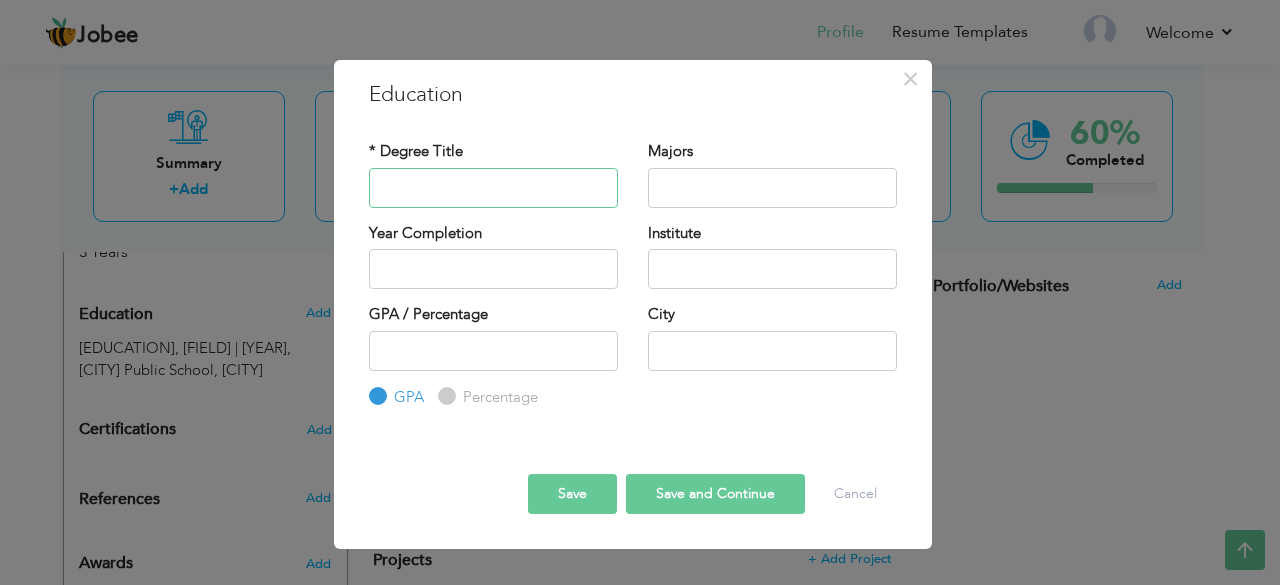 click at bounding box center [493, 188] 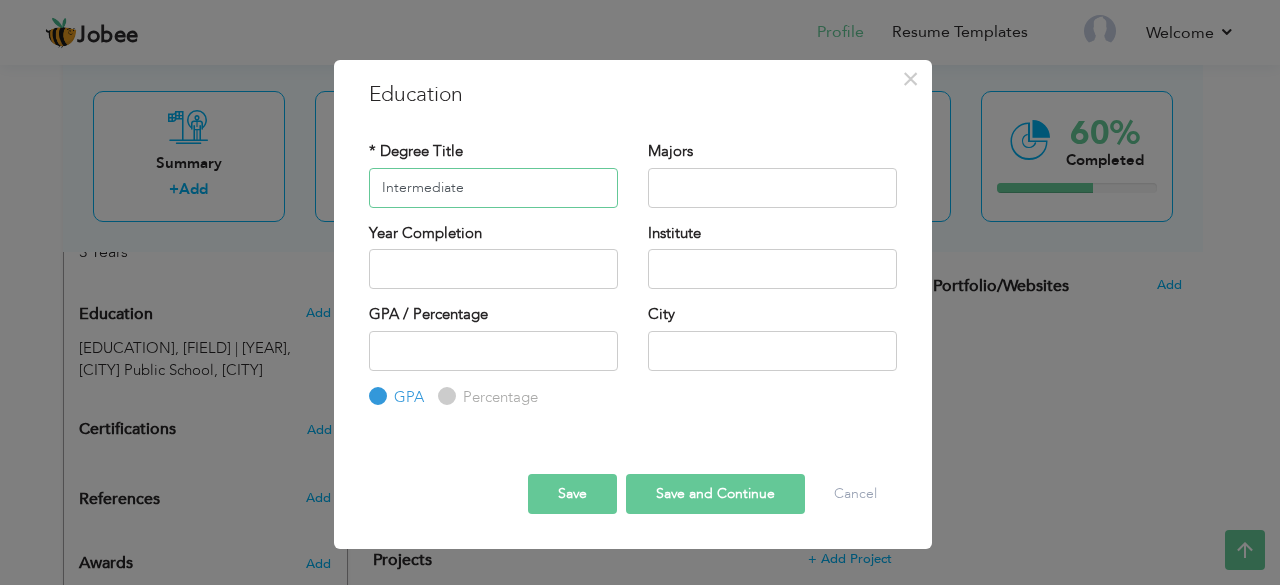type on "Intermediate" 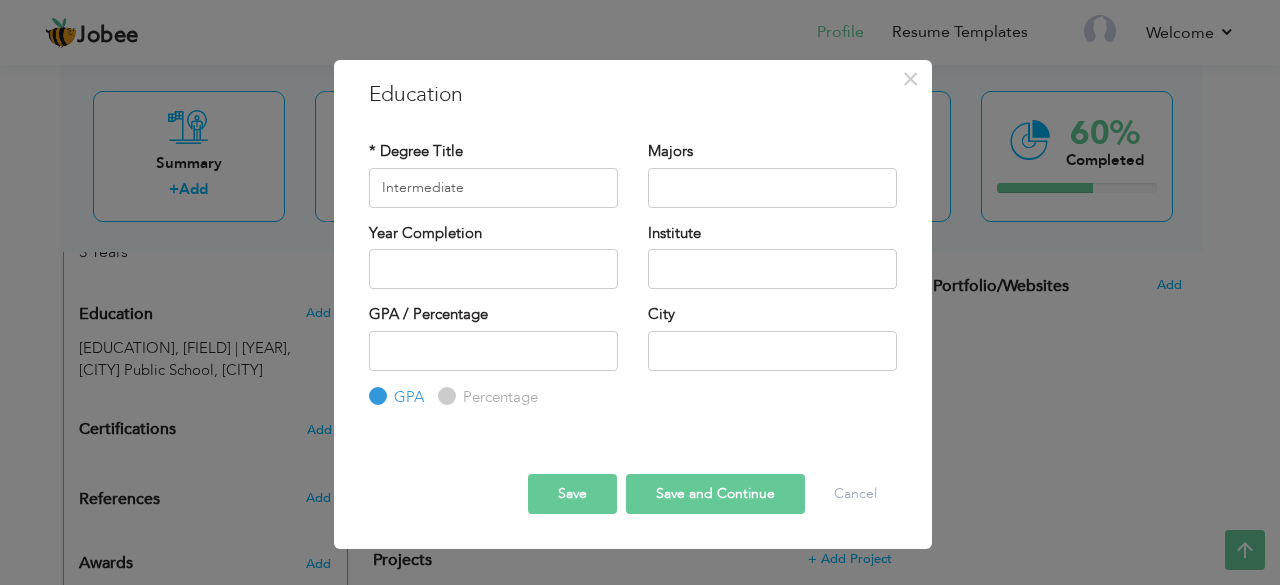 click on "Majors" at bounding box center [772, 174] 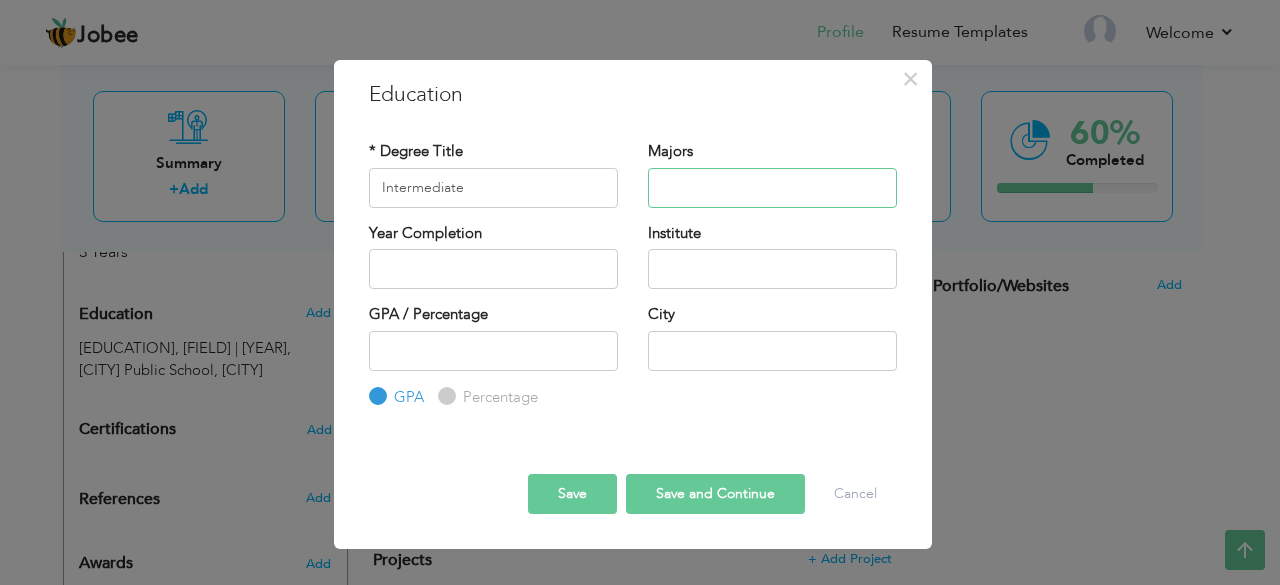 click at bounding box center [772, 188] 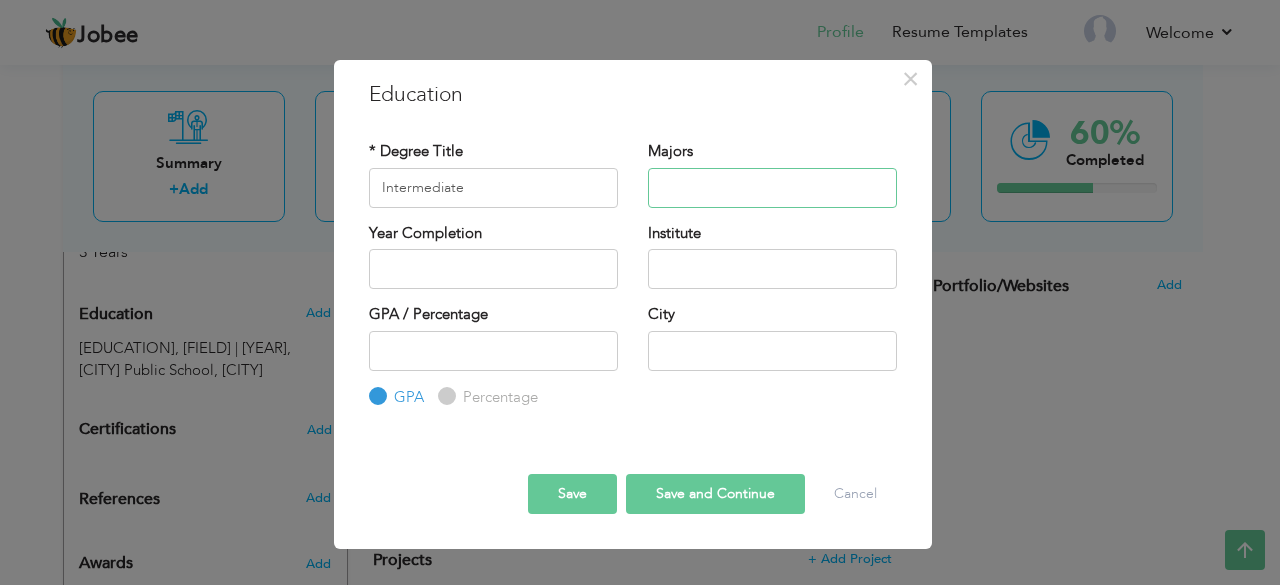 click at bounding box center [772, 188] 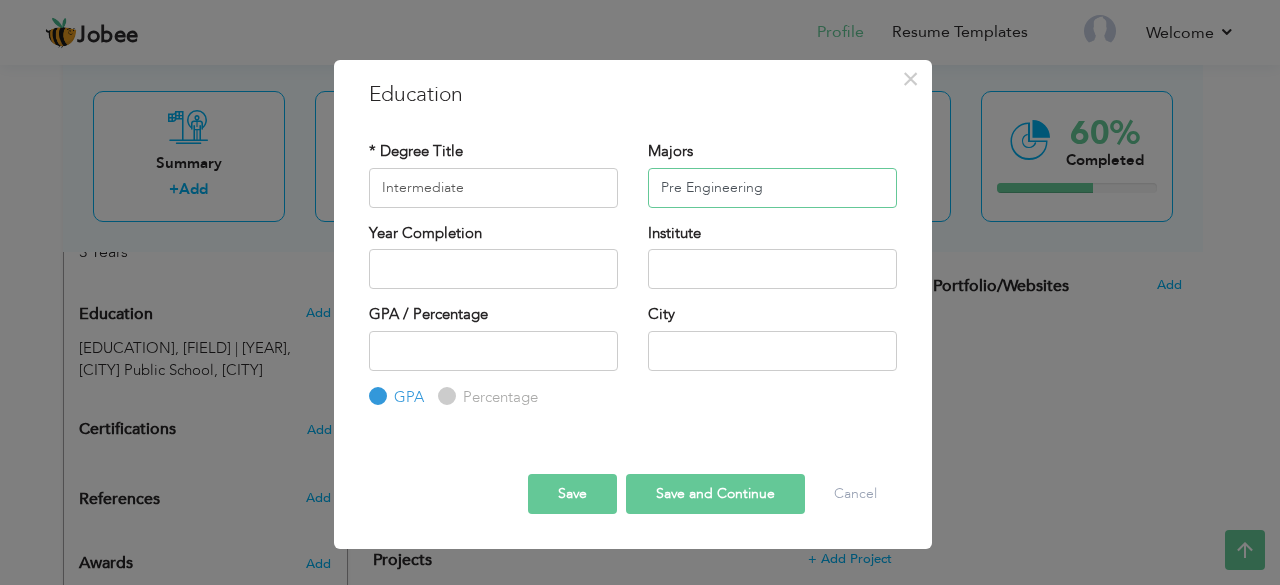 type on "Pre Engineering" 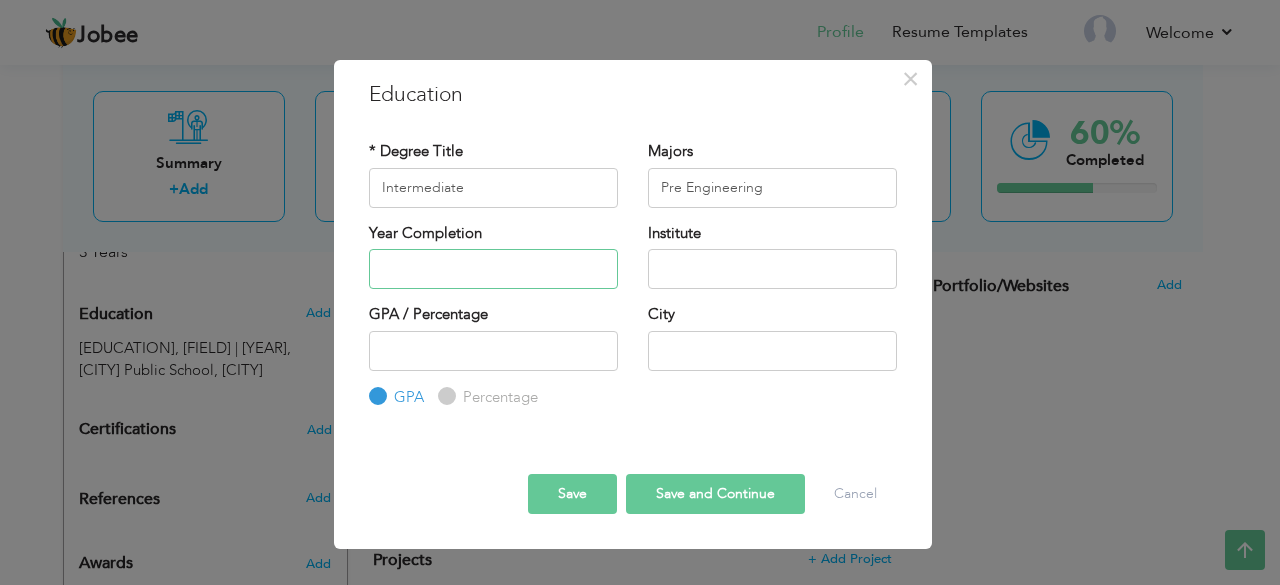click at bounding box center (493, 269) 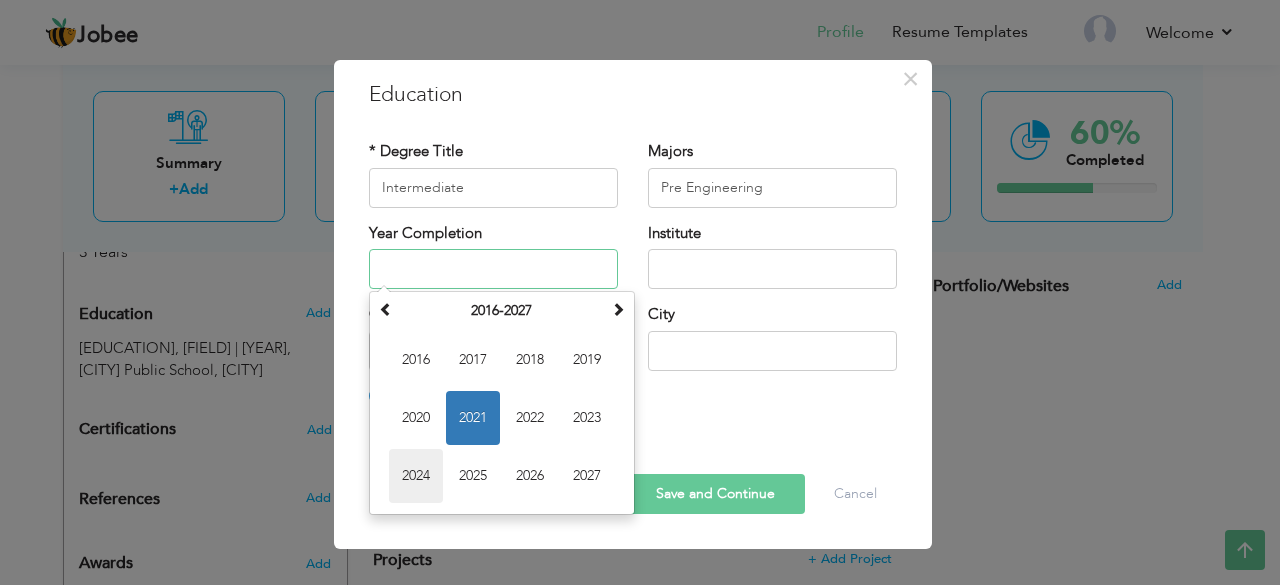 click on "2024" at bounding box center (416, 476) 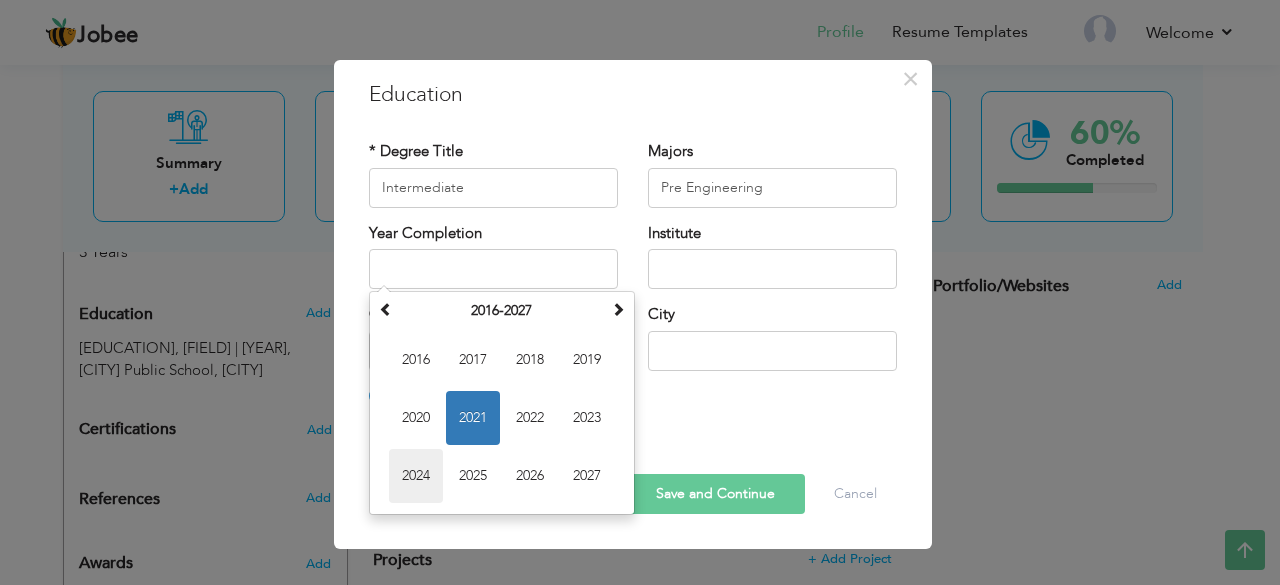 type on "2024" 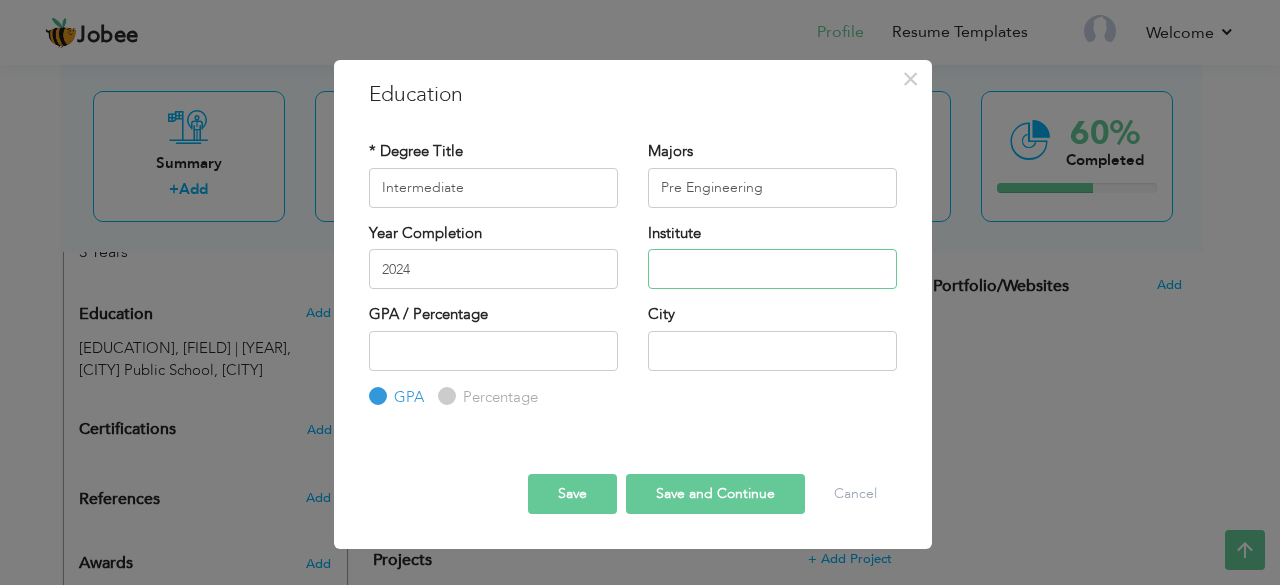 click at bounding box center [772, 269] 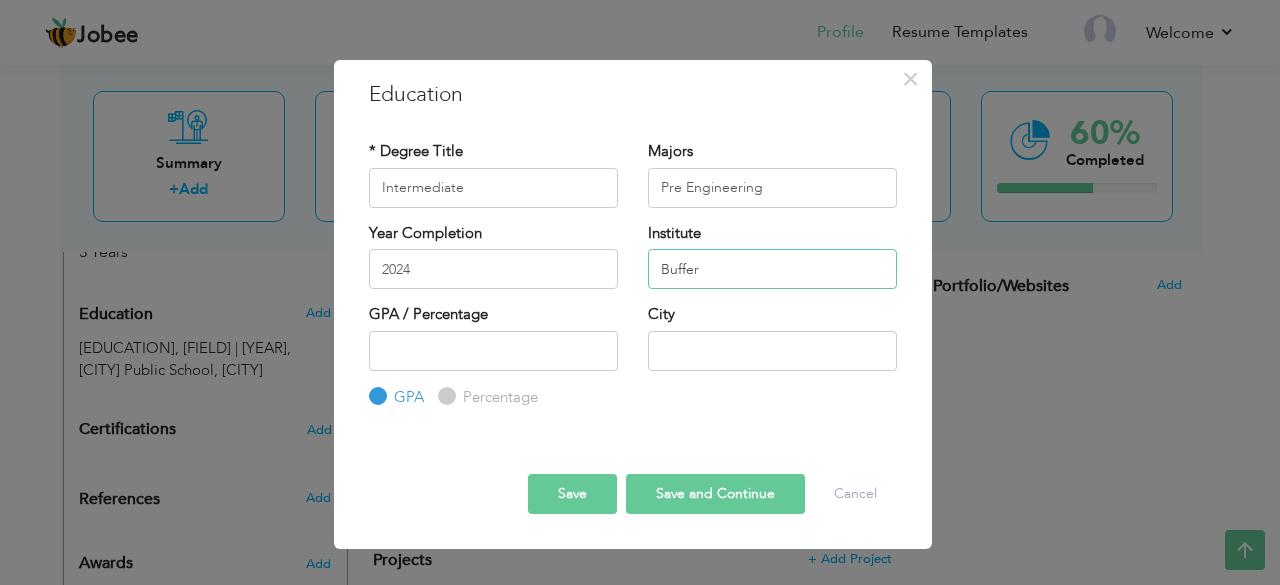 type on "Bufferz" 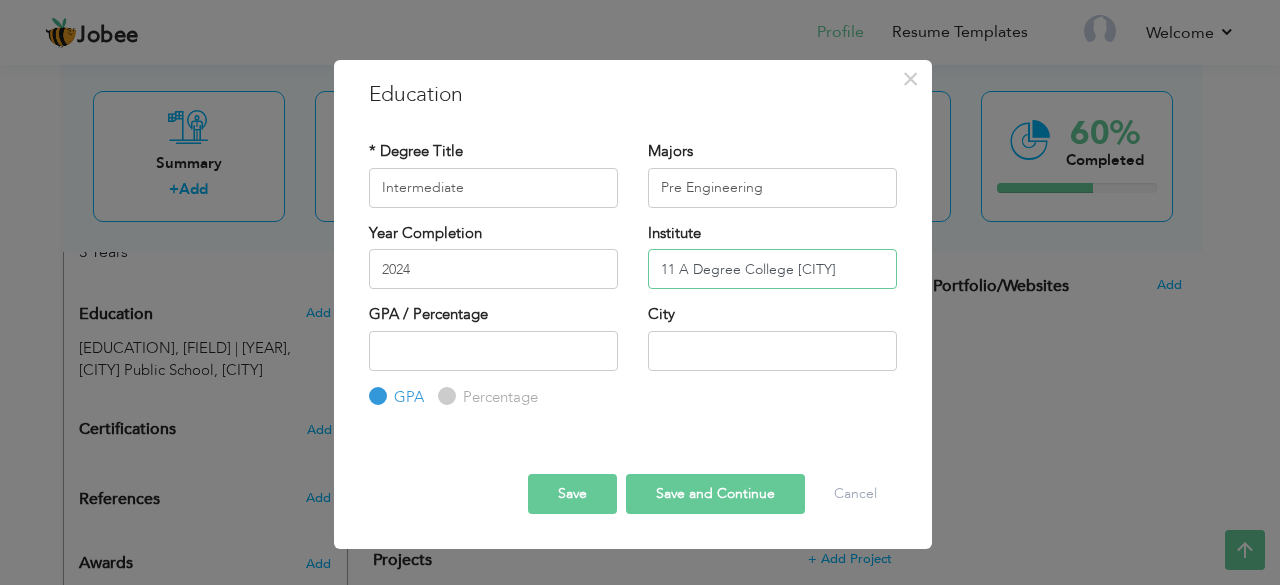 type on "11 A Degree College [CITY]" 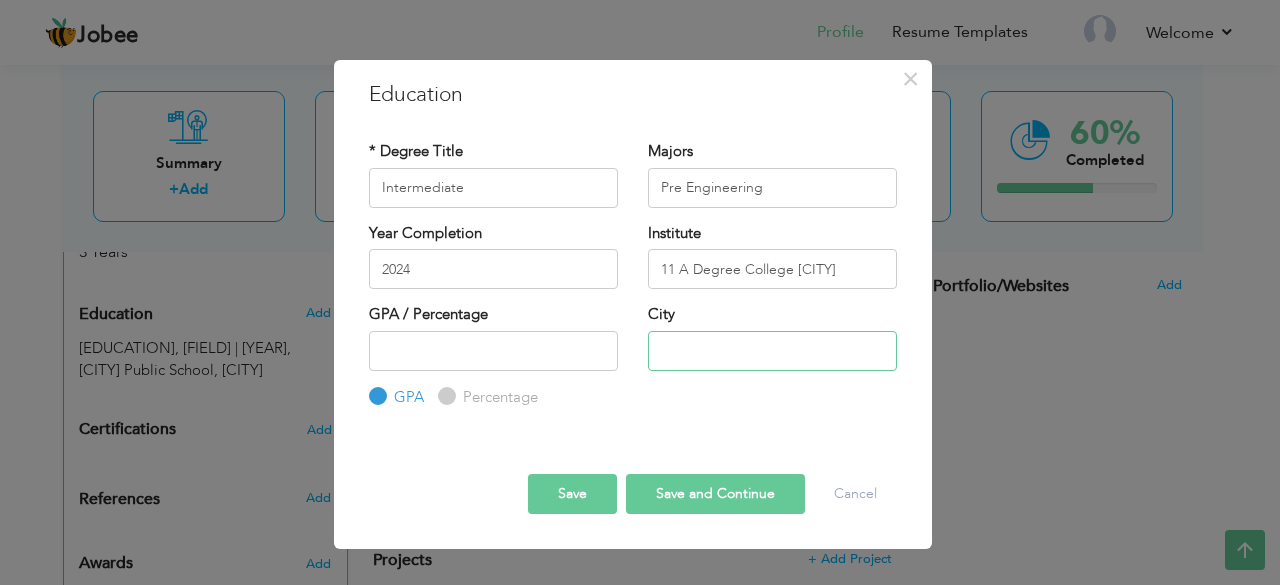 drag, startPoint x: 704, startPoint y: 366, endPoint x: 717, endPoint y: 365, distance: 13.038404 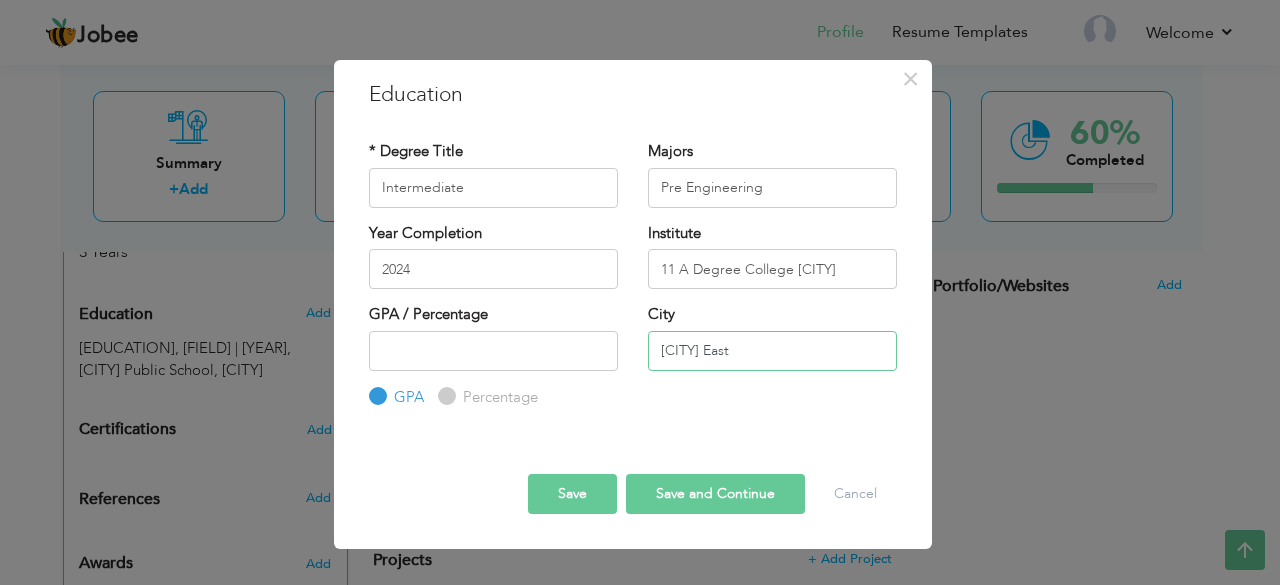 click on "[CITY] East" at bounding box center (772, 351) 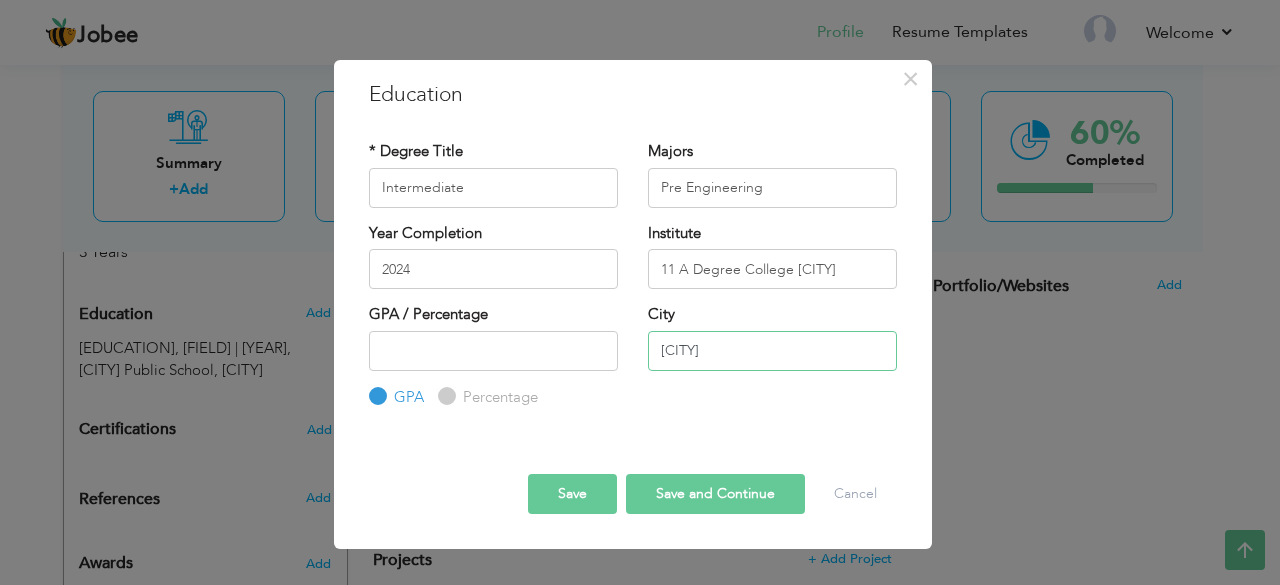 type on "[CITY]" 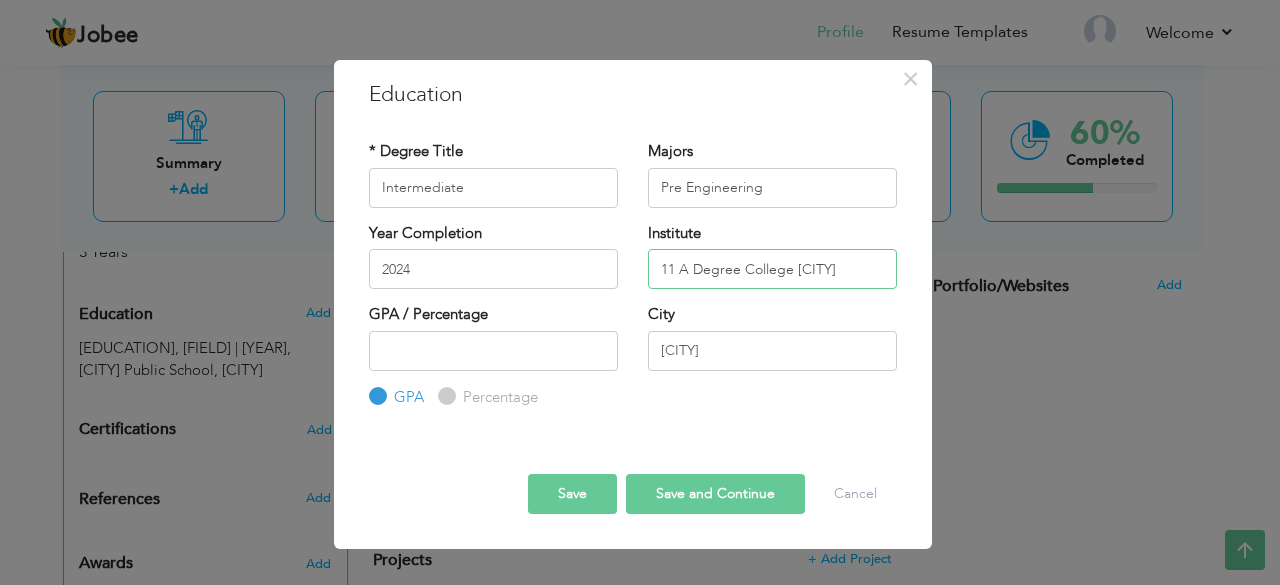 click on "11 A Degree College [CITY]" at bounding box center [772, 269] 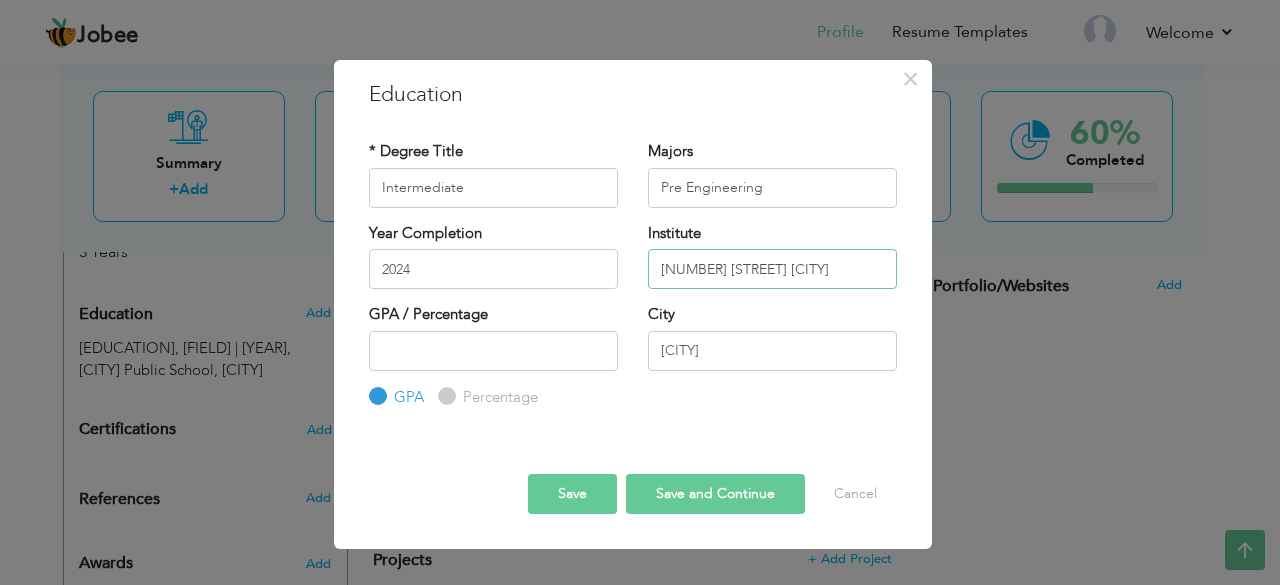 type on "[NUMBER] [STREET] [CITY]" 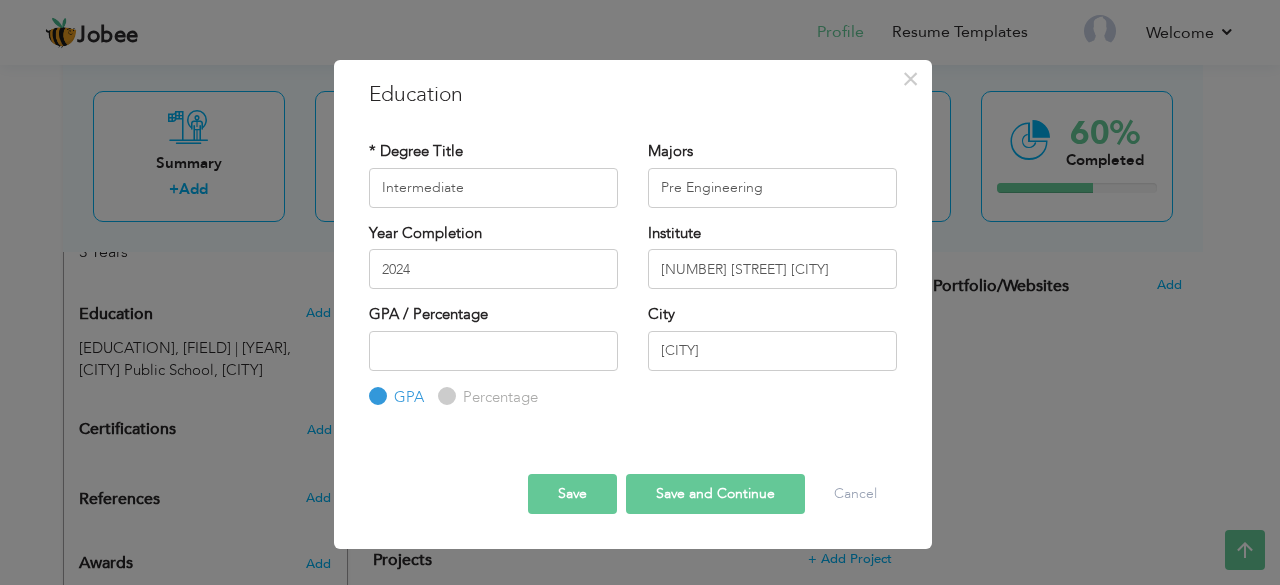 click on "Save" at bounding box center [572, 494] 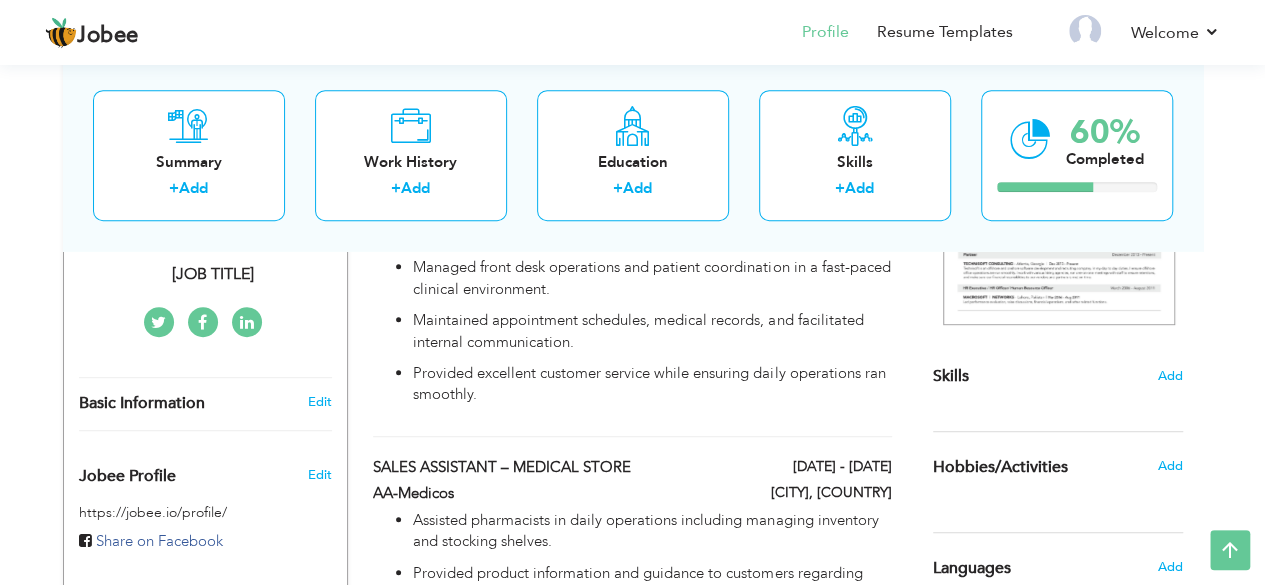 scroll, scrollTop: 372, scrollLeft: 0, axis: vertical 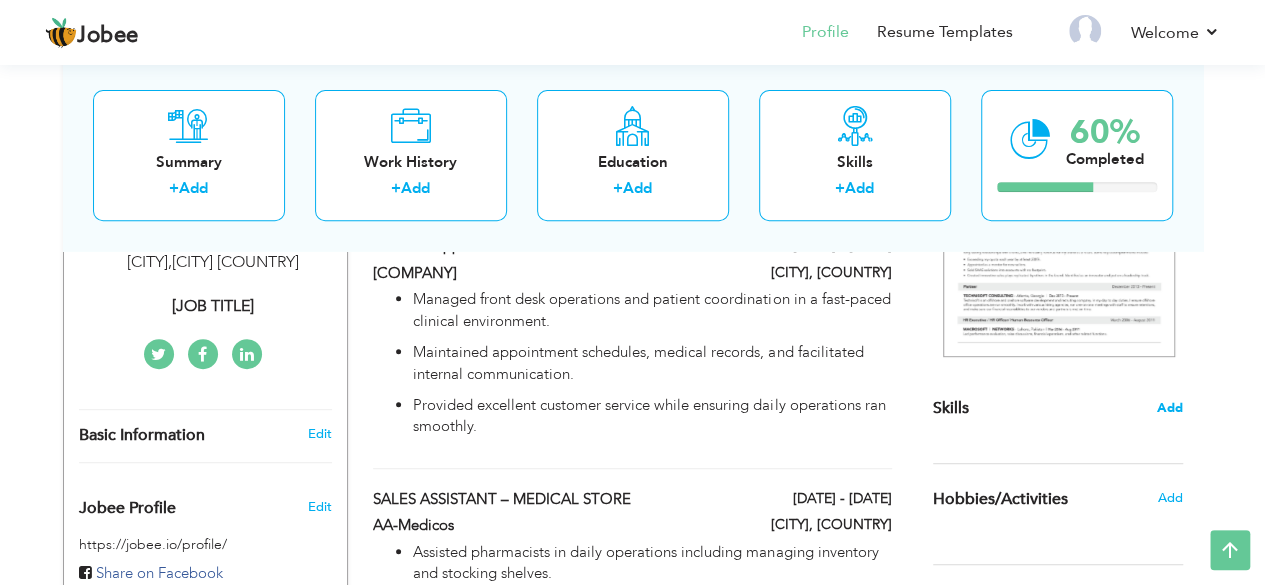click on "Add" at bounding box center [1170, 408] 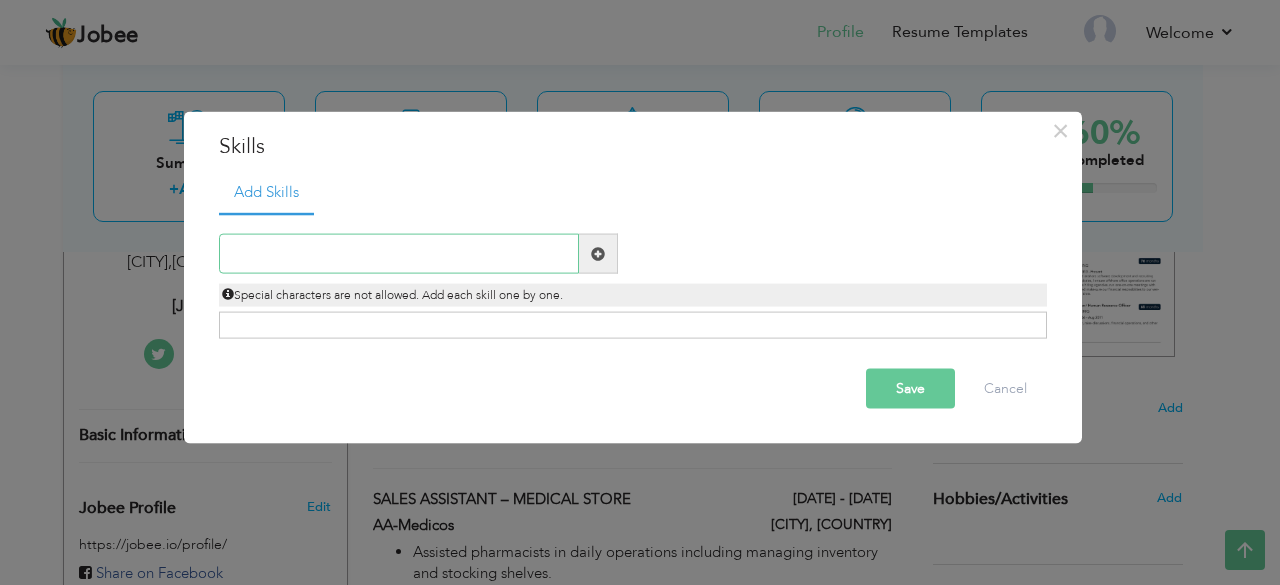 paste on "[SKILL]" 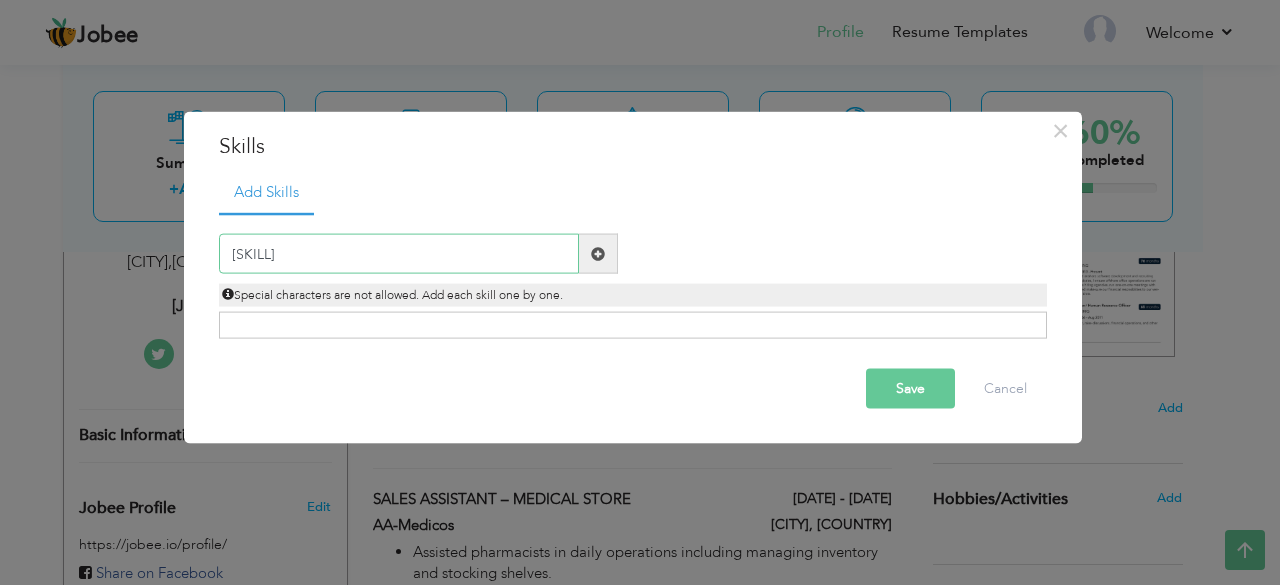 type on "[SKILL]" 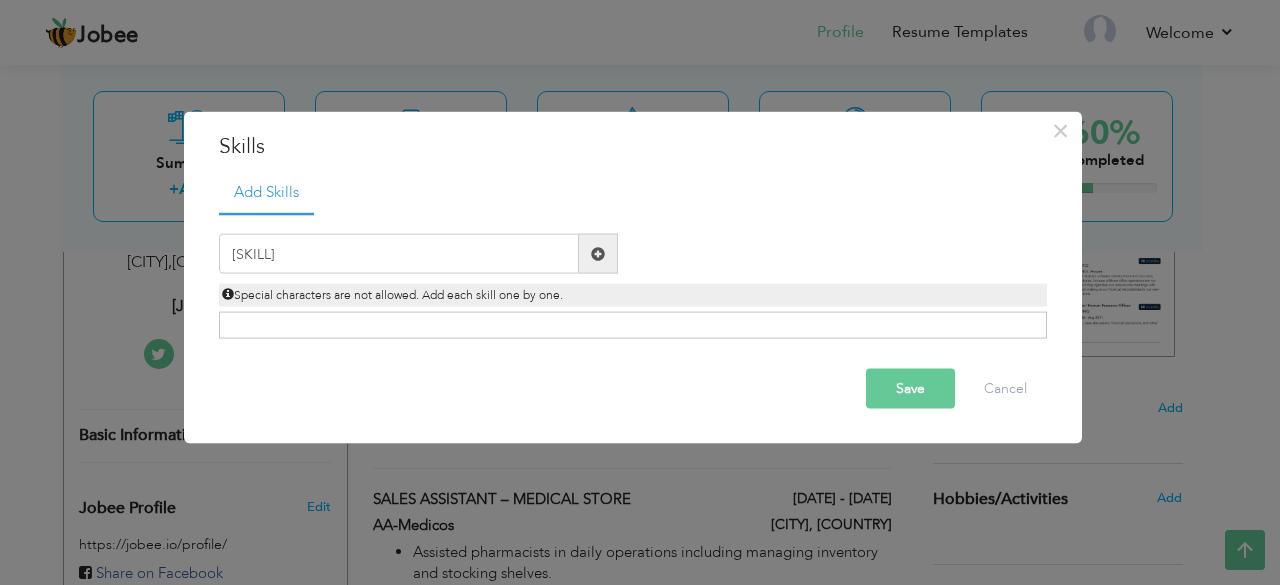 click at bounding box center (598, 254) 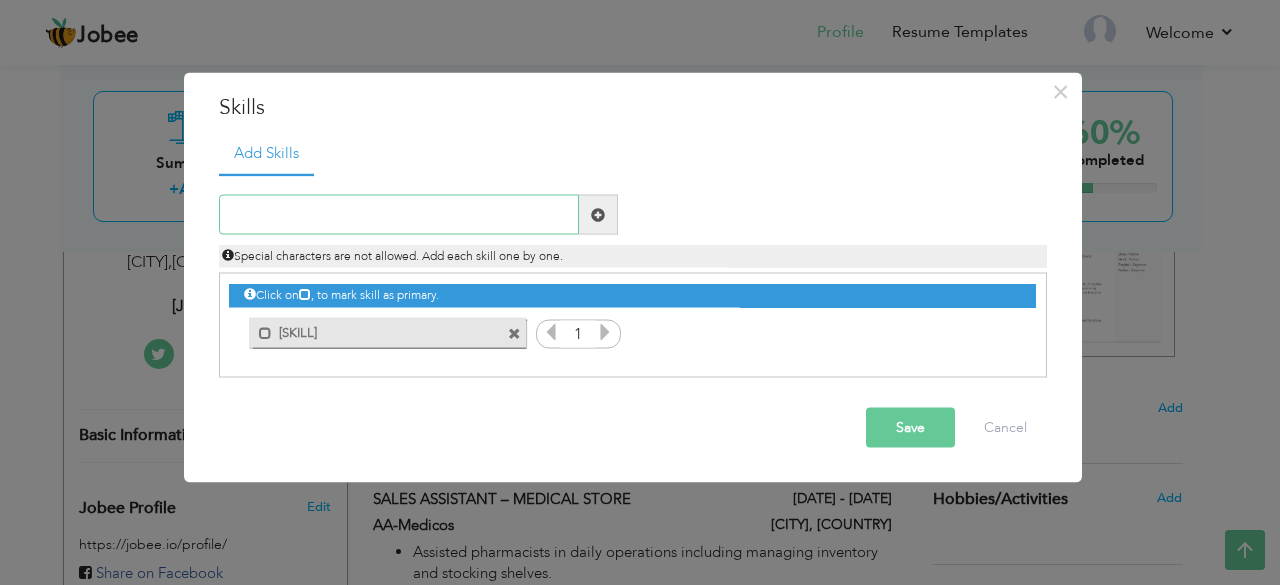 click at bounding box center [399, 215] 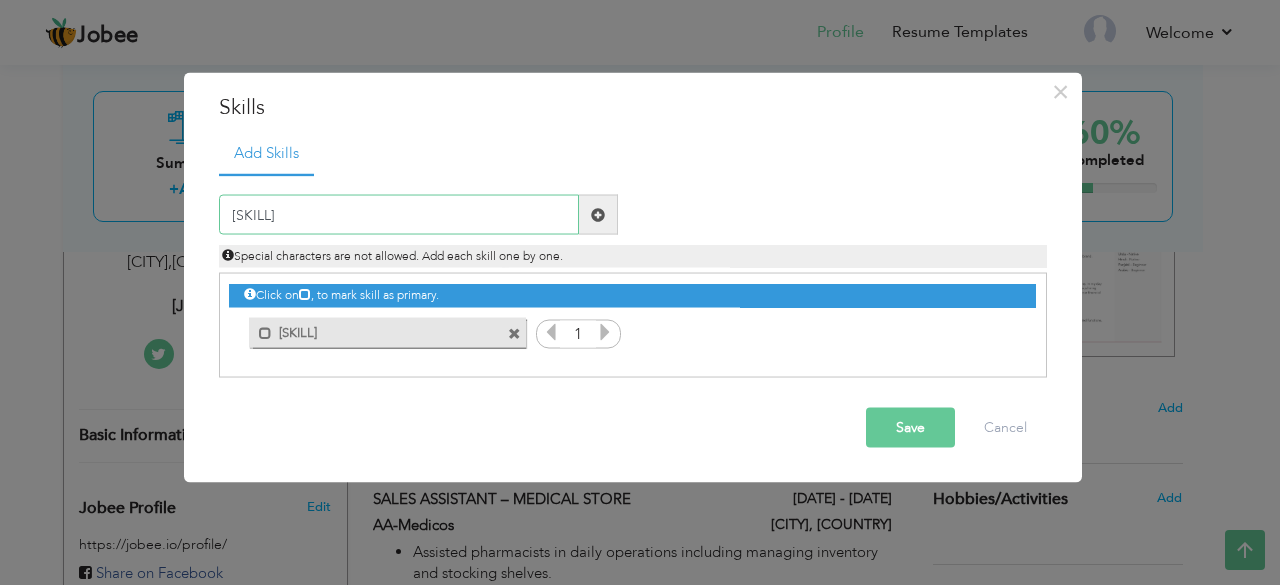 type on "[SKILL]" 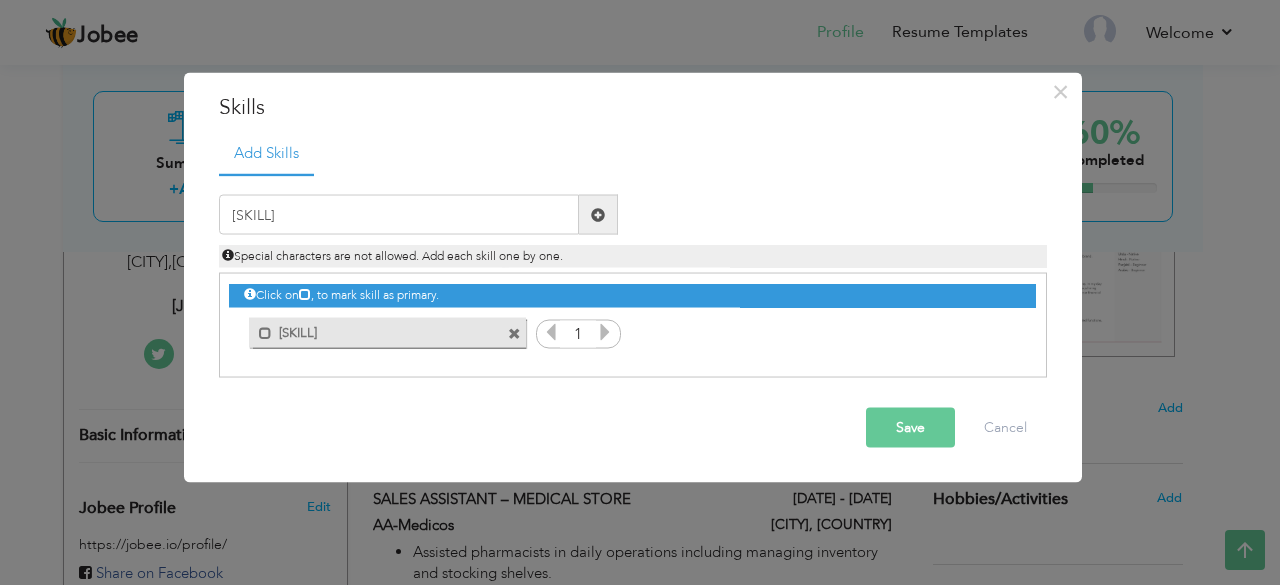 click at bounding box center (598, 214) 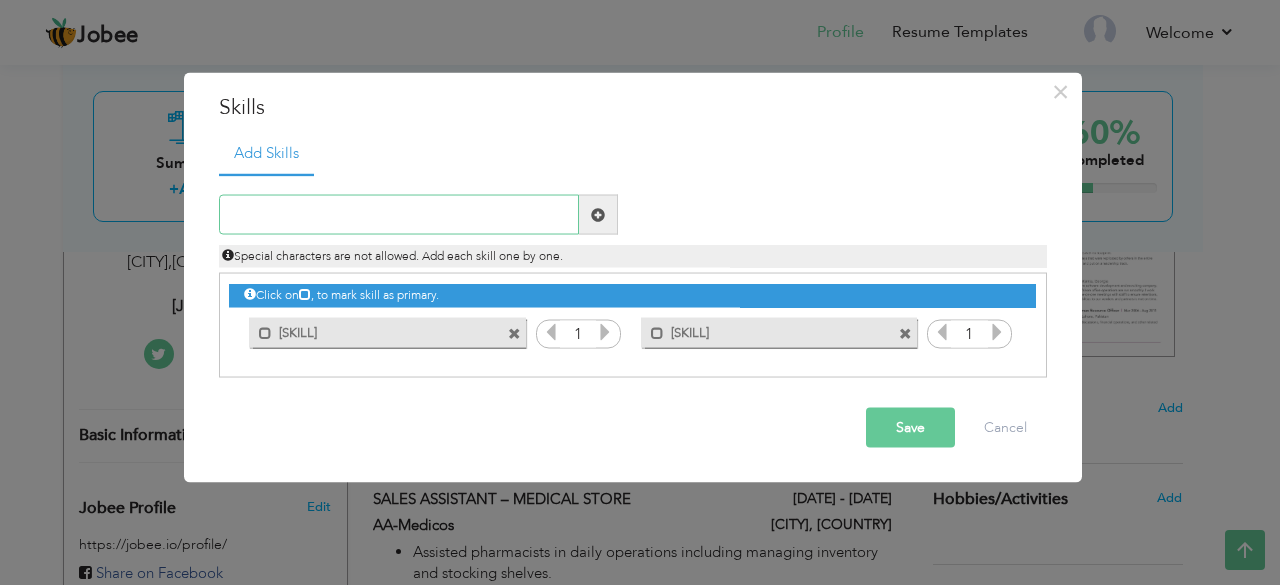 click at bounding box center (399, 215) 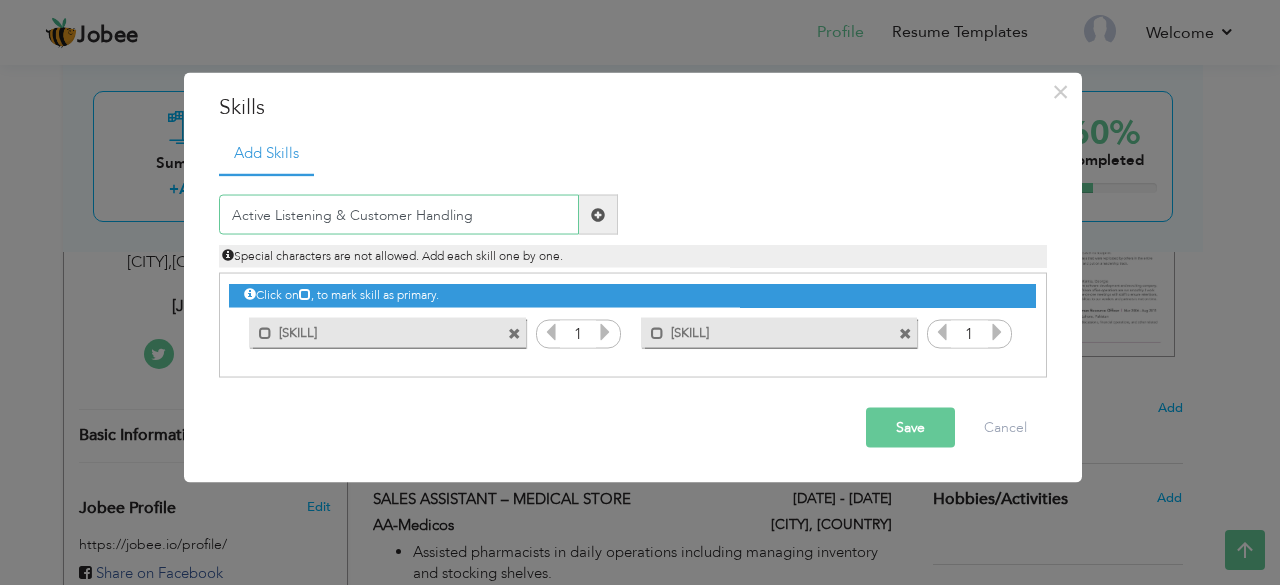 type on "Active Listening & Customer Handling" 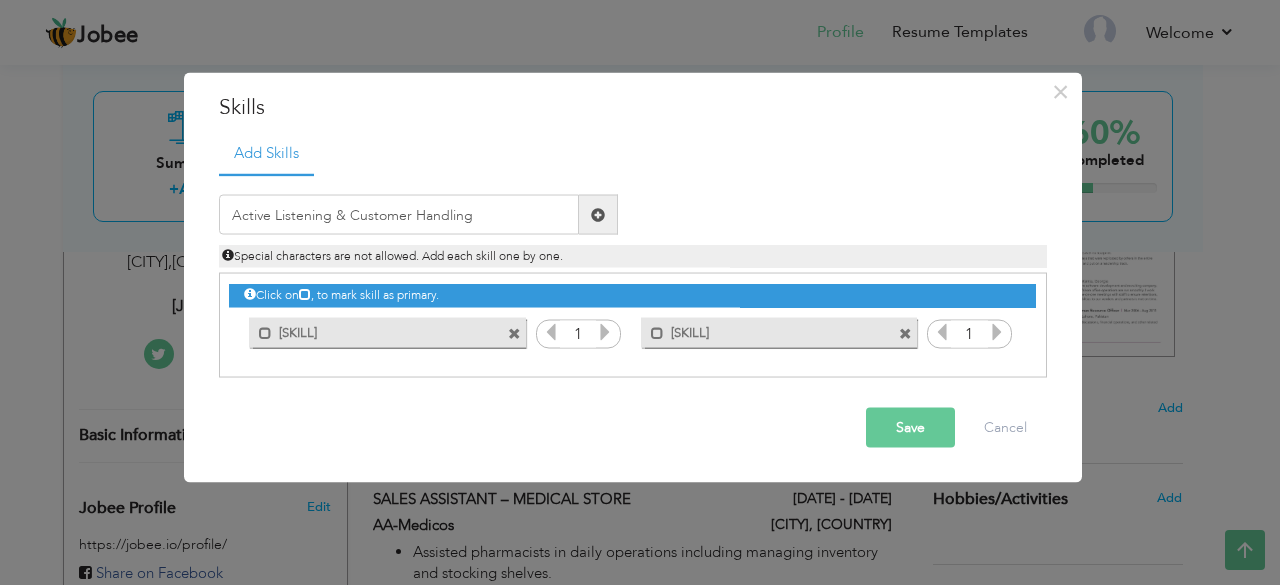 click at bounding box center [598, 215] 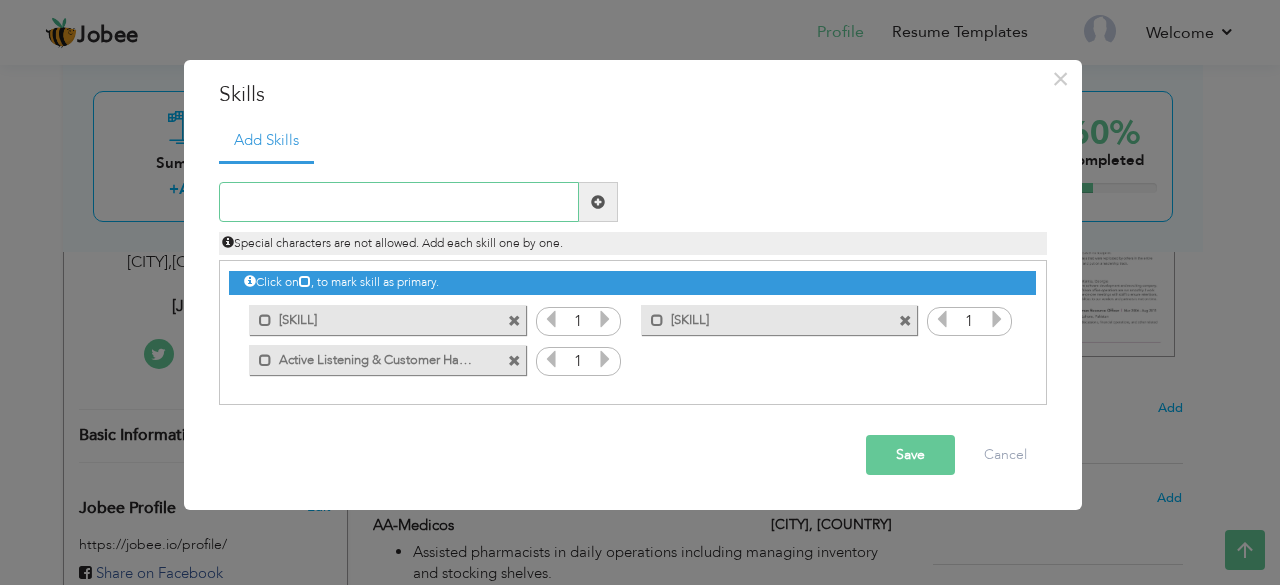click at bounding box center [399, 202] 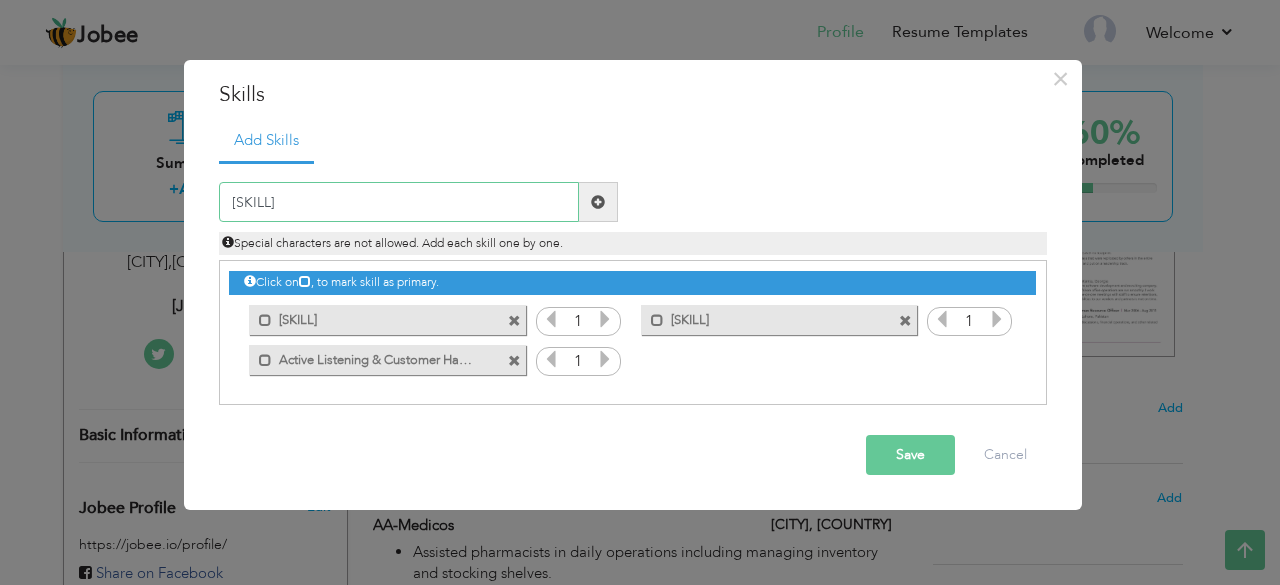 type on "[SKILL]" 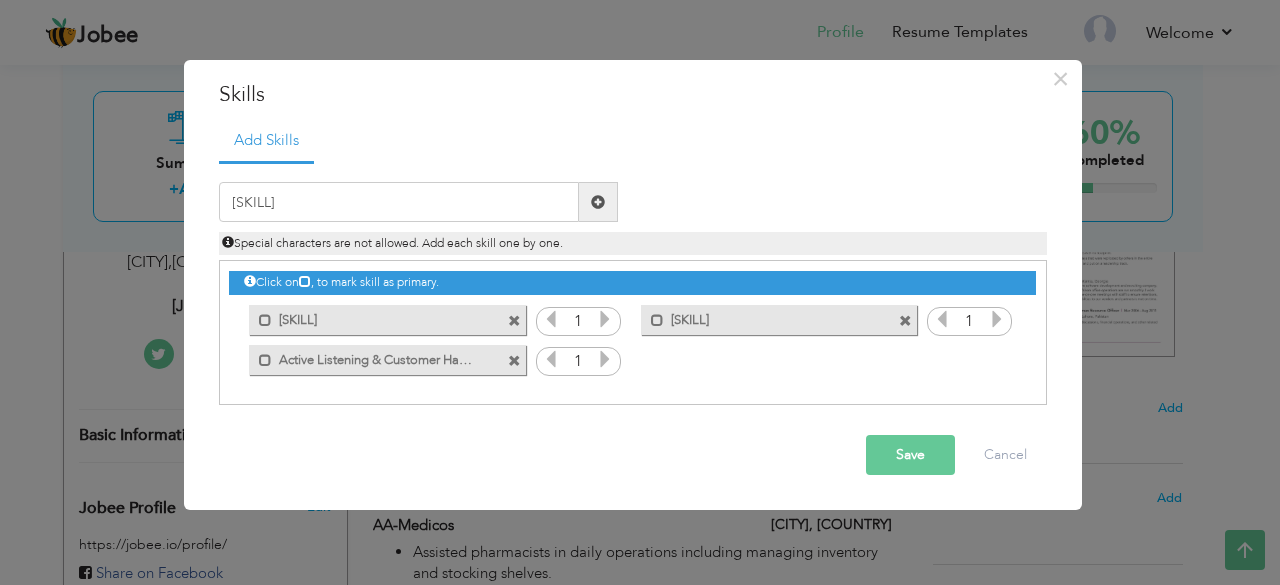 click at bounding box center [598, 202] 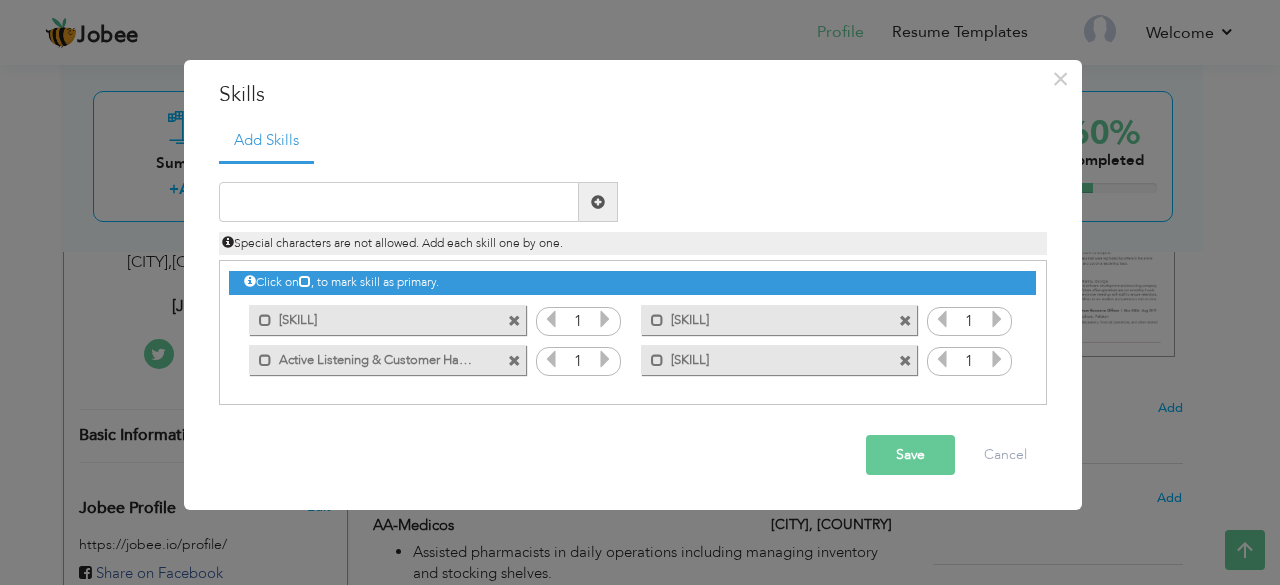 click on "Click on  , to mark skill as primary.
Mark as primary skill. 1 Mark as primary skill. 1" at bounding box center (632, 320) 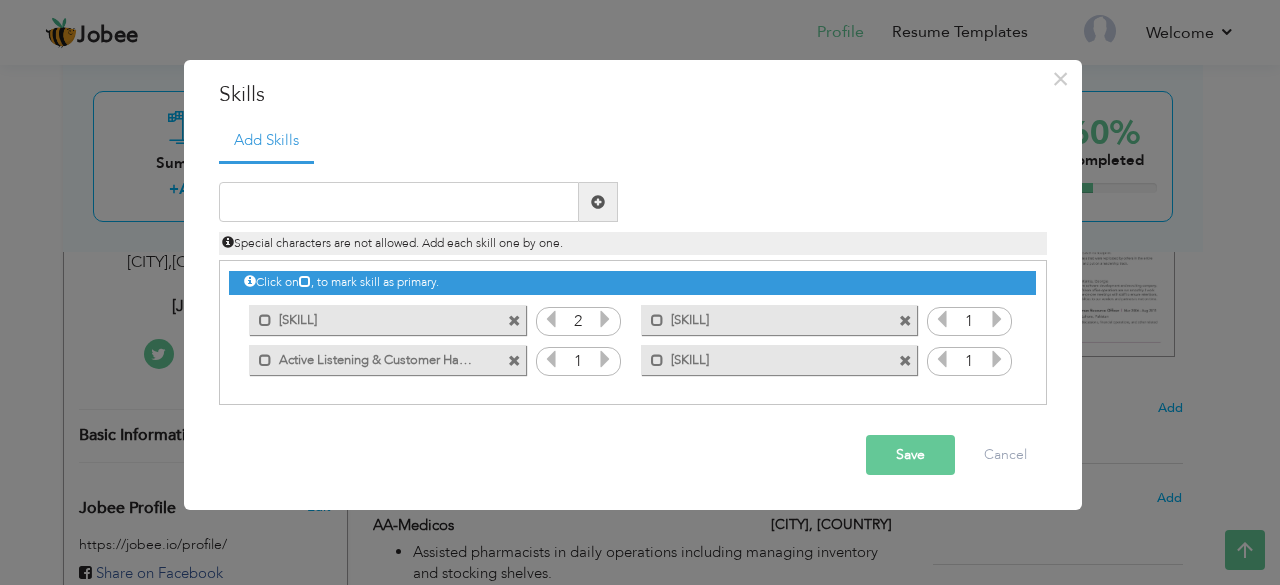 click at bounding box center (605, 319) 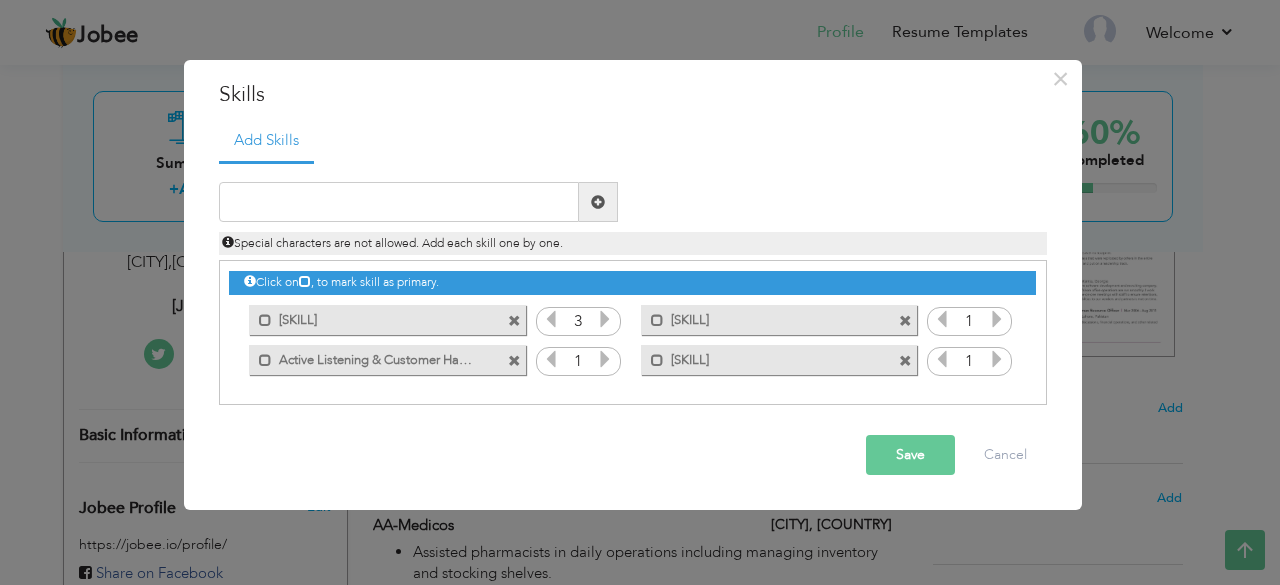 click at bounding box center (605, 319) 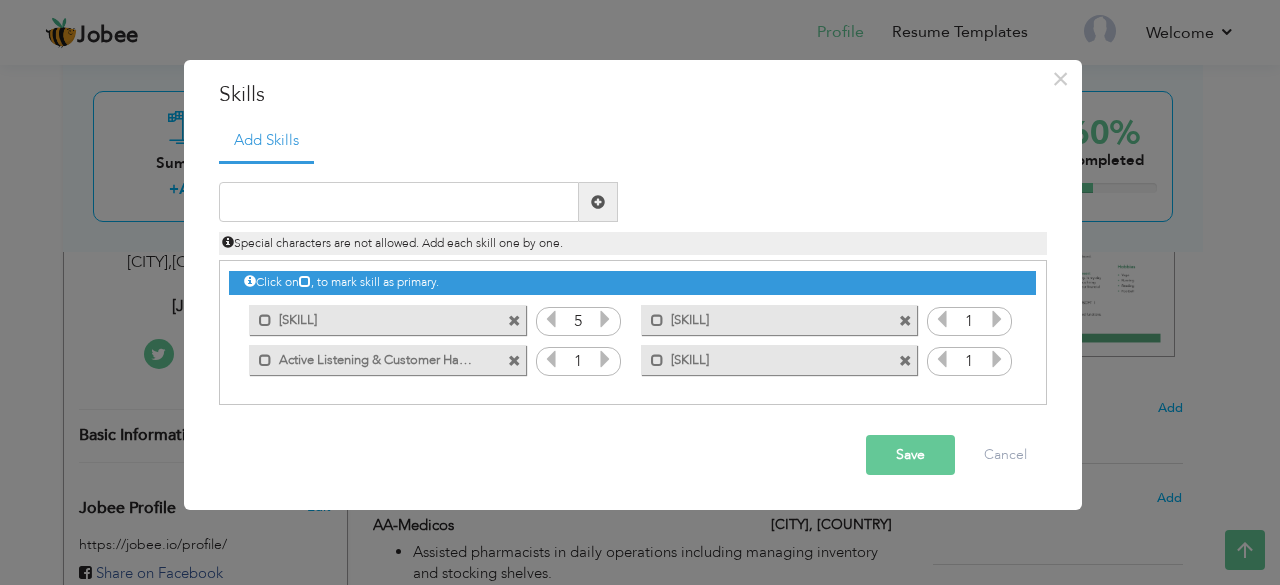 click at bounding box center [605, 359] 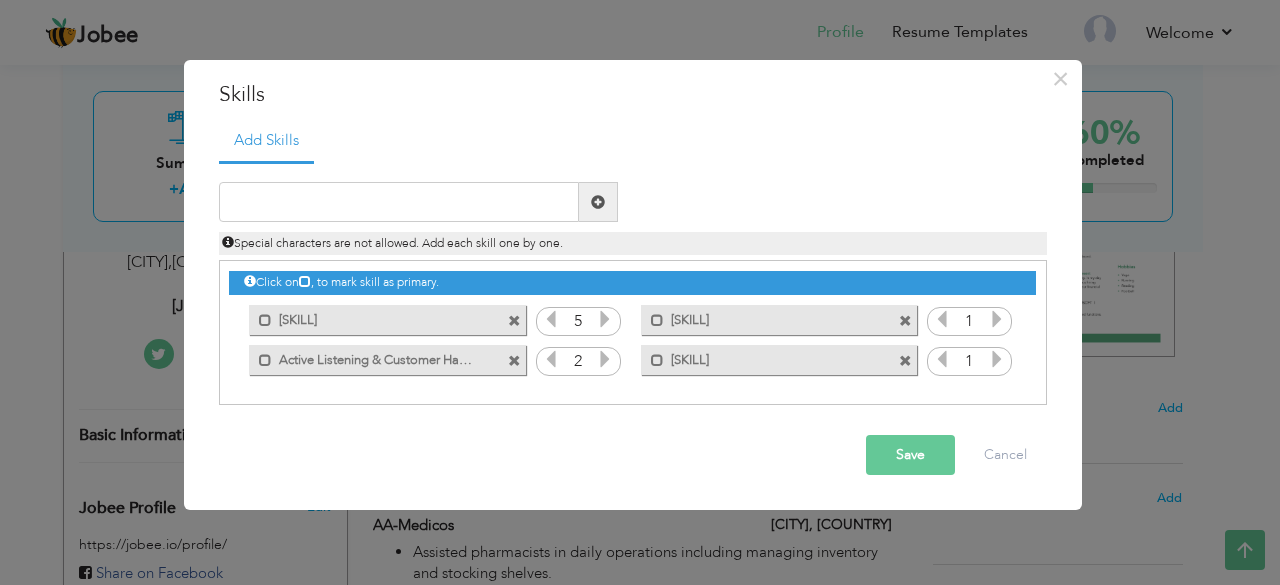 click at bounding box center [605, 359] 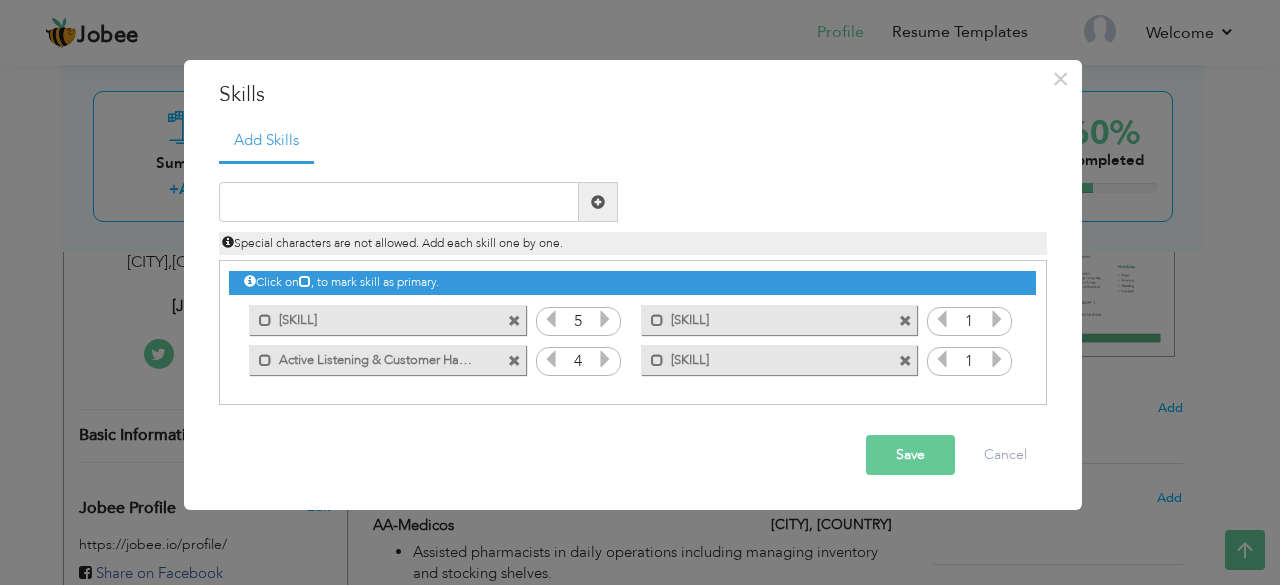 click at bounding box center (605, 359) 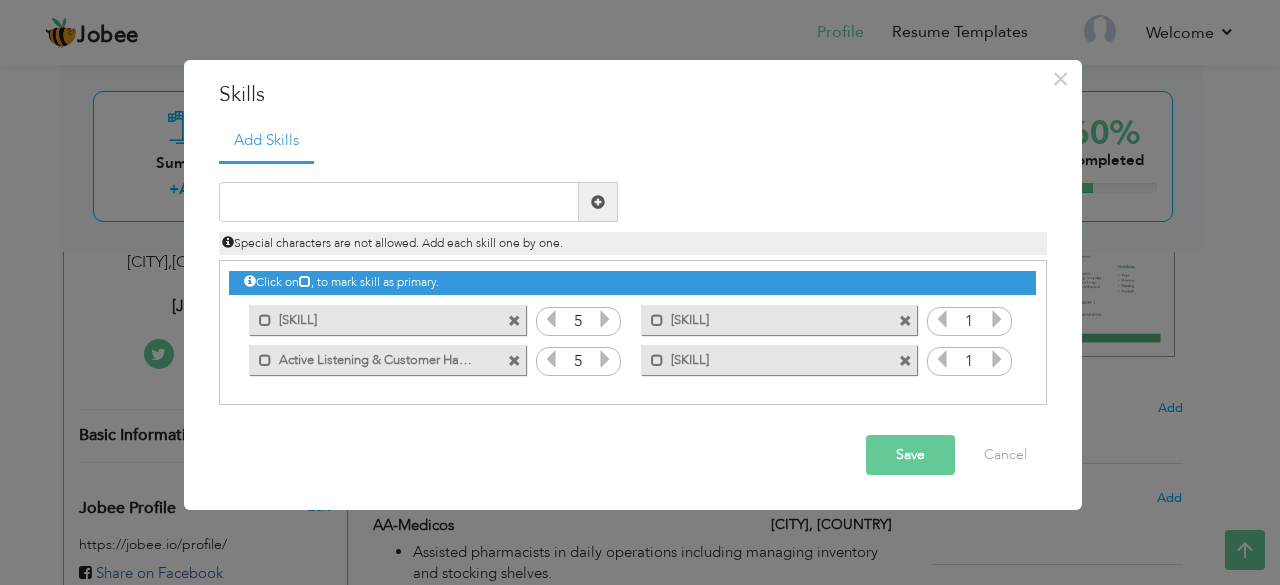 click at bounding box center [997, 359] 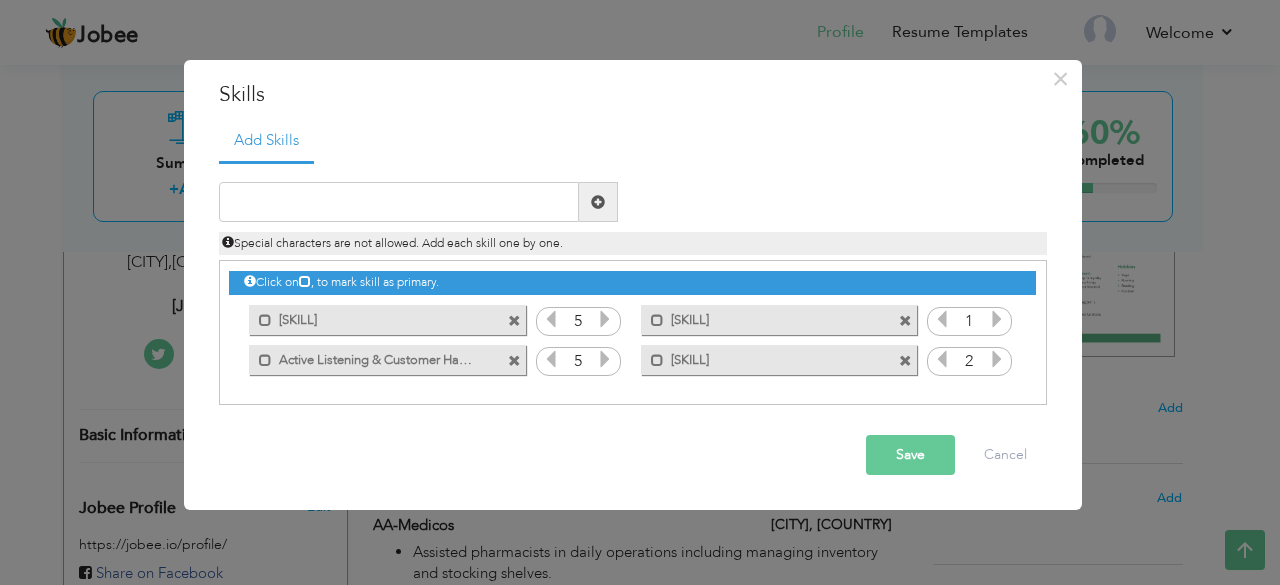 click at bounding box center [997, 359] 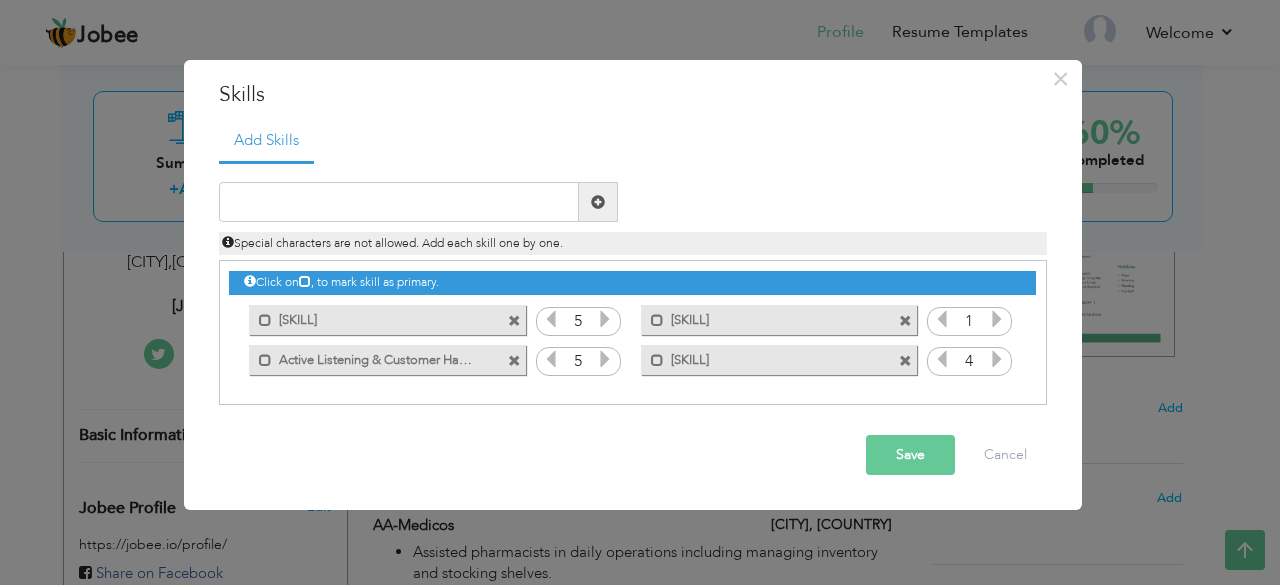 click at bounding box center (997, 359) 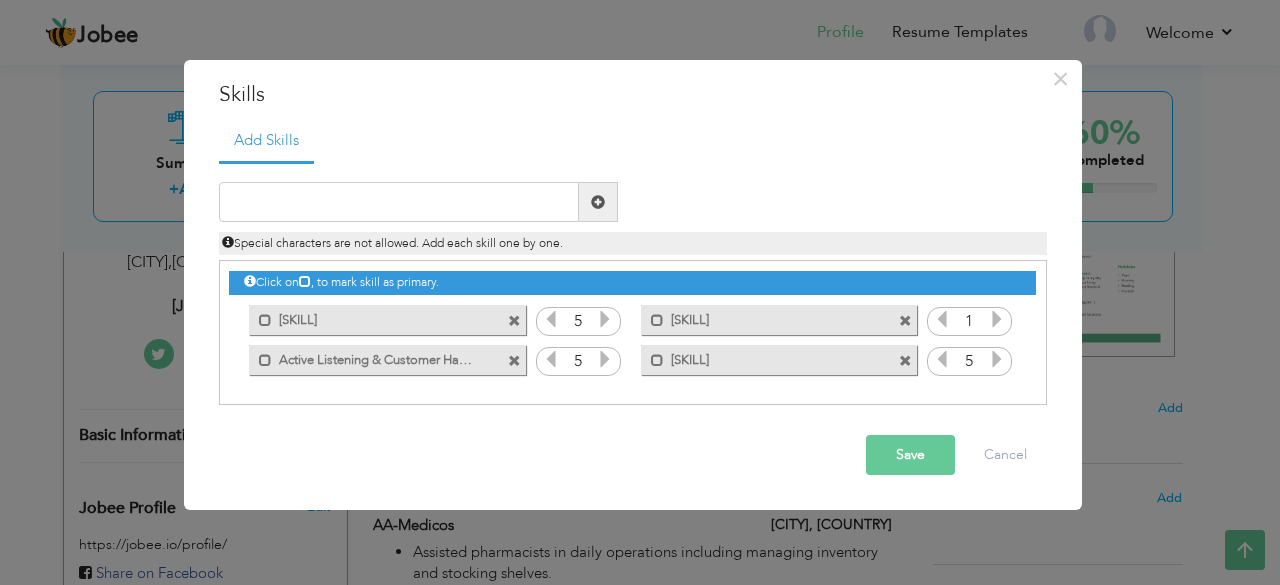 click at bounding box center [997, 319] 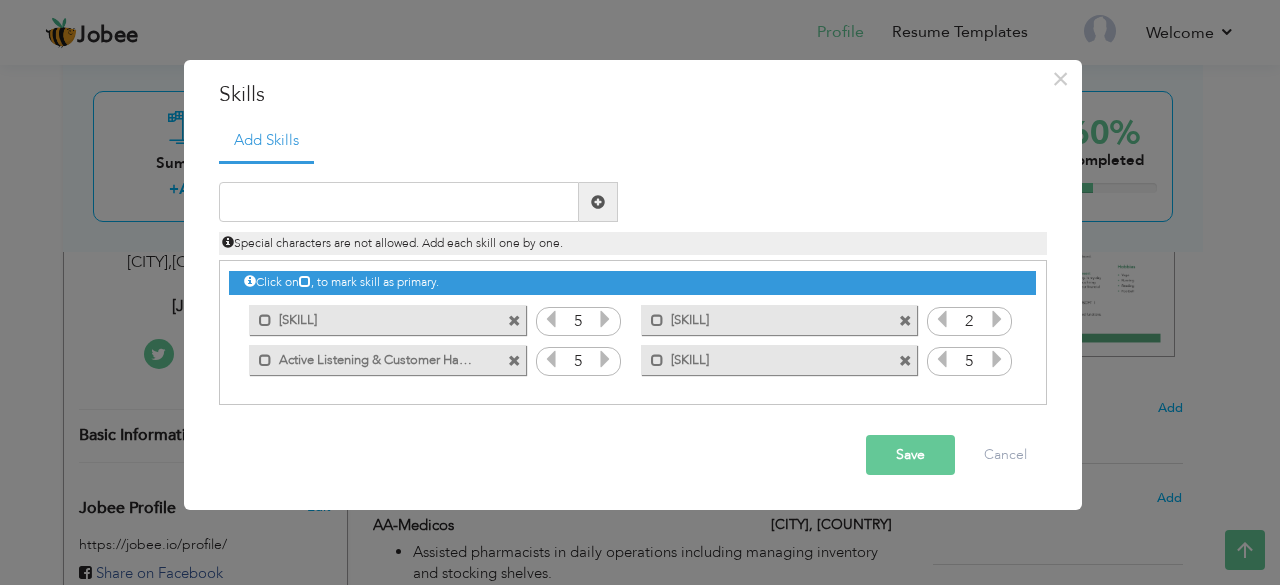 click at bounding box center [997, 319] 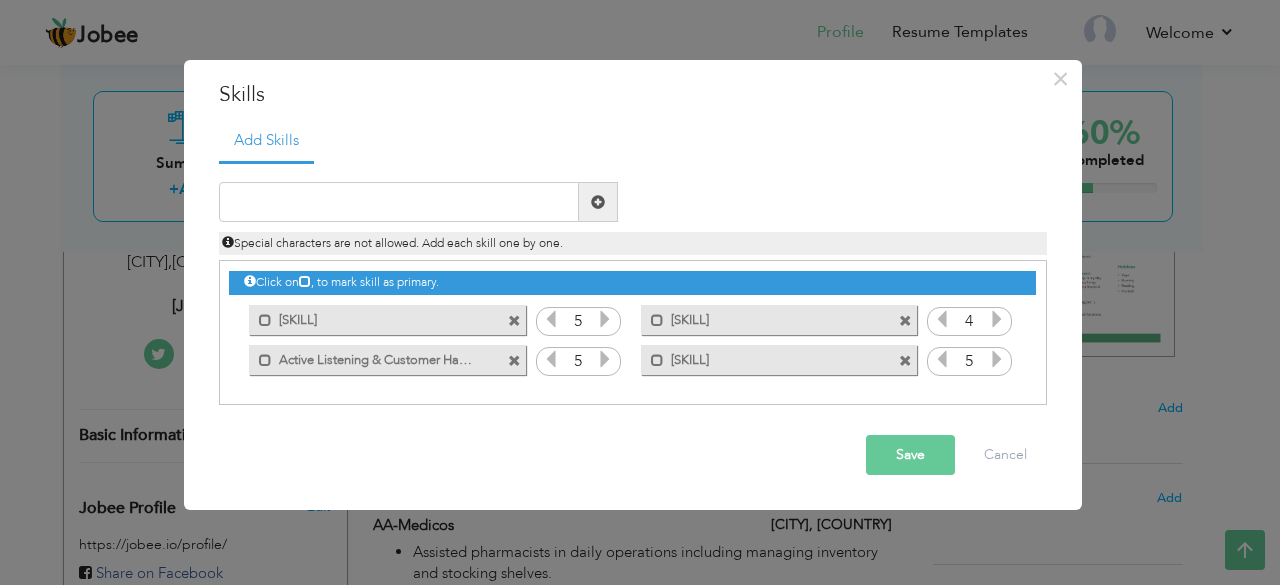 click at bounding box center [997, 319] 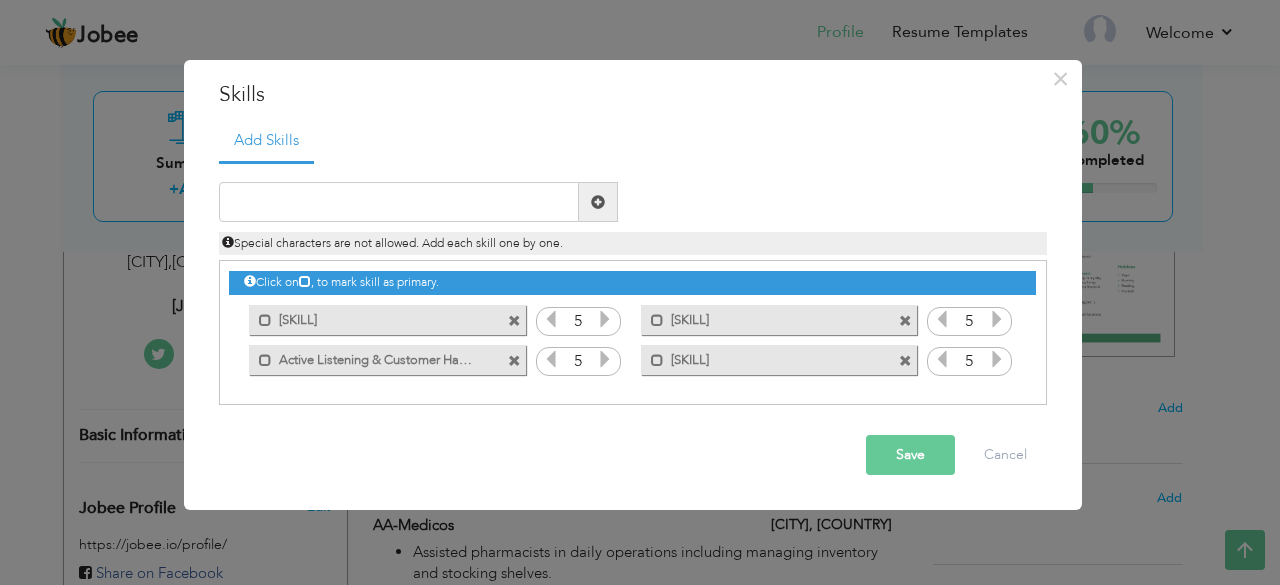 click at bounding box center (997, 319) 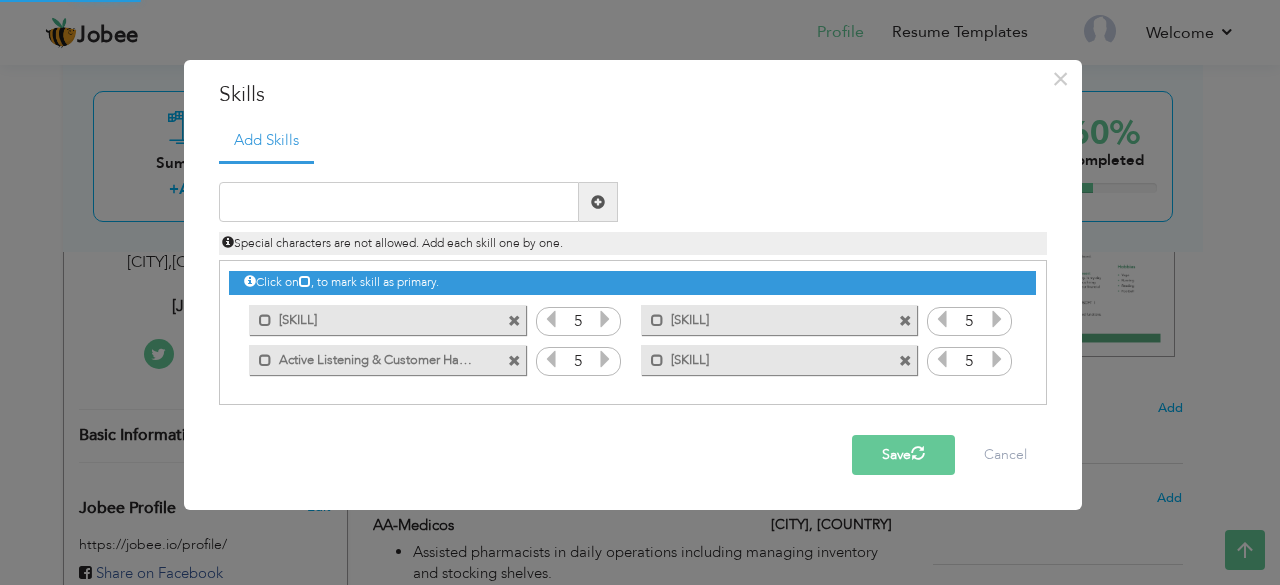 type 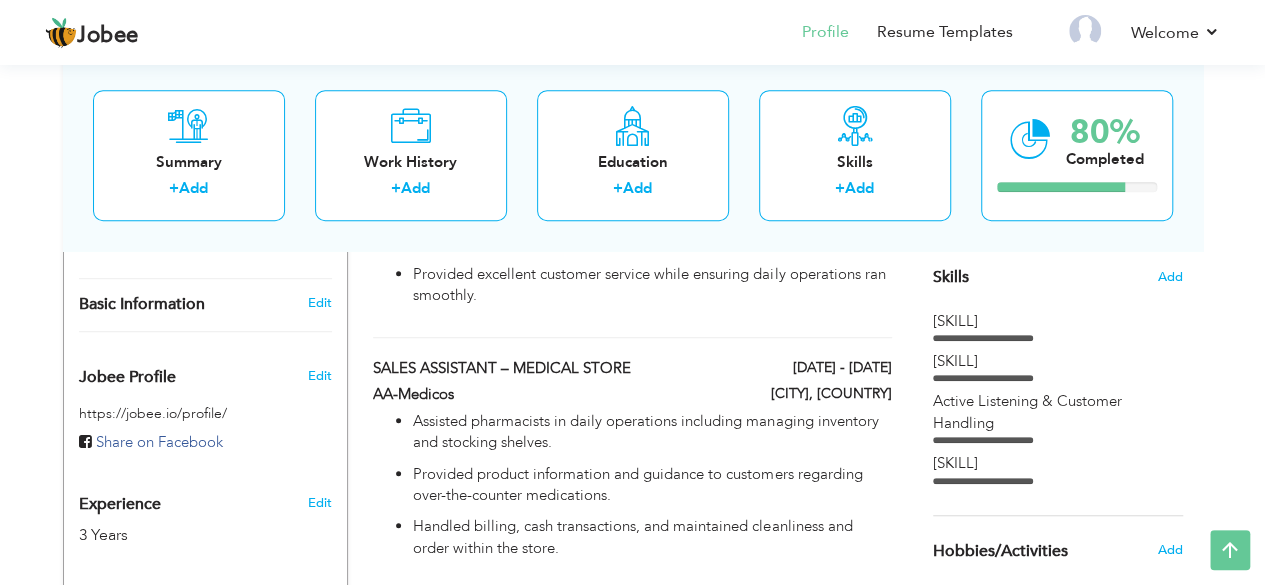 scroll, scrollTop: 472, scrollLeft: 0, axis: vertical 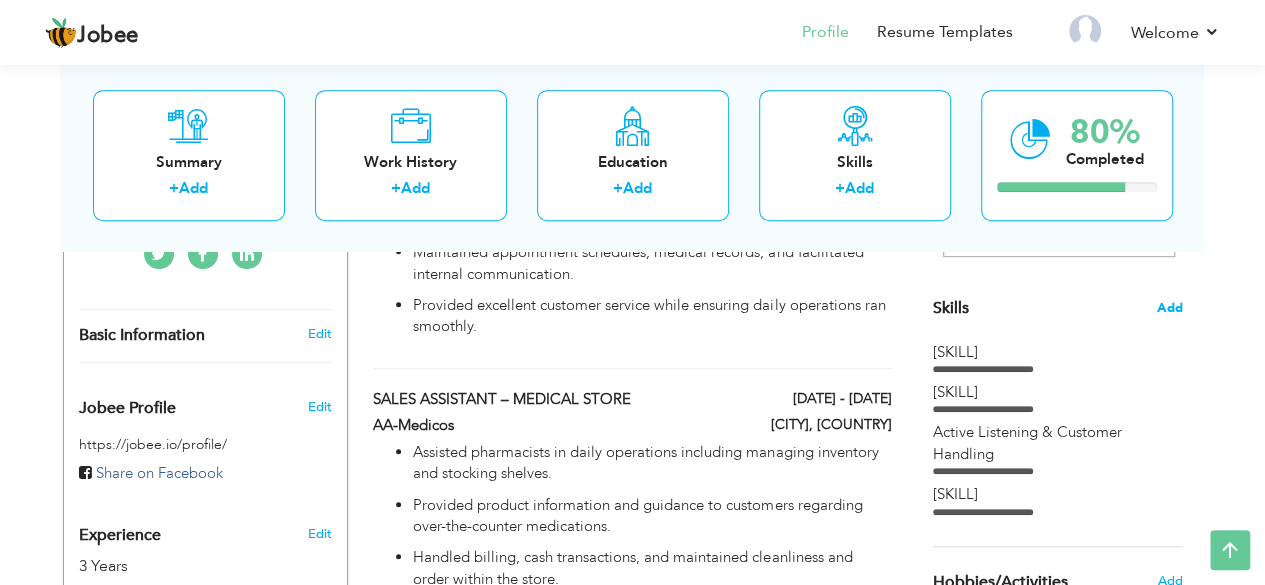 click on "Add" at bounding box center (1170, 308) 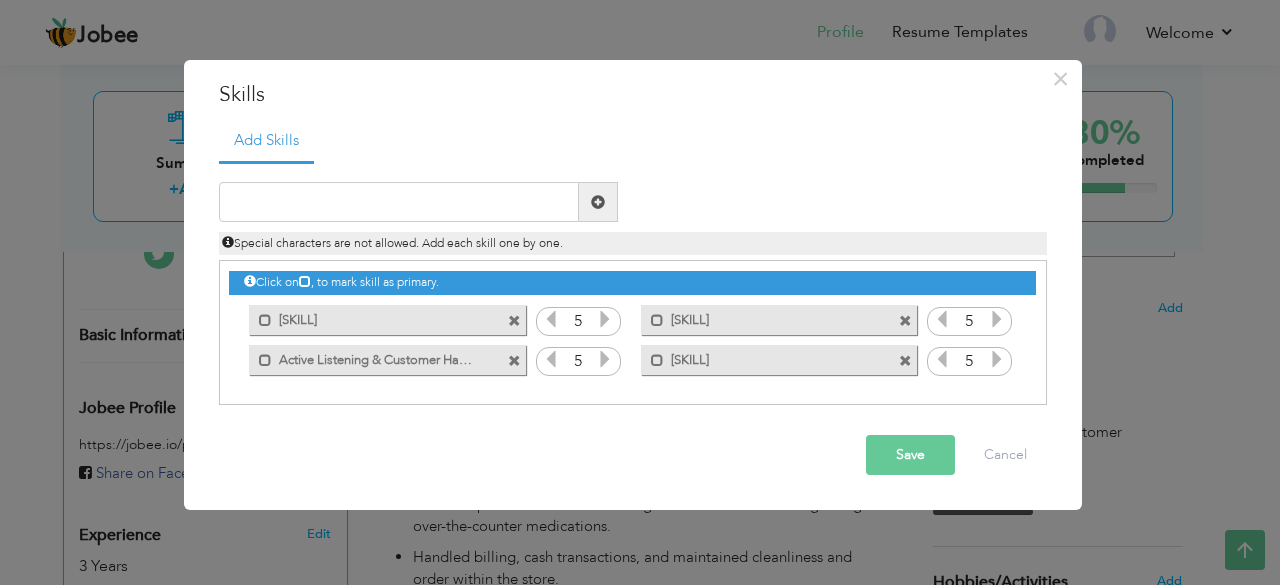 click at bounding box center [514, 321] 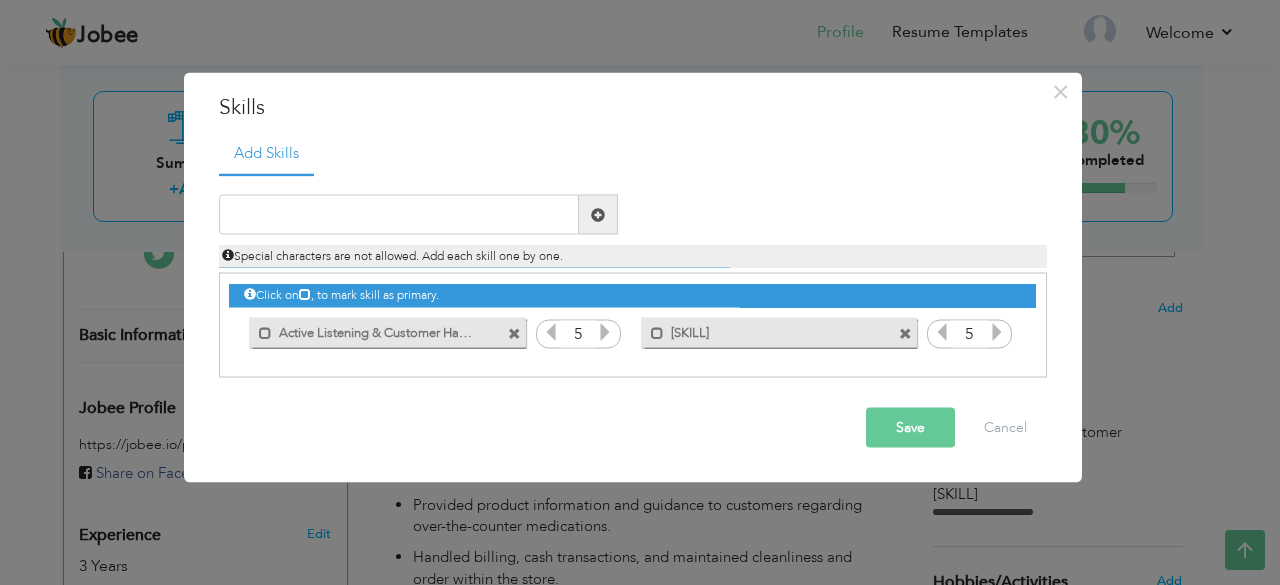 click at bounding box center [517, 327] 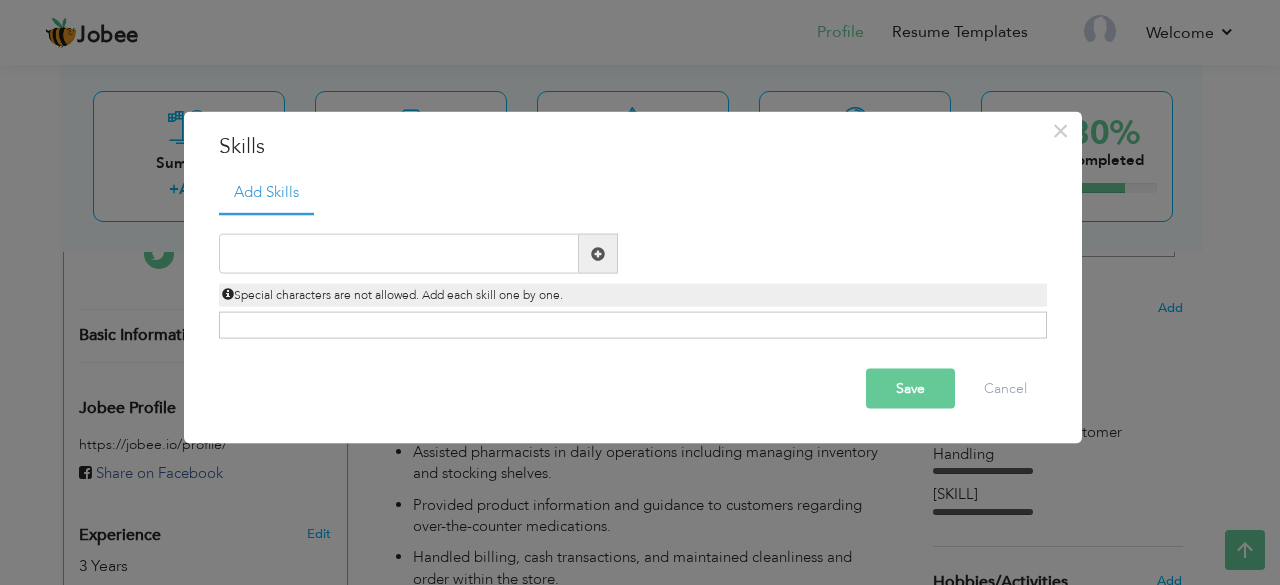 click on "Special characters are not allowed. Add each skill one by one." at bounding box center (633, 290) 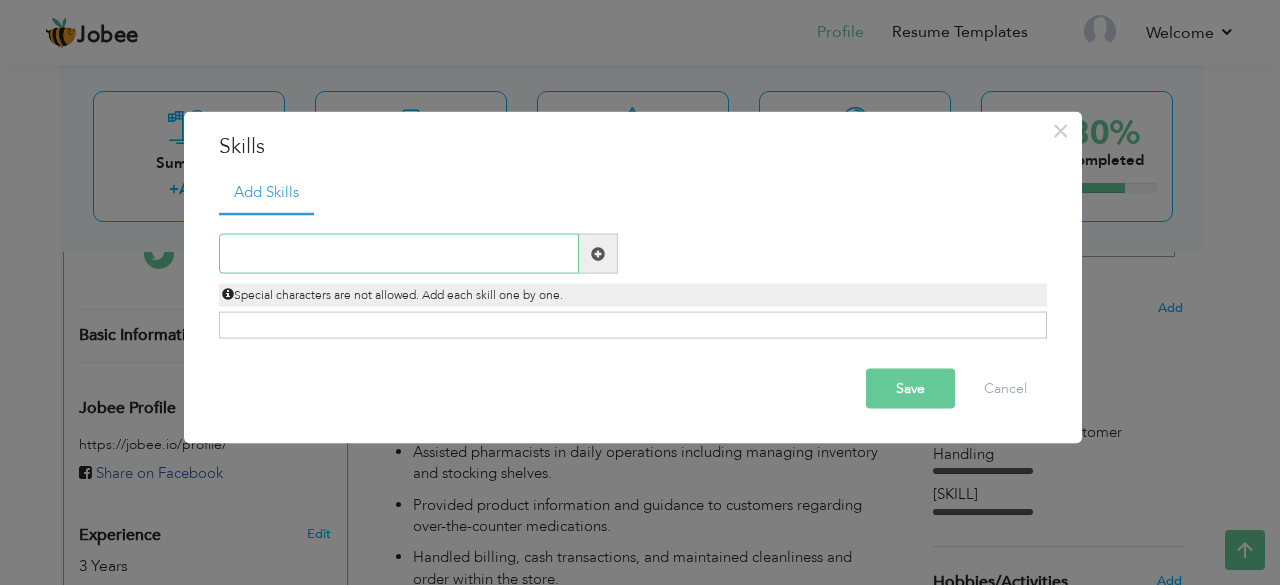 click at bounding box center (399, 254) 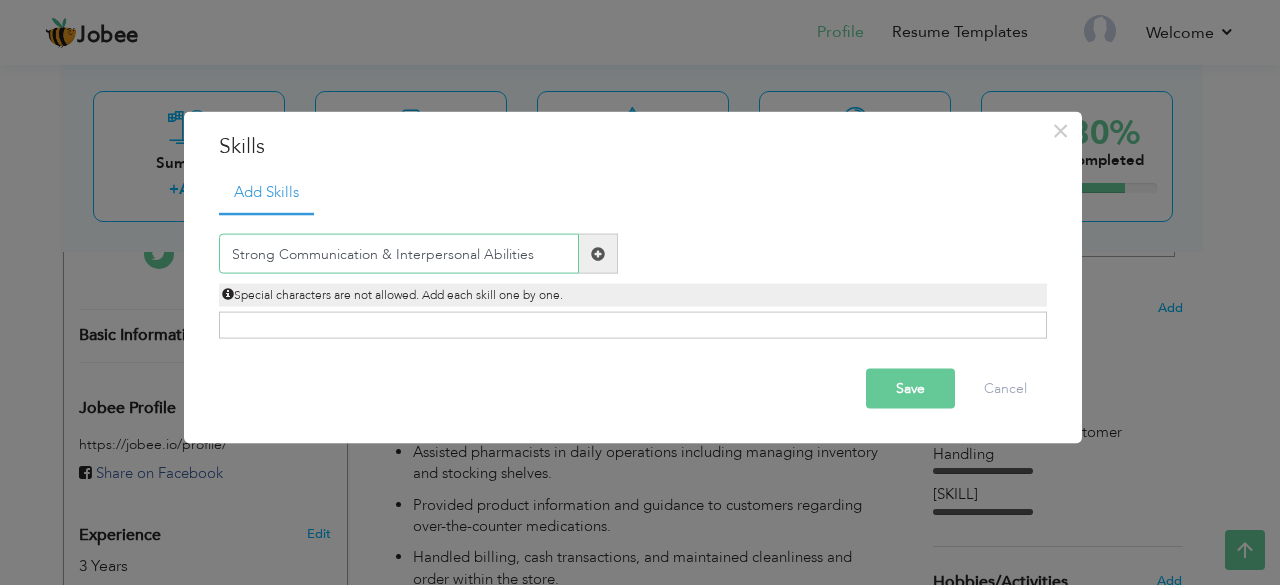 type on "Strong Communication & Interpersonal Abilities" 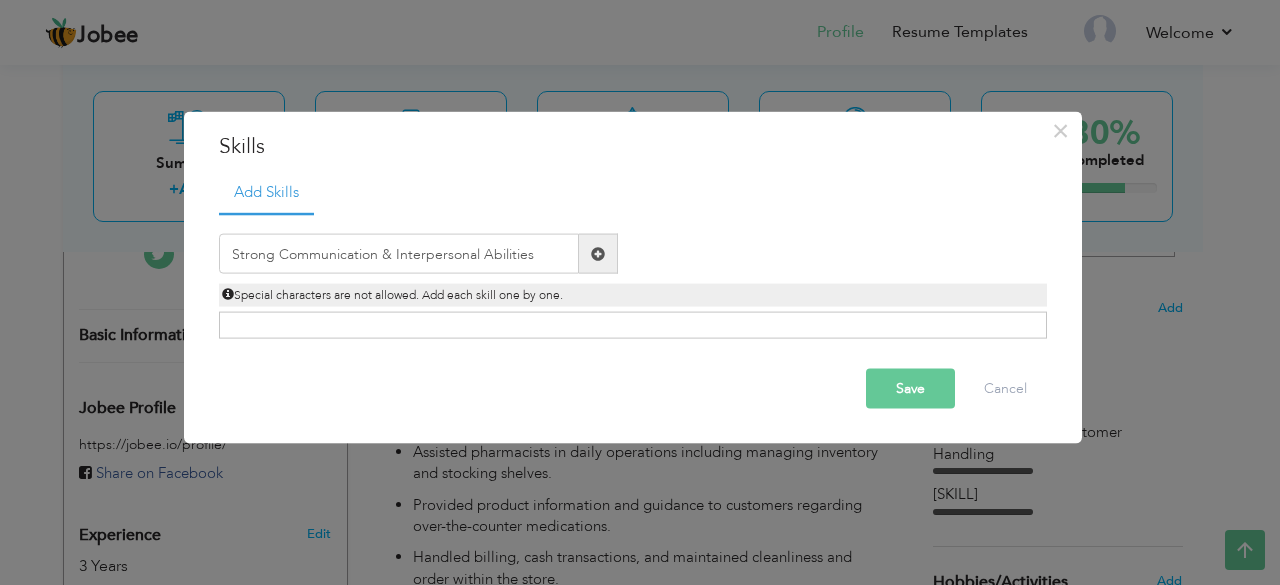 click at bounding box center [598, 253] 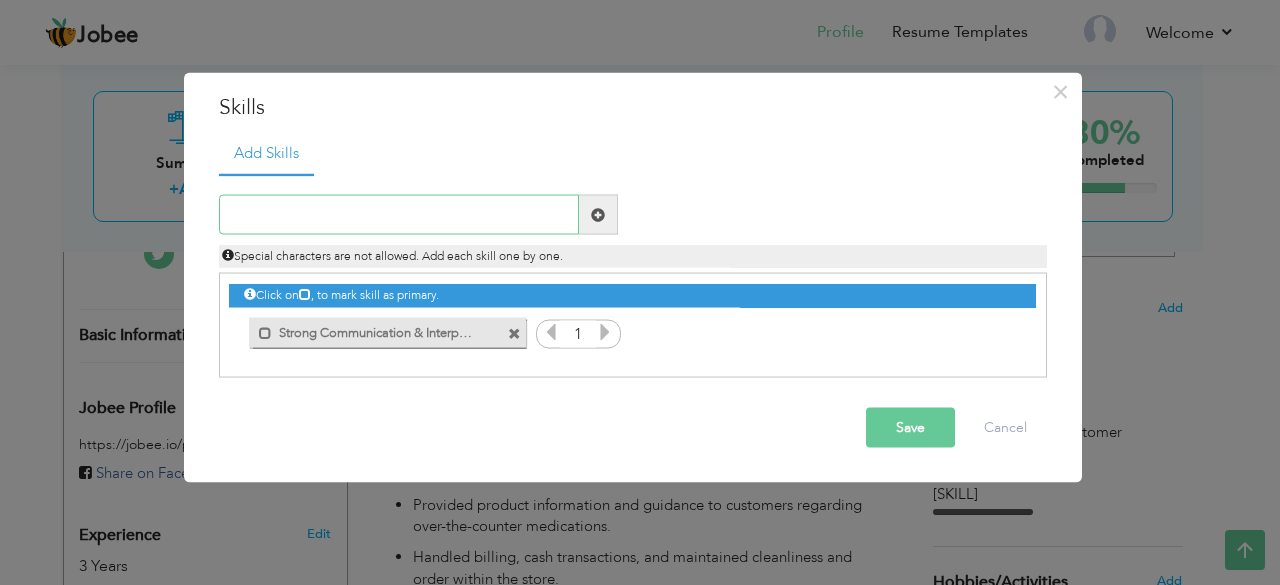 click at bounding box center (399, 215) 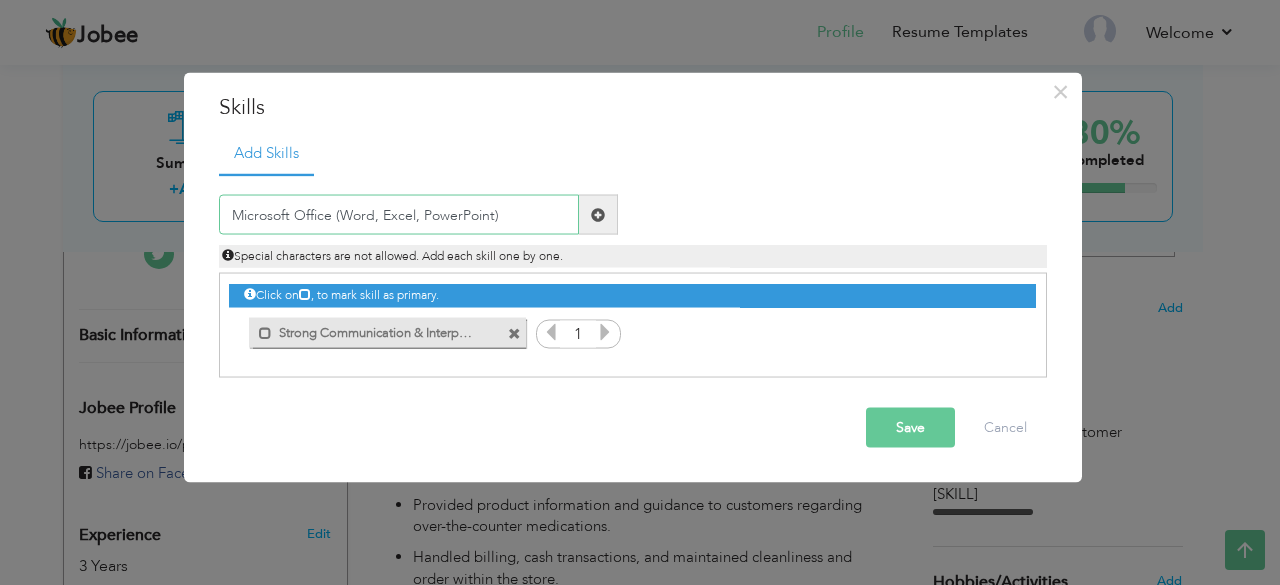 type on "Microsoft Office (Word, Excel, PowerPoint)" 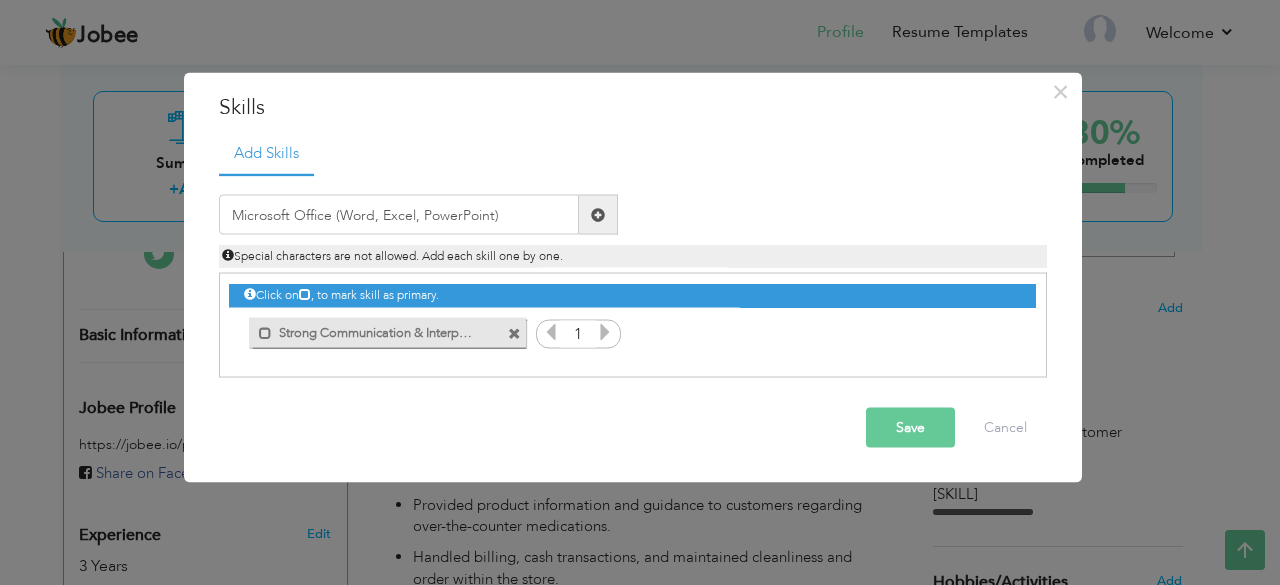 click at bounding box center [598, 215] 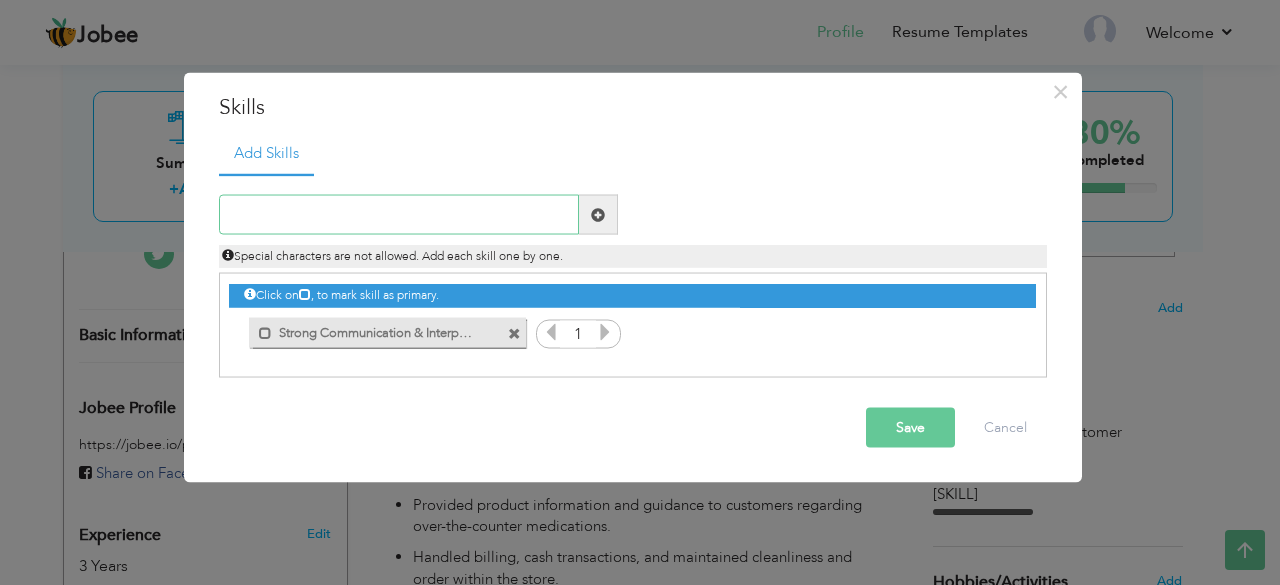 click at bounding box center (399, 215) 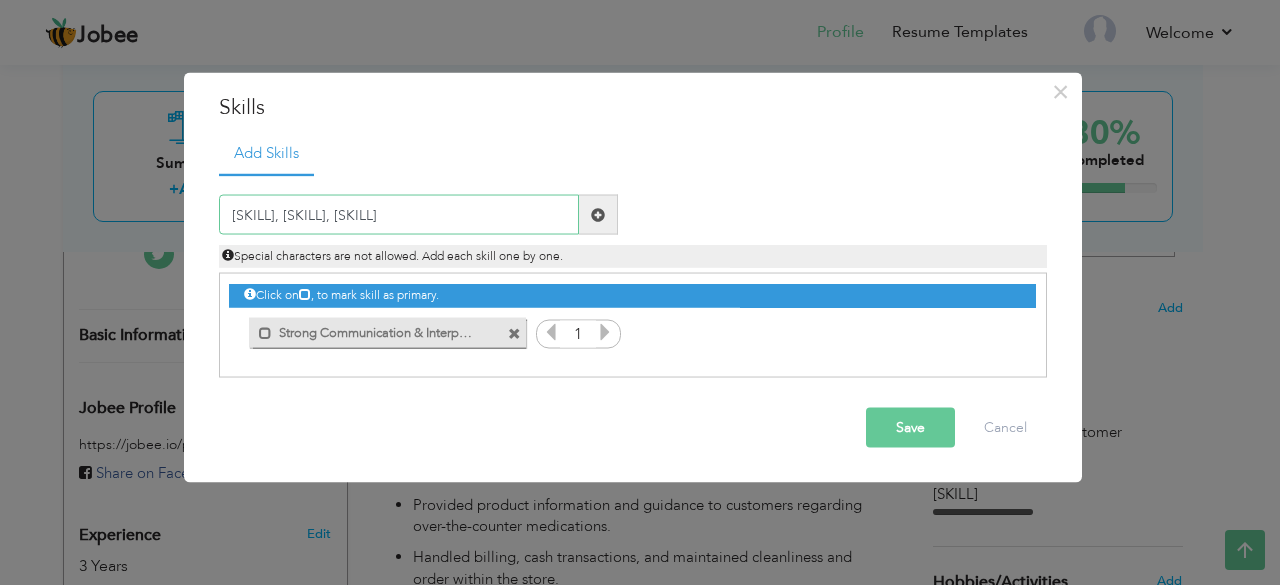 type on "[SKILL], [SKILL], [SKILL]" 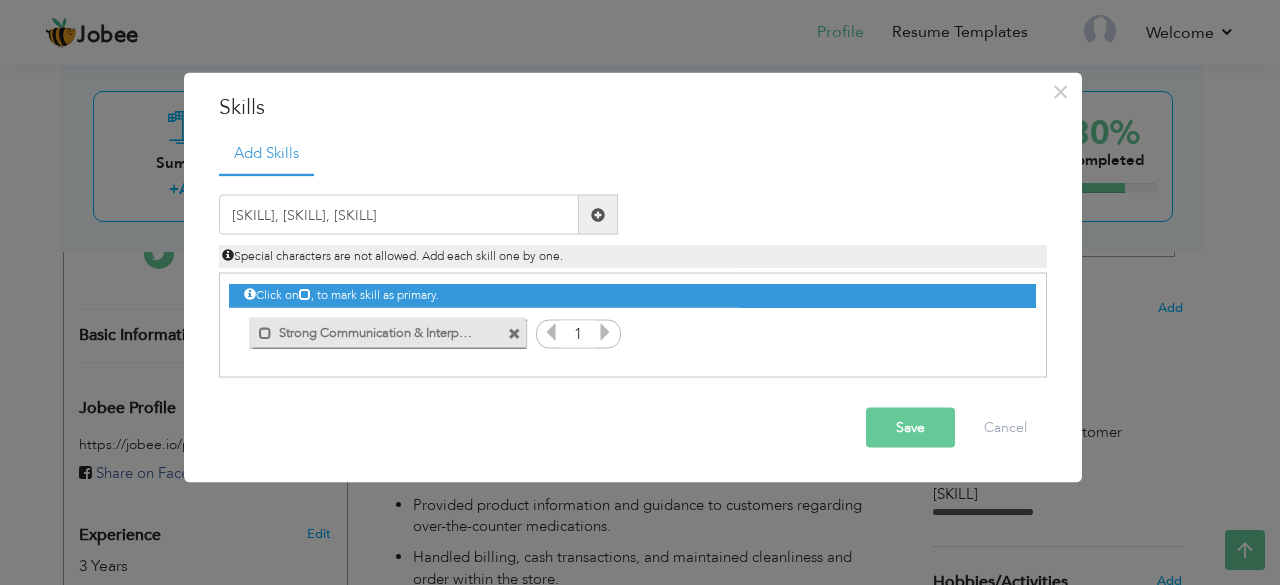 click at bounding box center (598, 214) 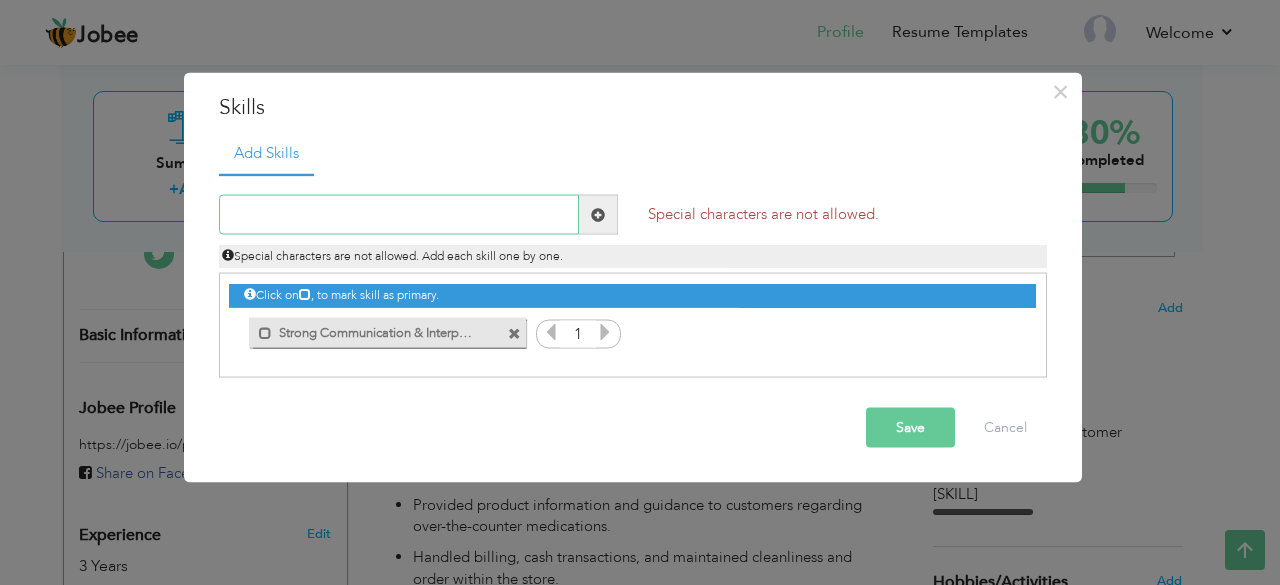 click at bounding box center [399, 215] 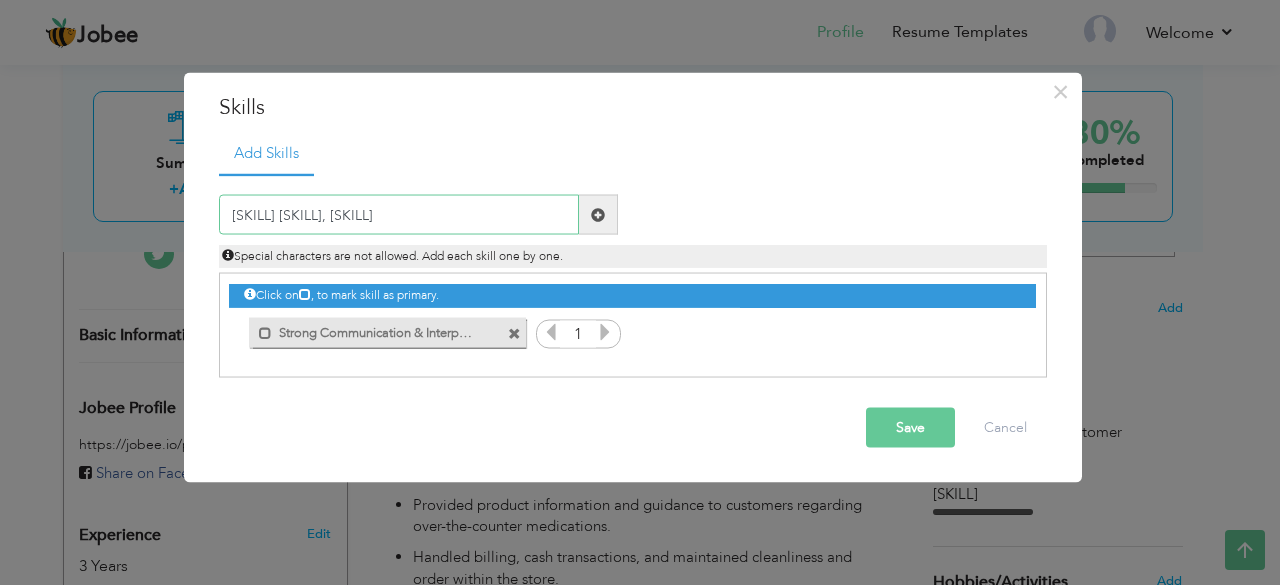type on "[SKILL] ([SKILL], [SKILL], [SKILL]" 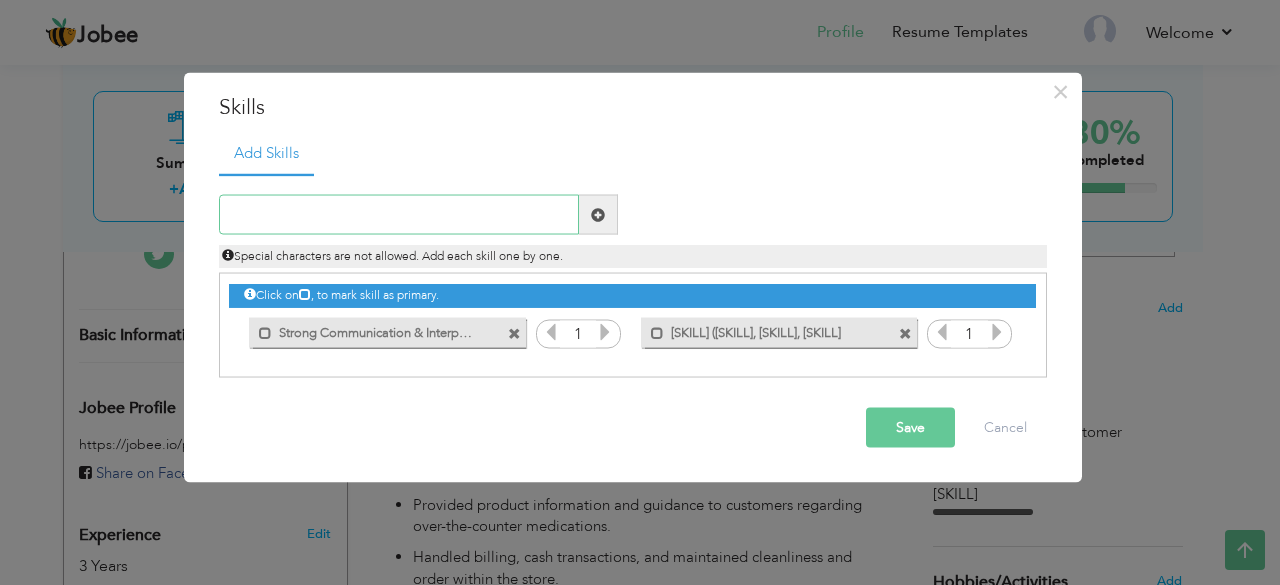 paste on "[SKILL]" 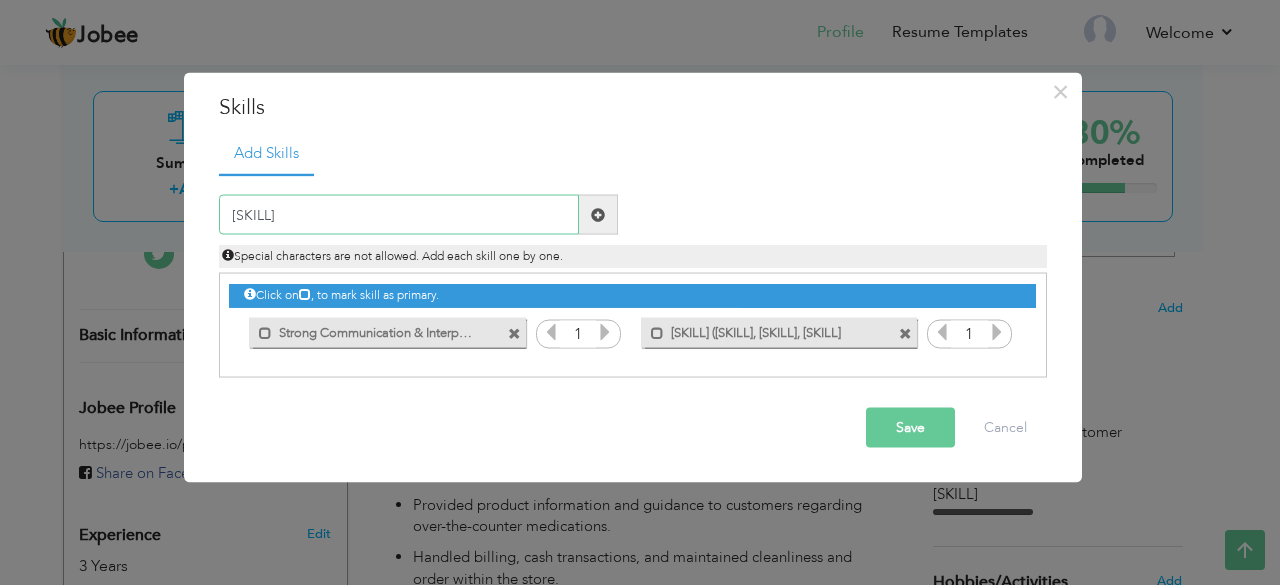type on "[SKILL]" 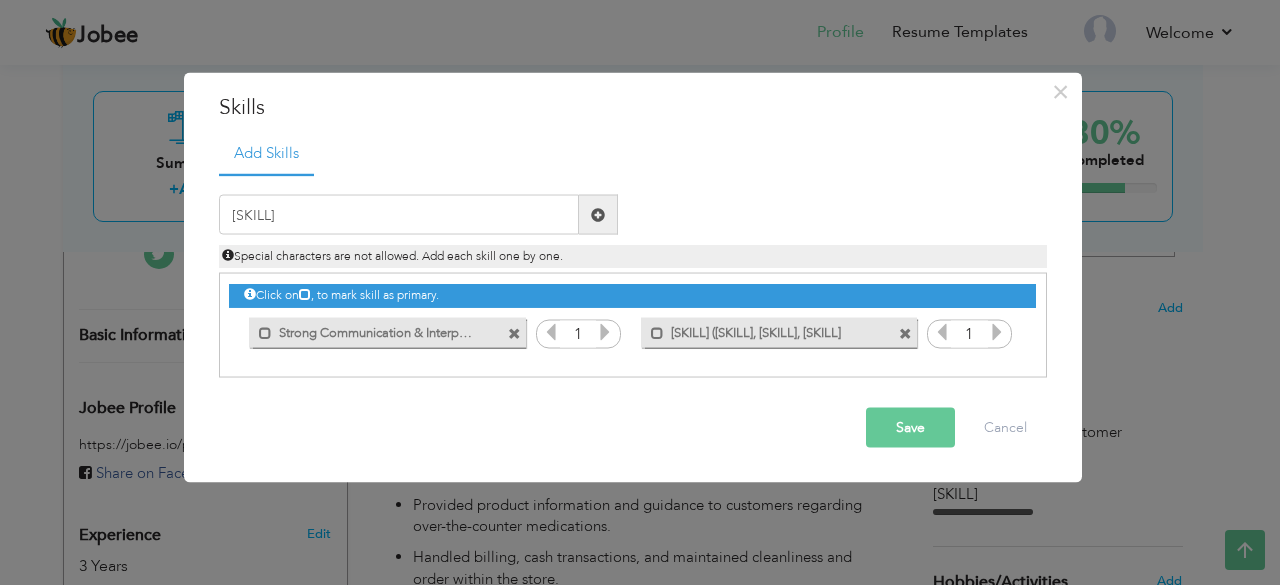 click at bounding box center (598, 215) 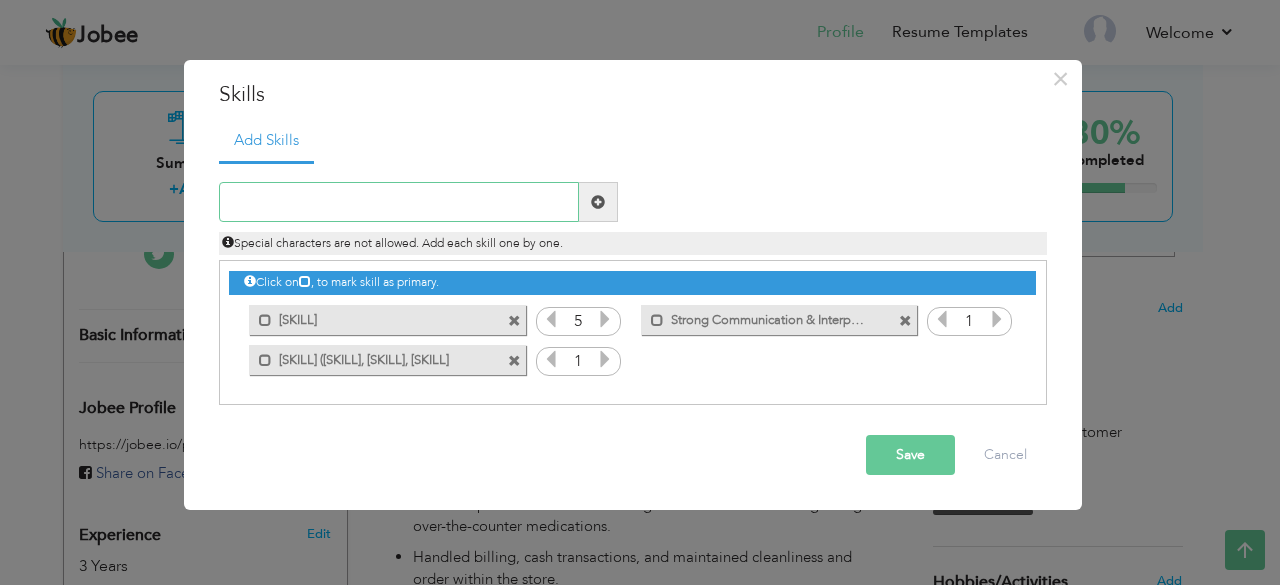 click at bounding box center [399, 202] 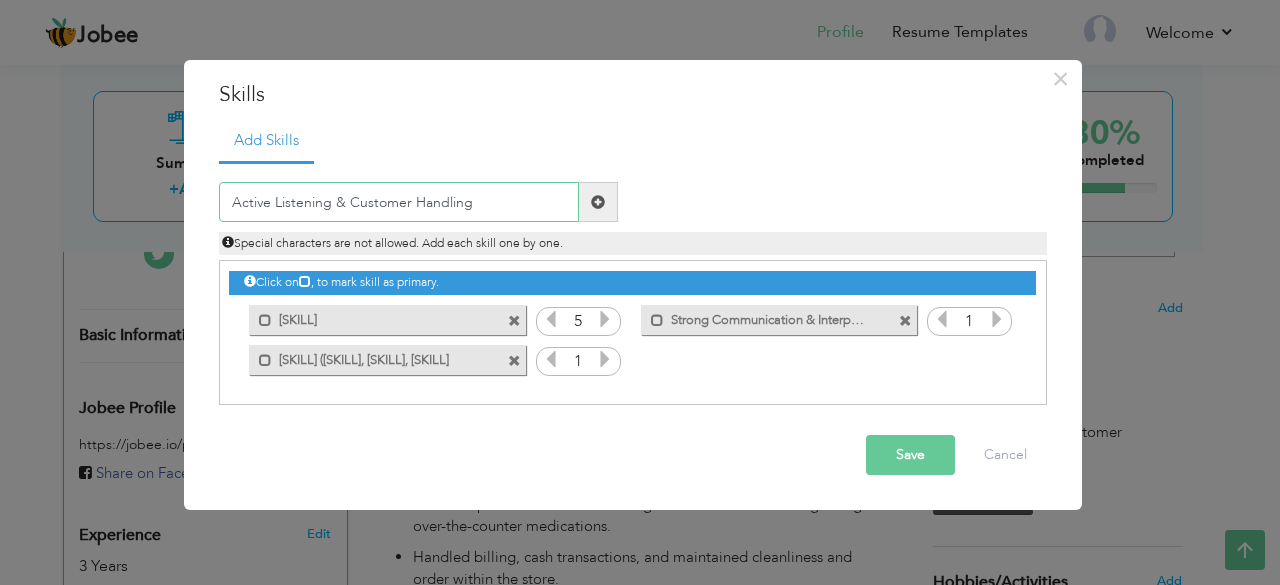 type on "Active Listening & Customer Handling" 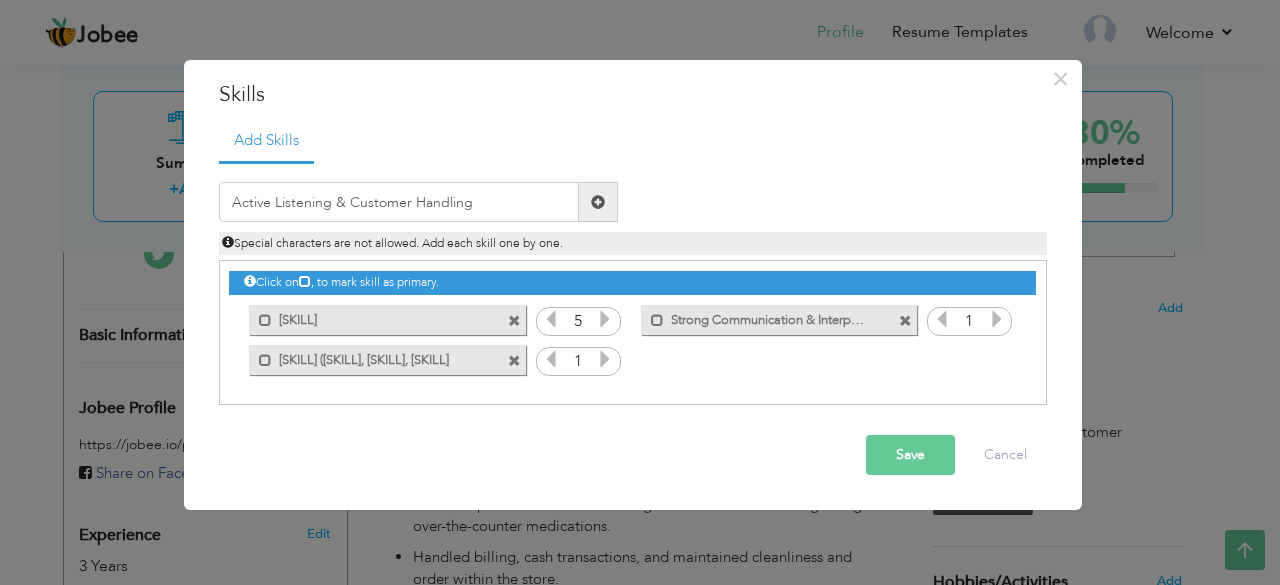 click at bounding box center (598, 202) 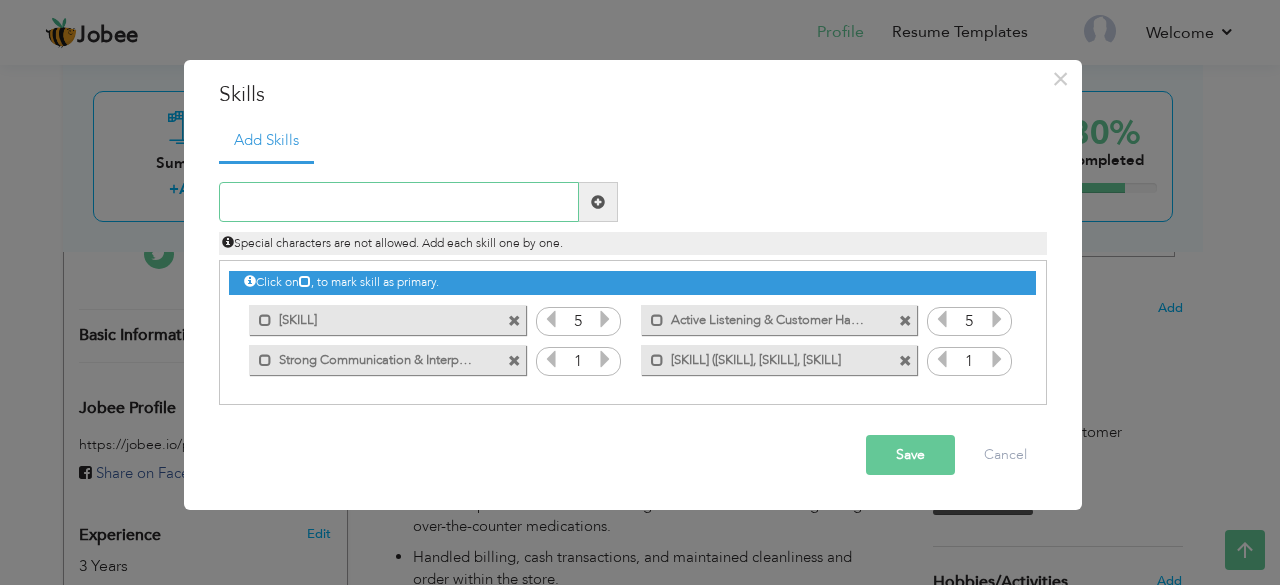 click at bounding box center (399, 202) 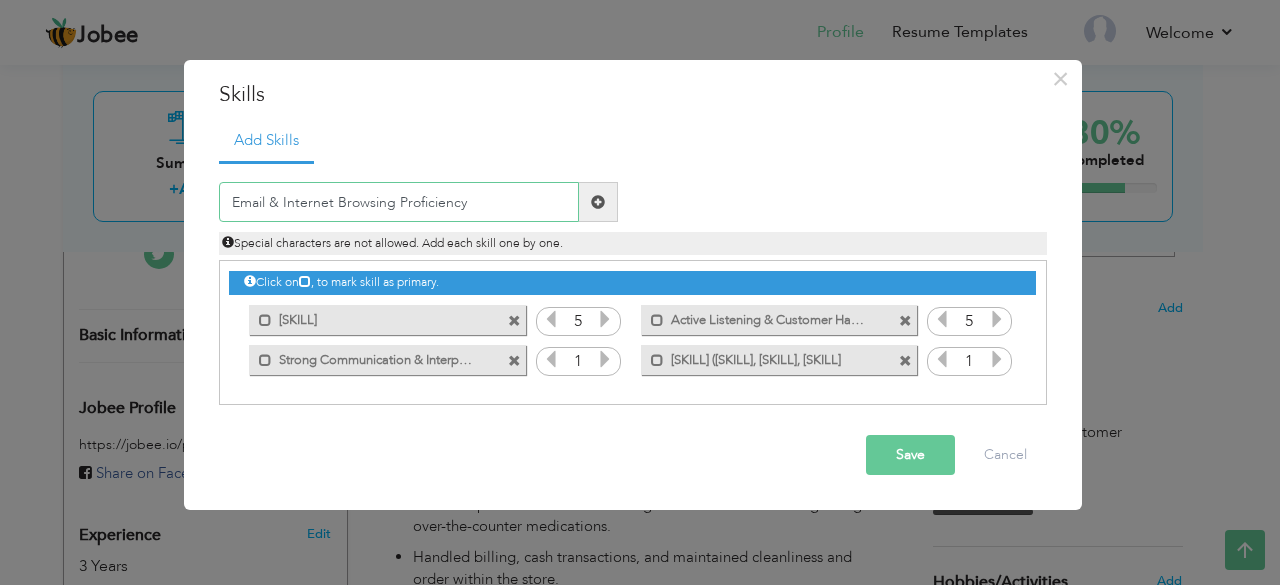 type on "Email & Internet Browsing Proficiency" 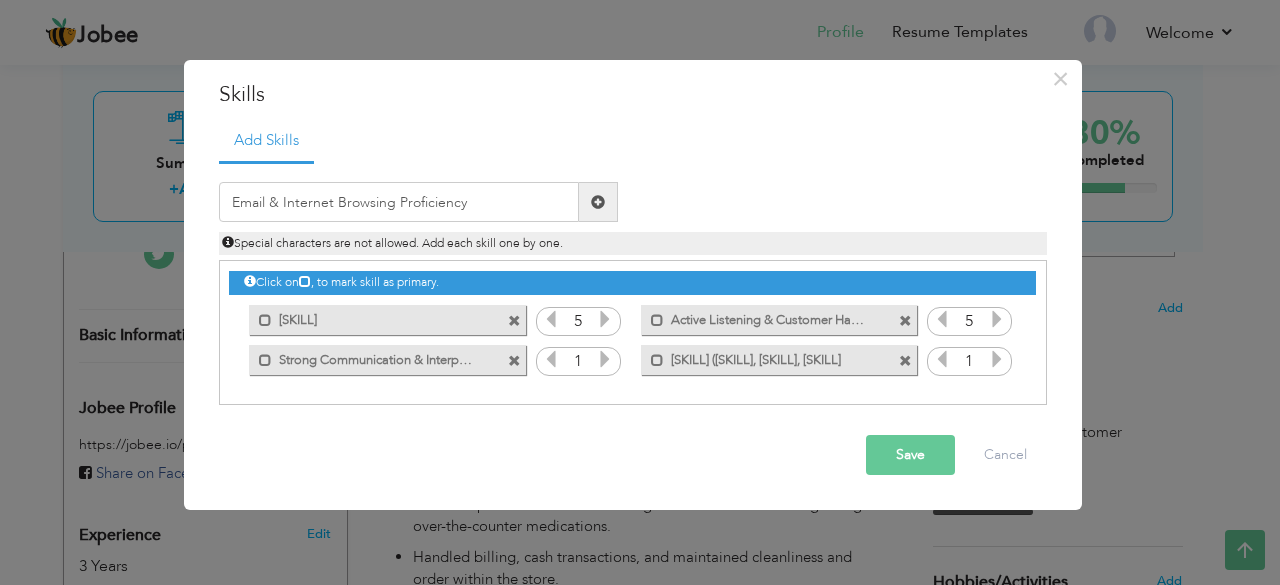 click at bounding box center (598, 202) 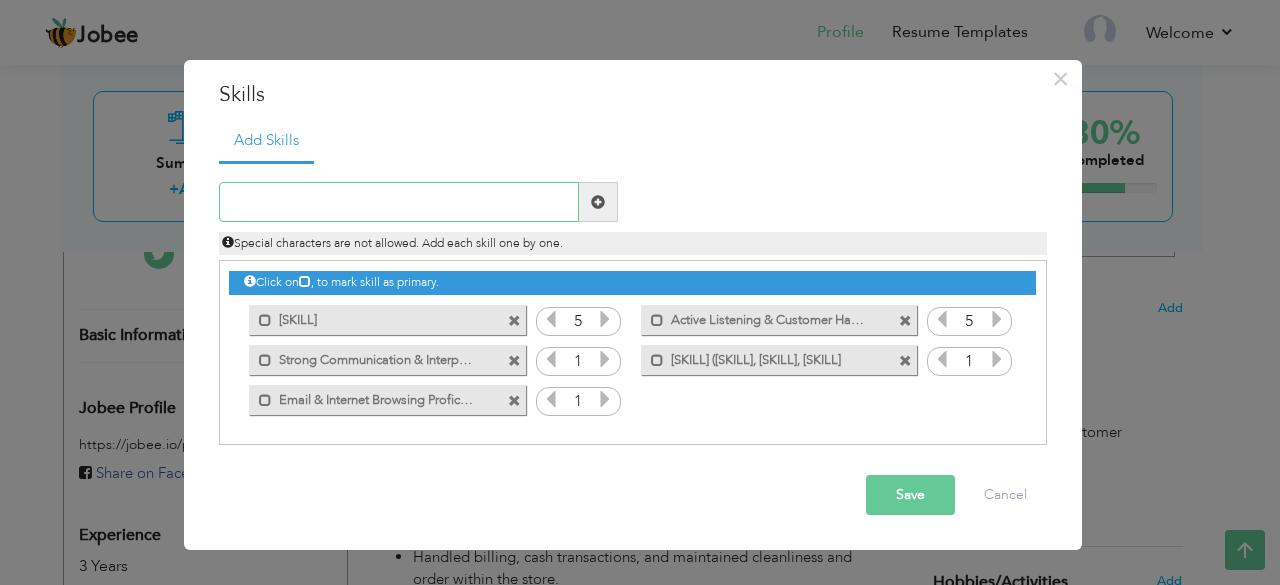 click at bounding box center (399, 202) 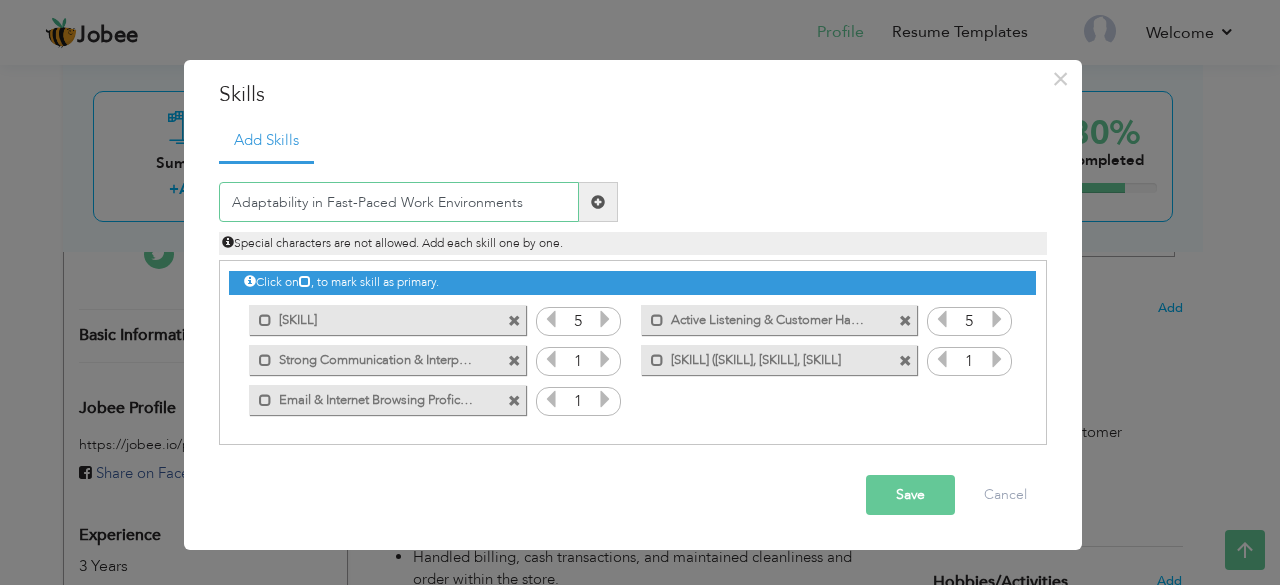 type on "Adaptability in Fast-Paced Work Environments" 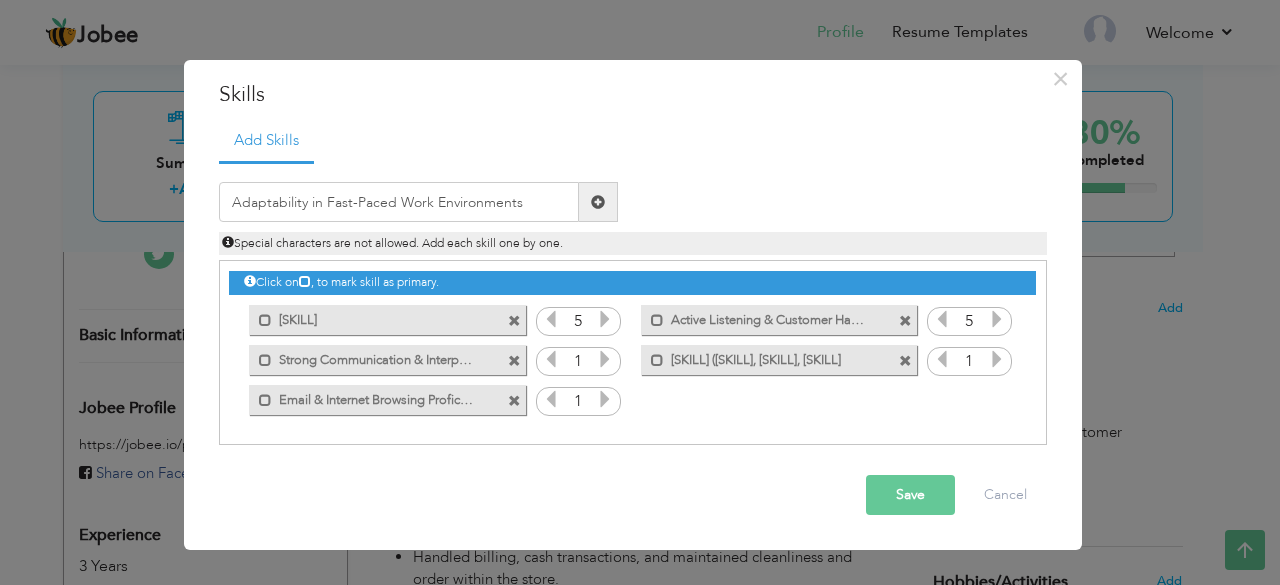 click at bounding box center [598, 202] 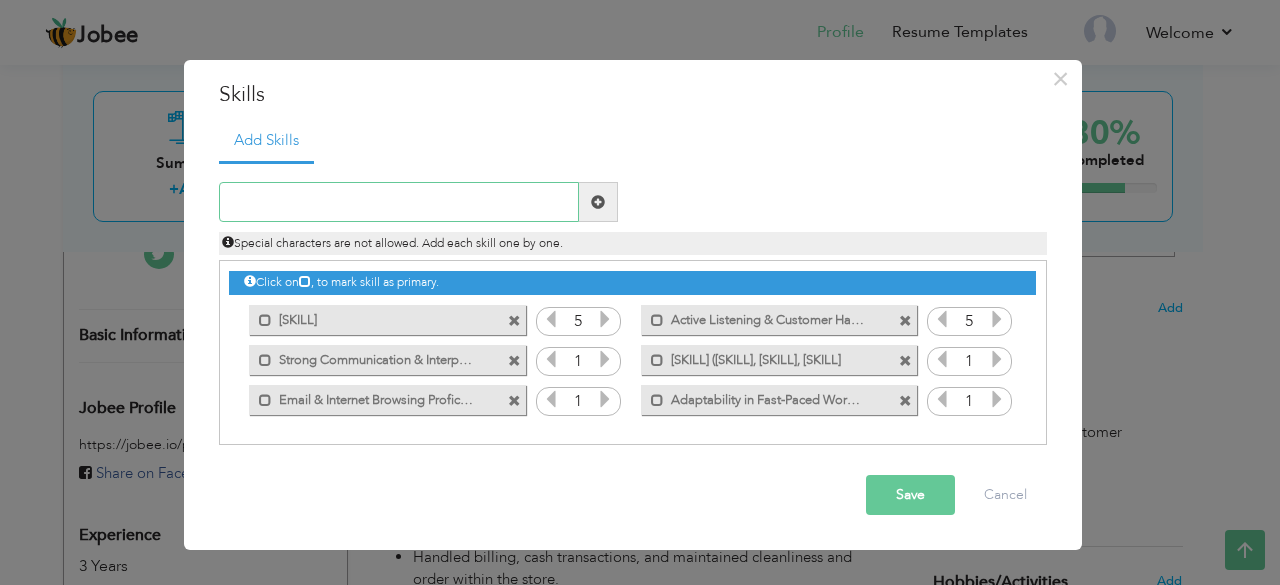 click at bounding box center [399, 202] 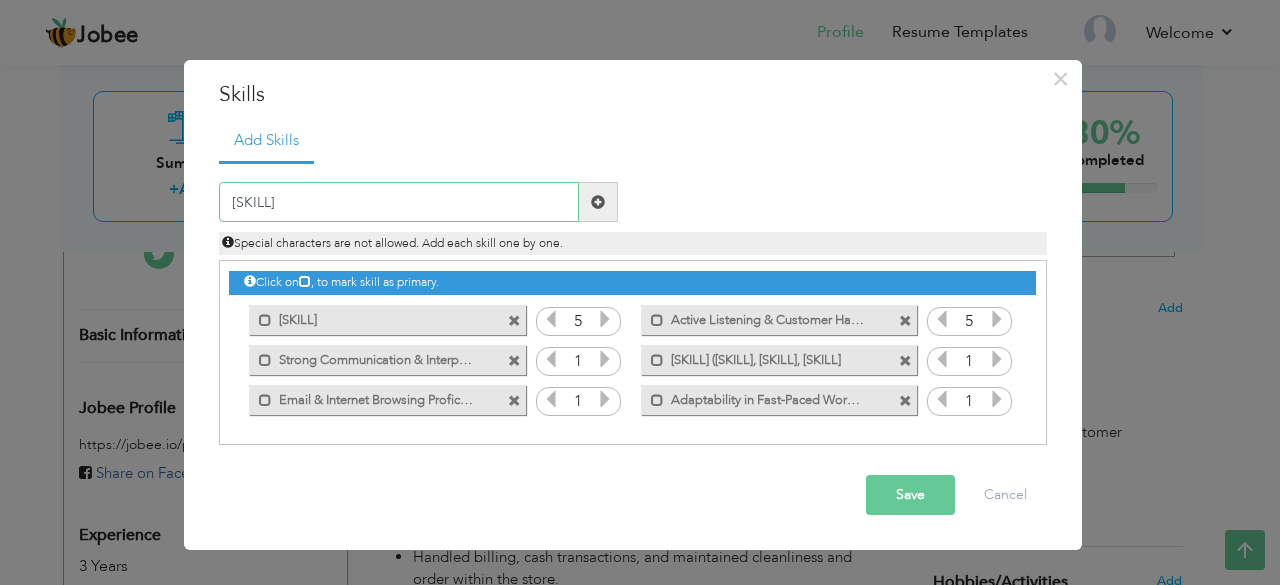type on "[SKILL]" 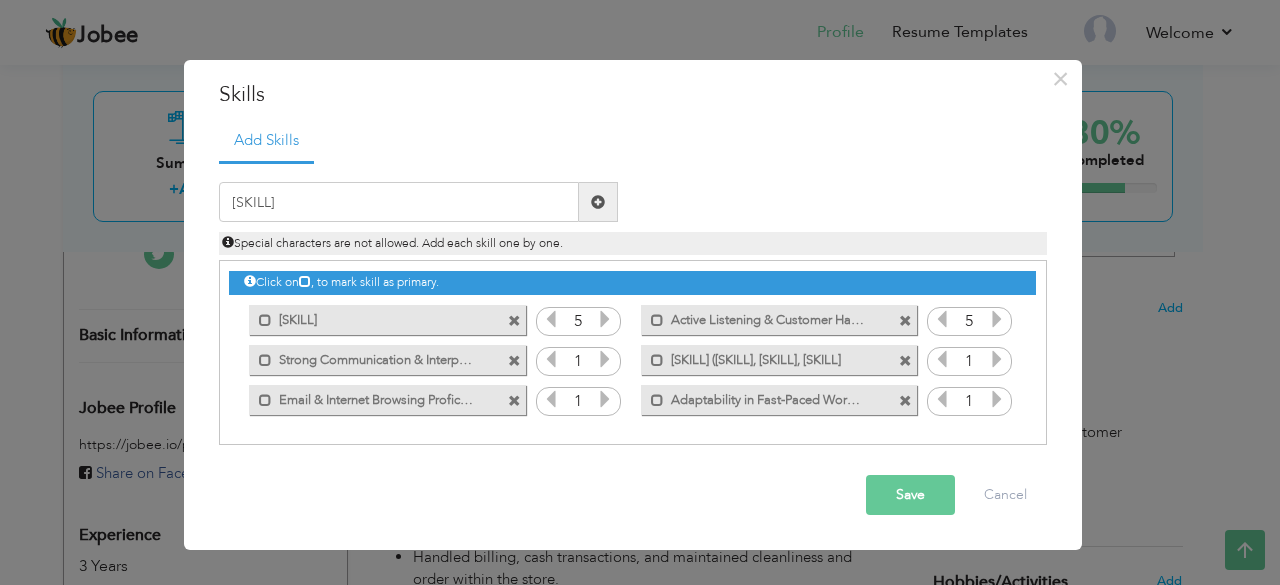 click at bounding box center [598, 202] 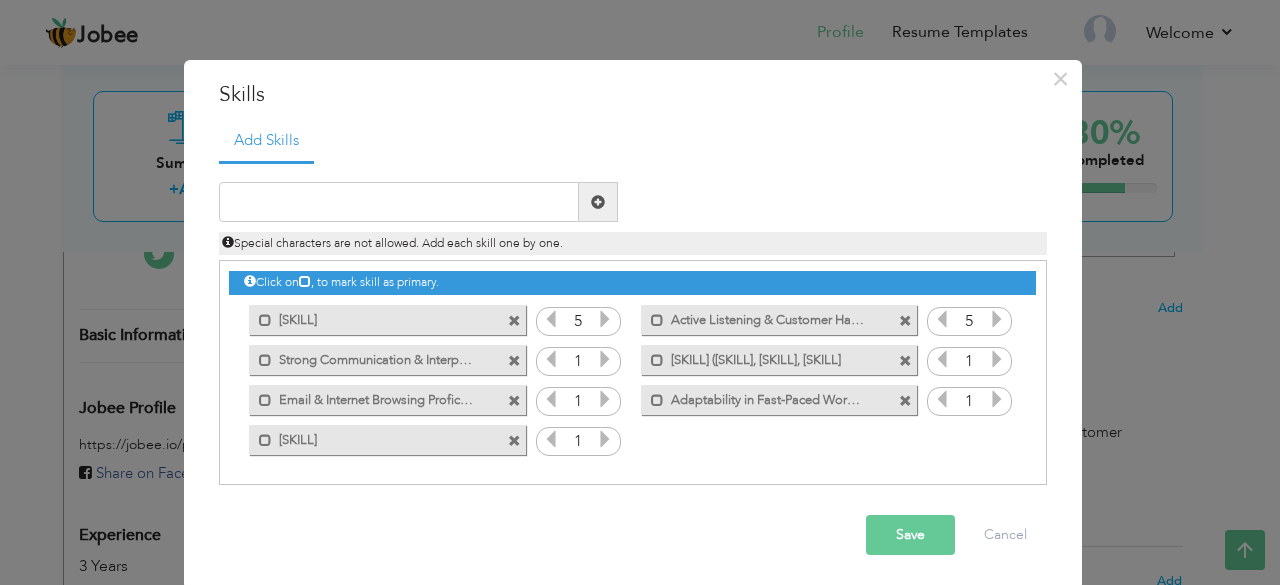 click at bounding box center (605, 319) 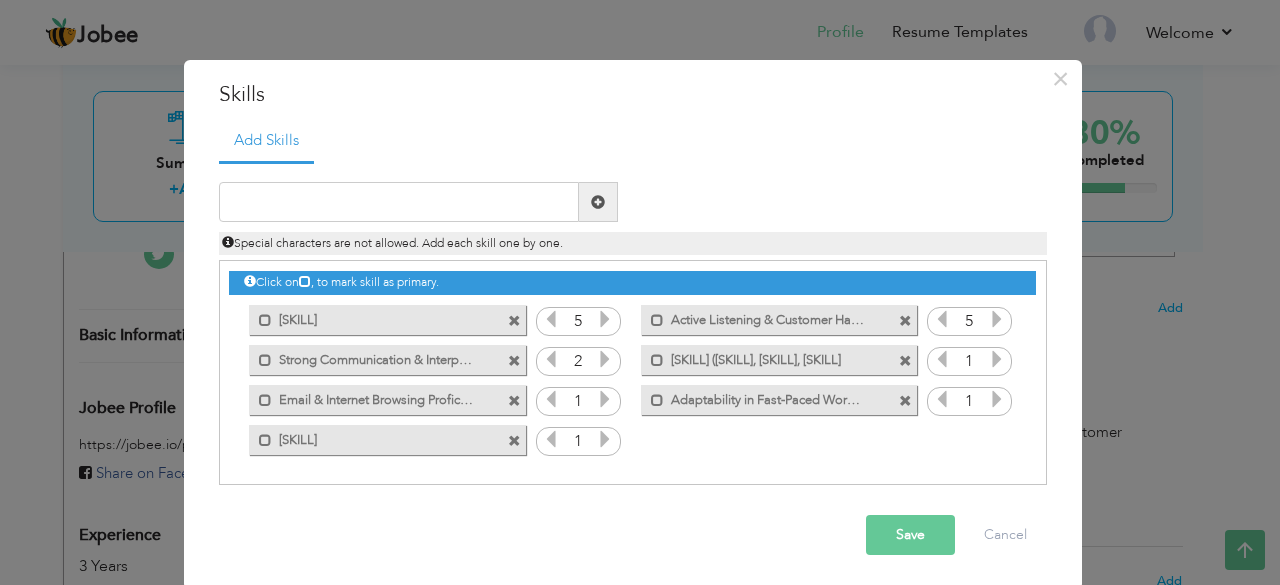 click at bounding box center [605, 359] 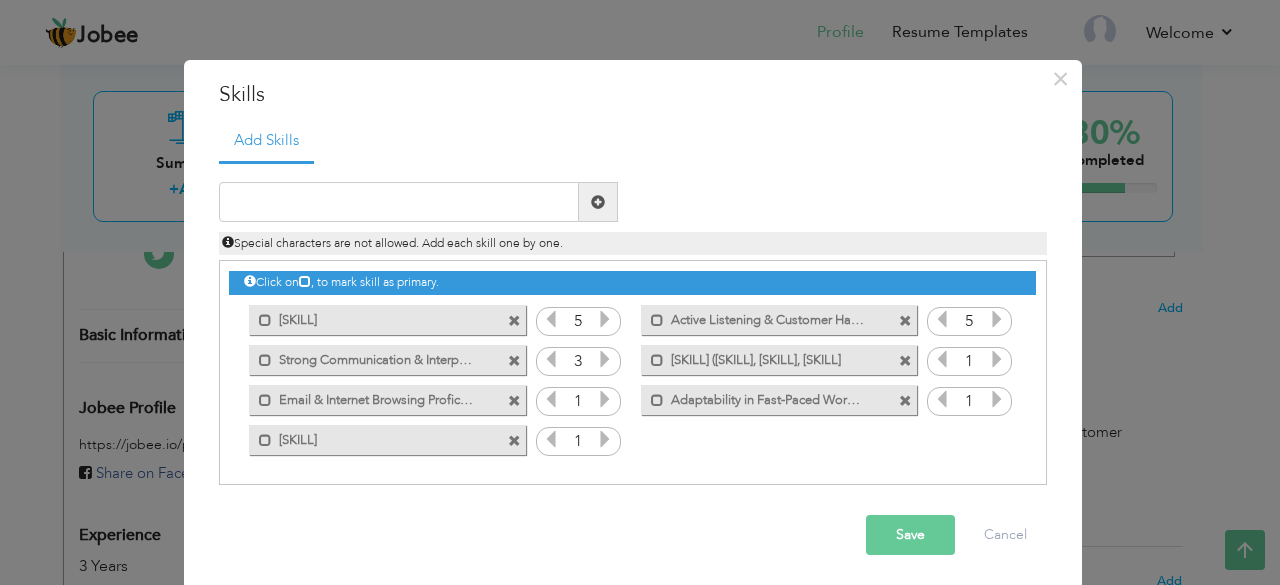 click at bounding box center (605, 359) 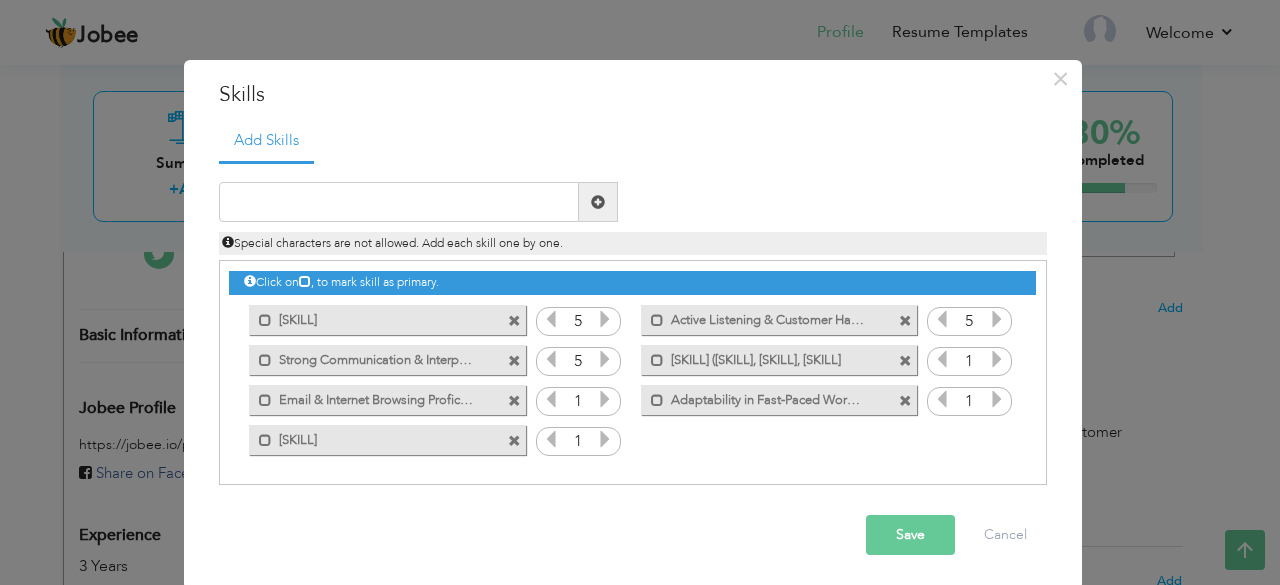 click at bounding box center [605, 399] 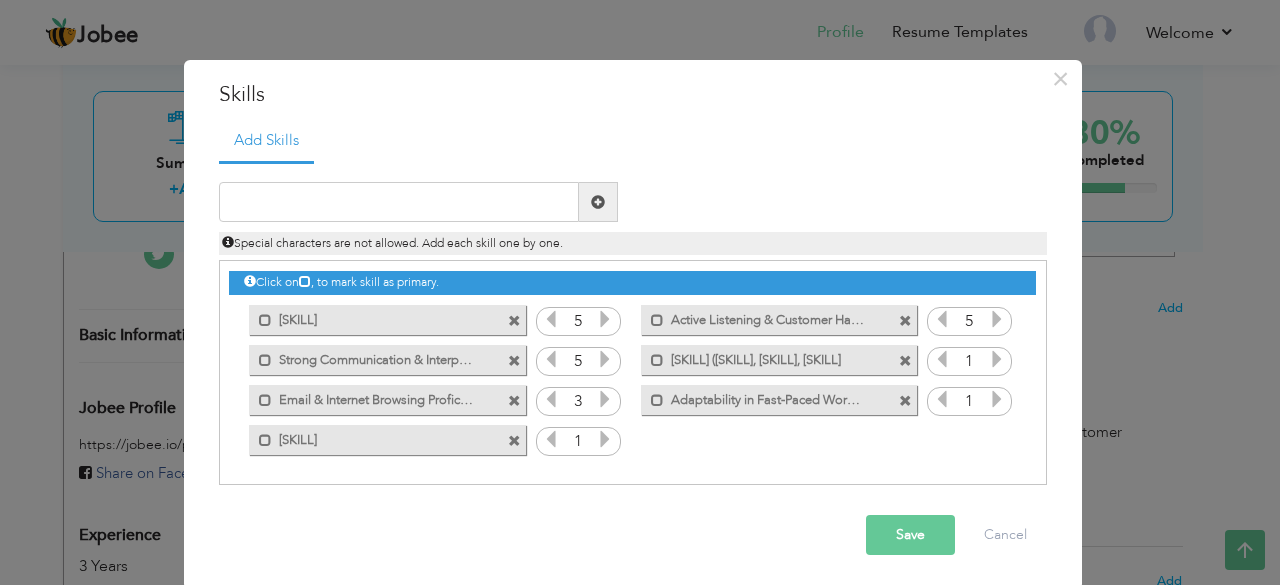 click at bounding box center (605, 399) 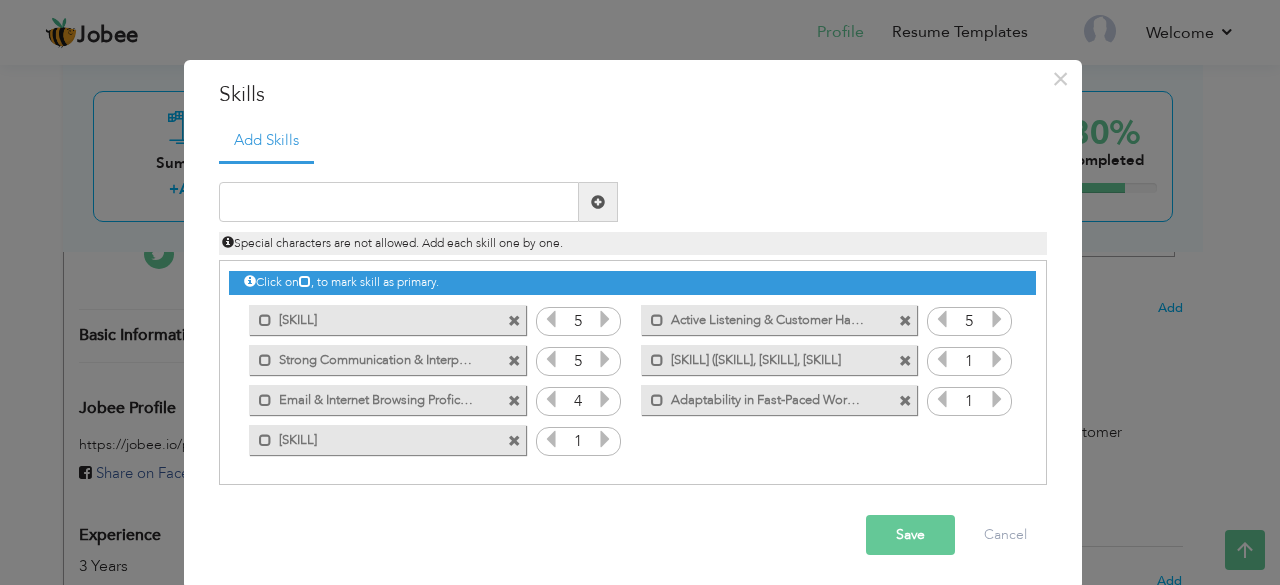 click at bounding box center (605, 399) 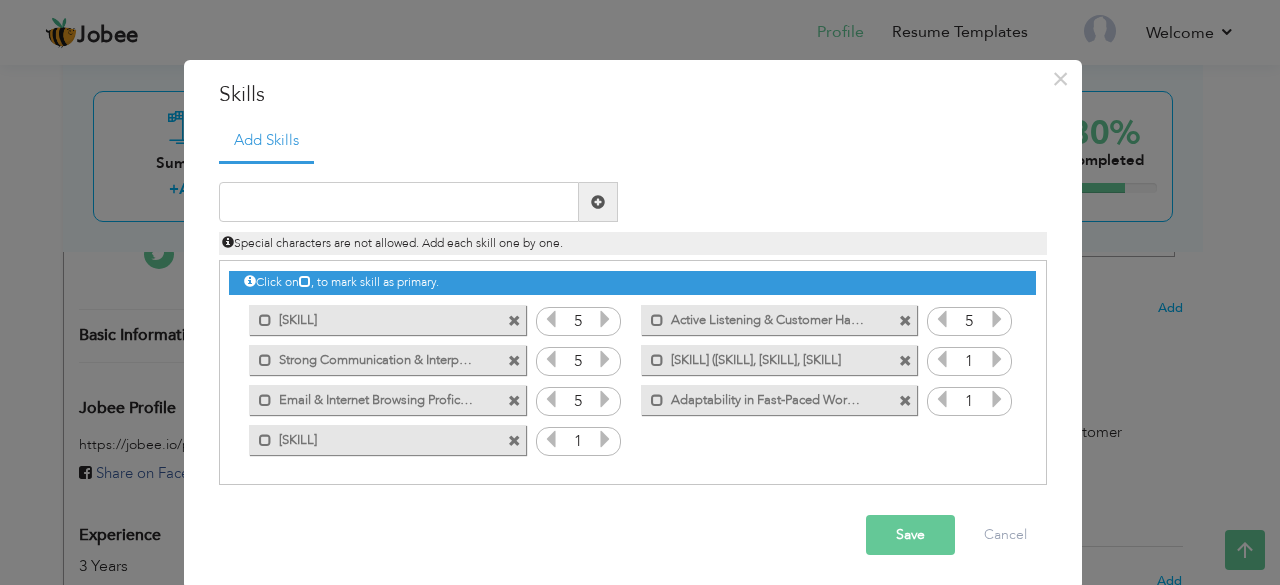click at bounding box center (605, 442) 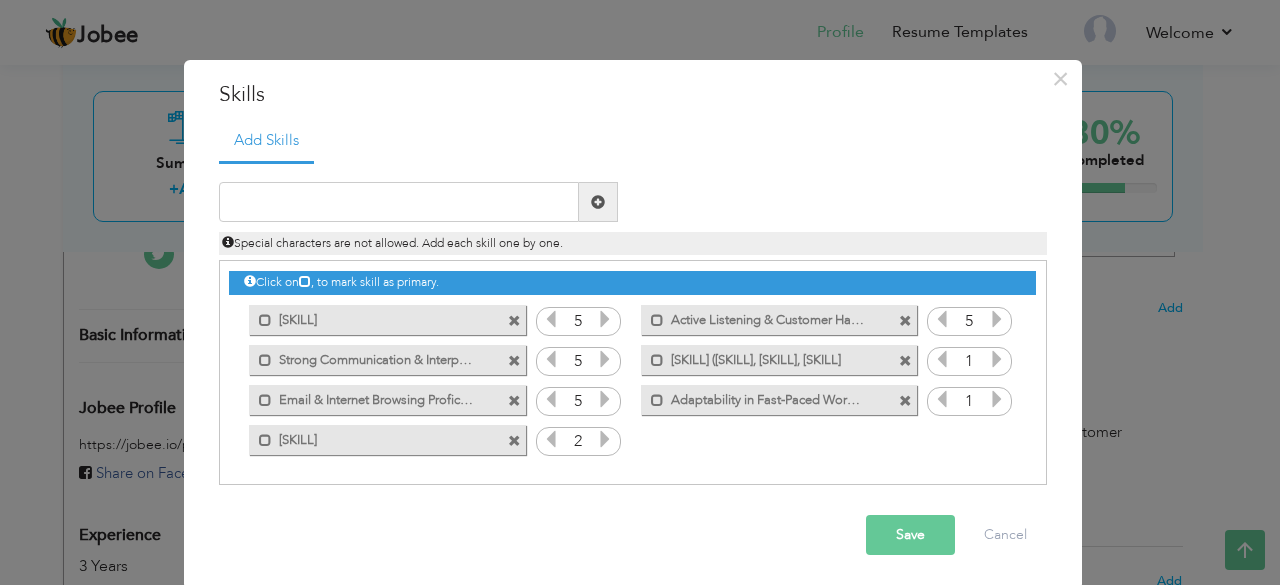 click at bounding box center [605, 442] 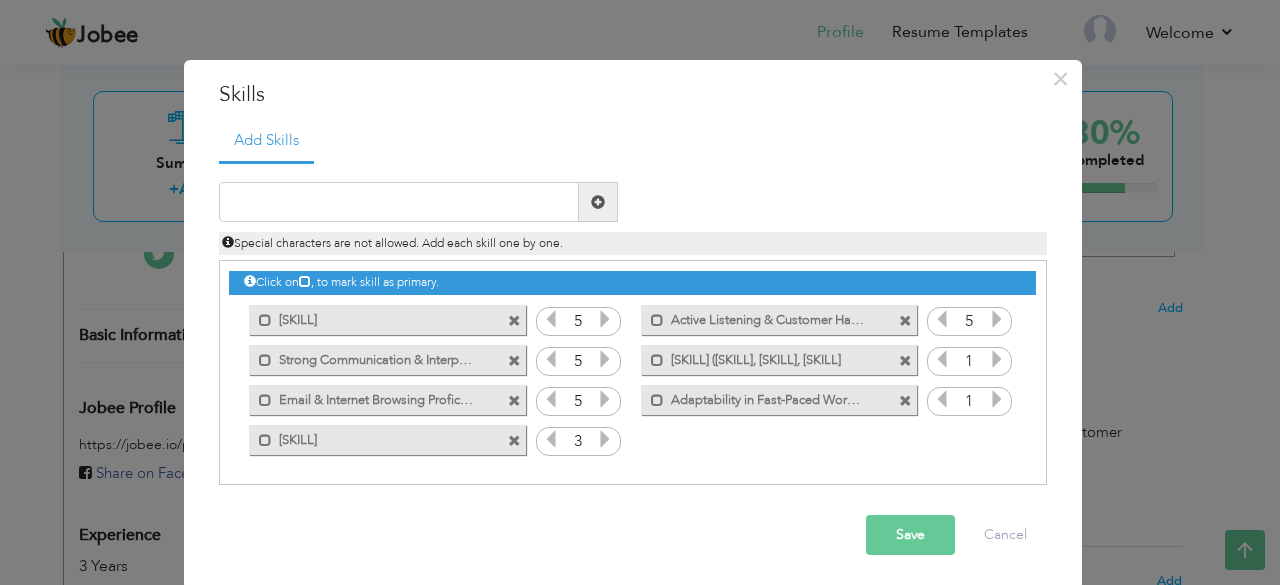 click at bounding box center [605, 442] 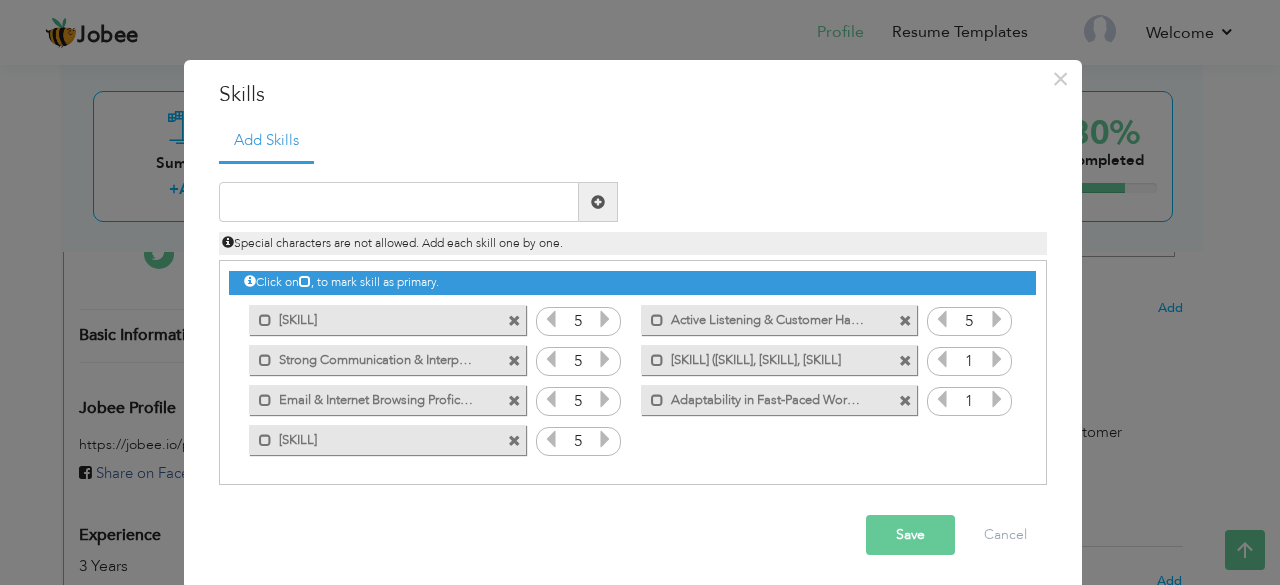 click at bounding box center (605, 442) 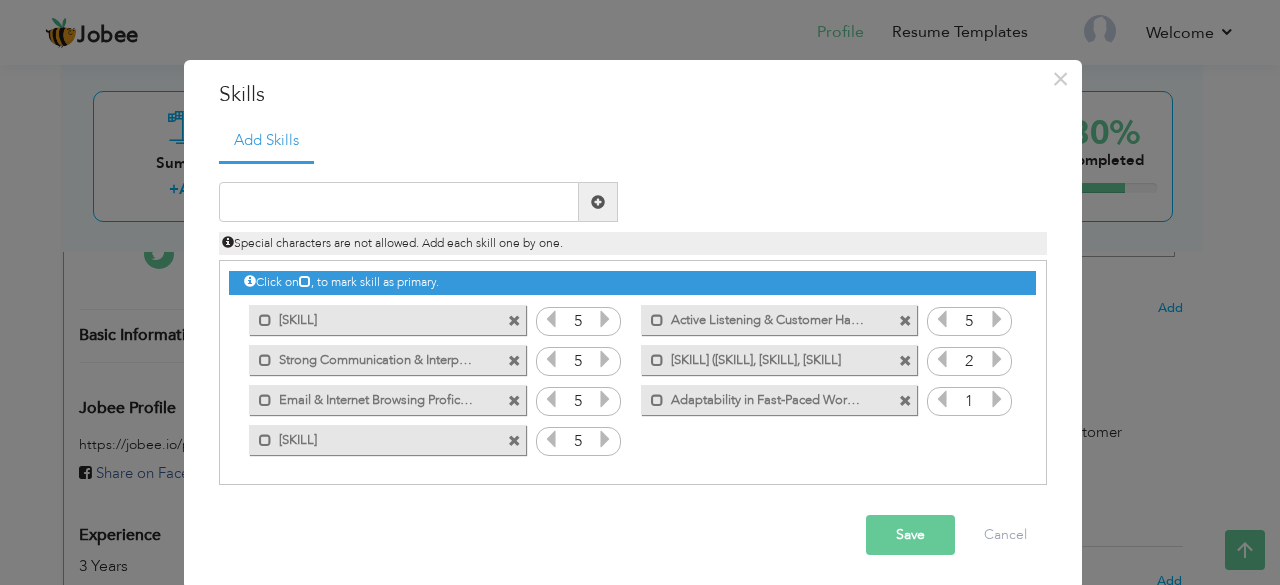 click at bounding box center (997, 359) 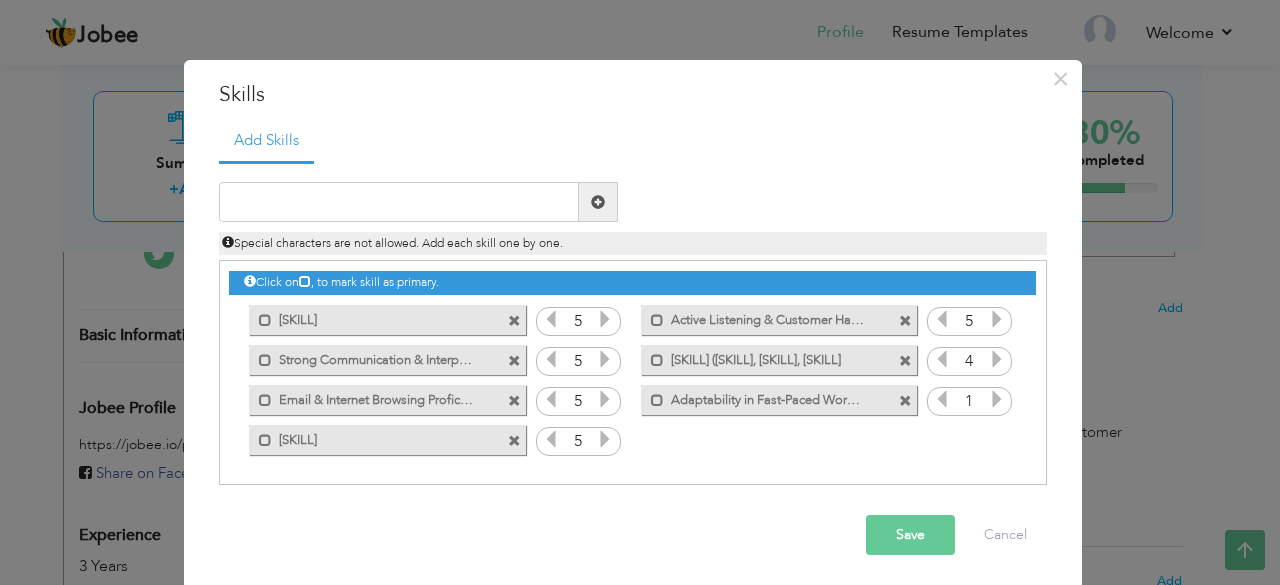 click at bounding box center [997, 359] 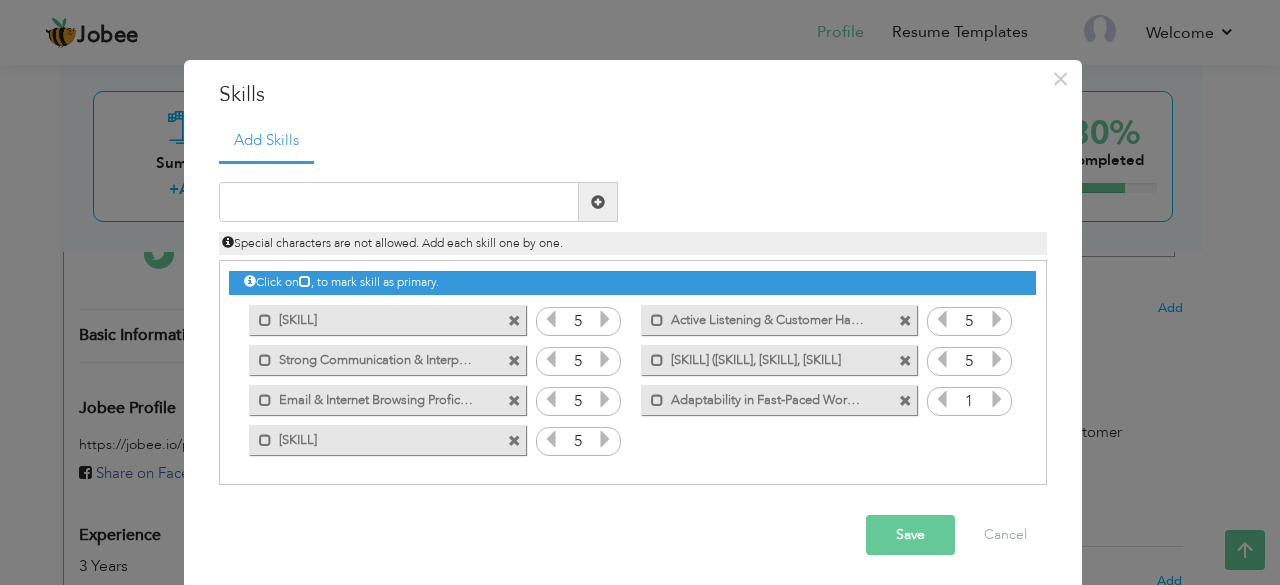 click at bounding box center [997, 359] 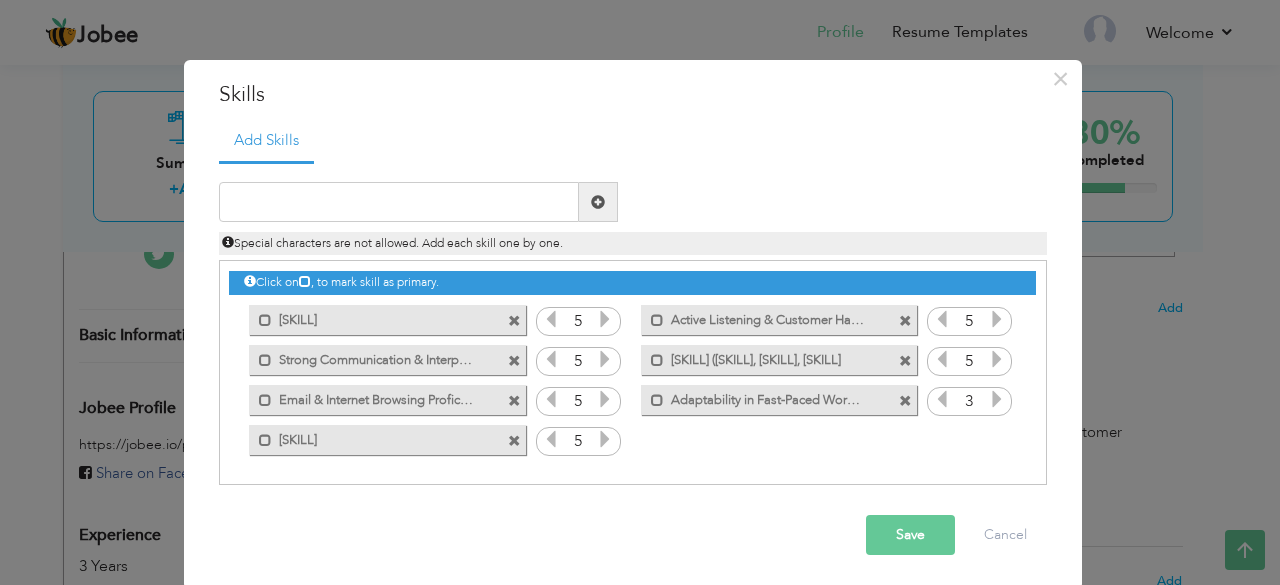 click at bounding box center [997, 399] 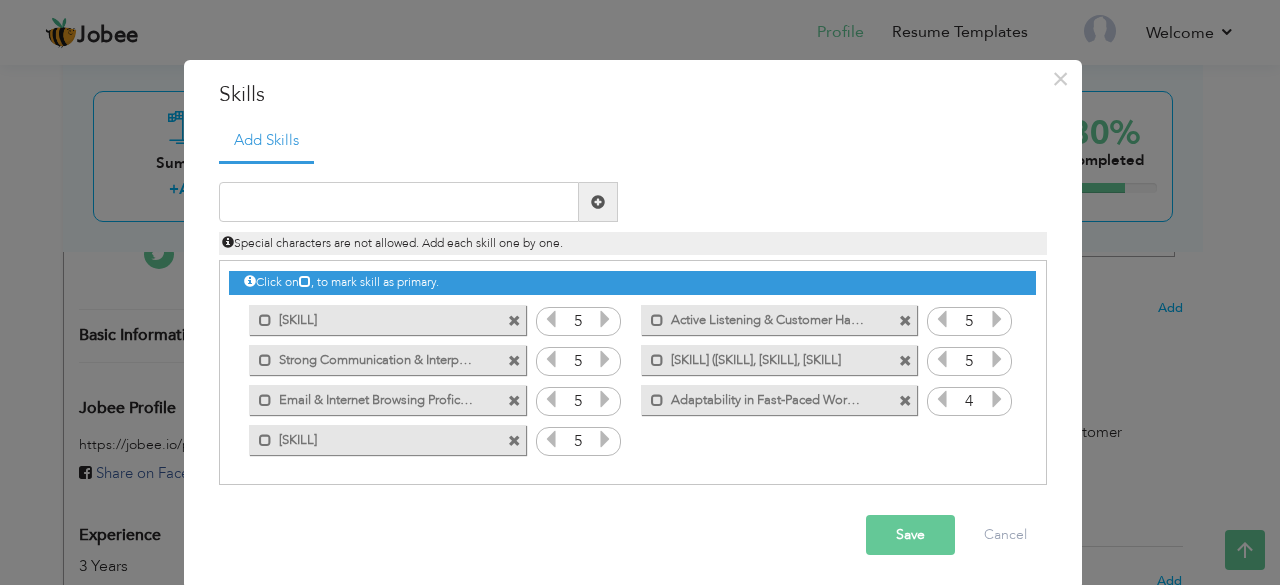 click at bounding box center [997, 399] 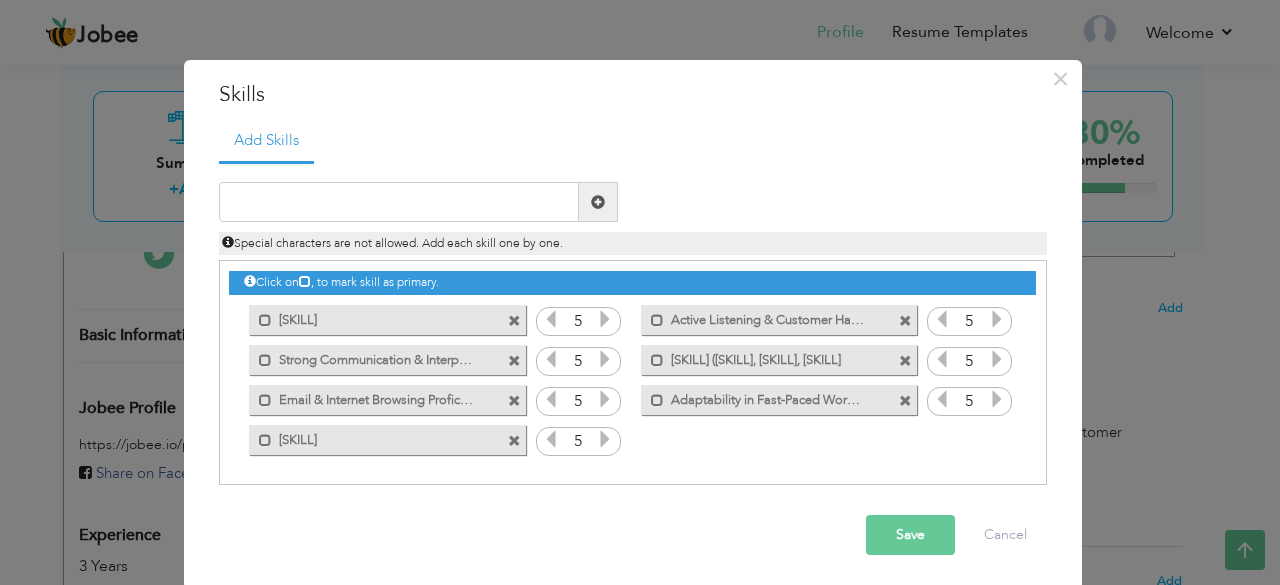 click on "Save" at bounding box center [910, 535] 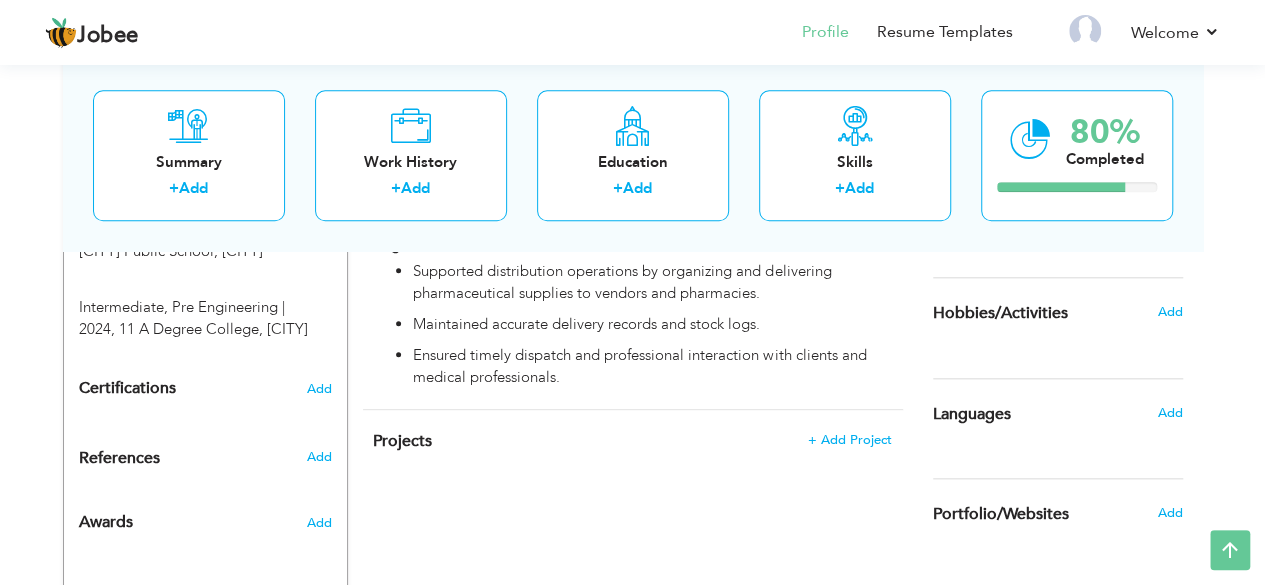scroll, scrollTop: 874, scrollLeft: 0, axis: vertical 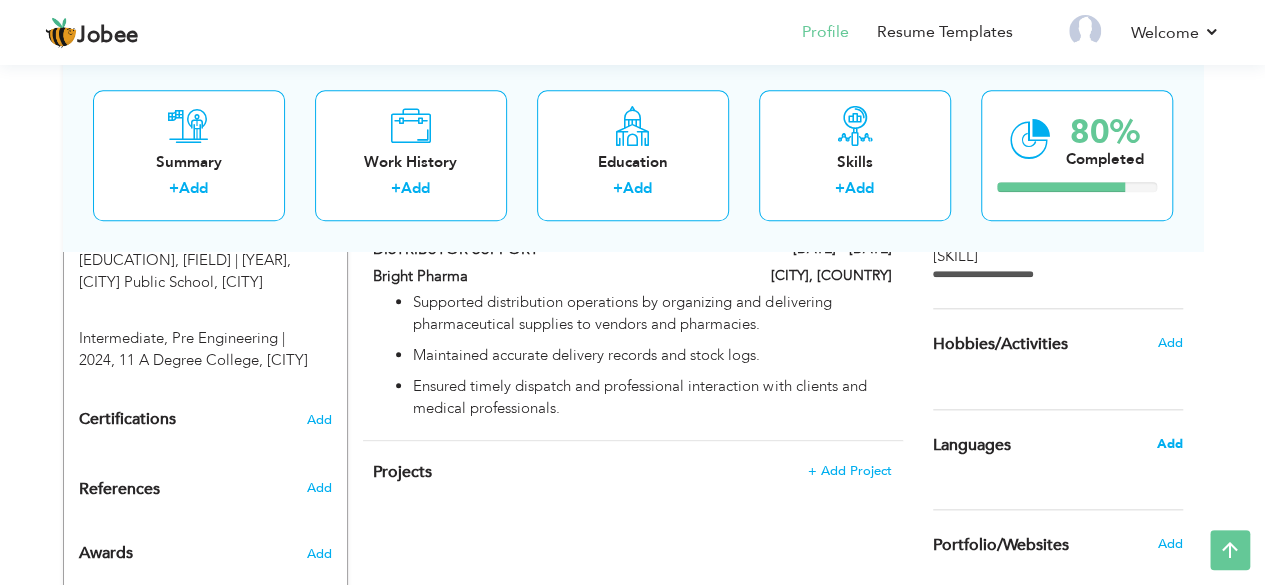 click on "Add" at bounding box center (1169, 444) 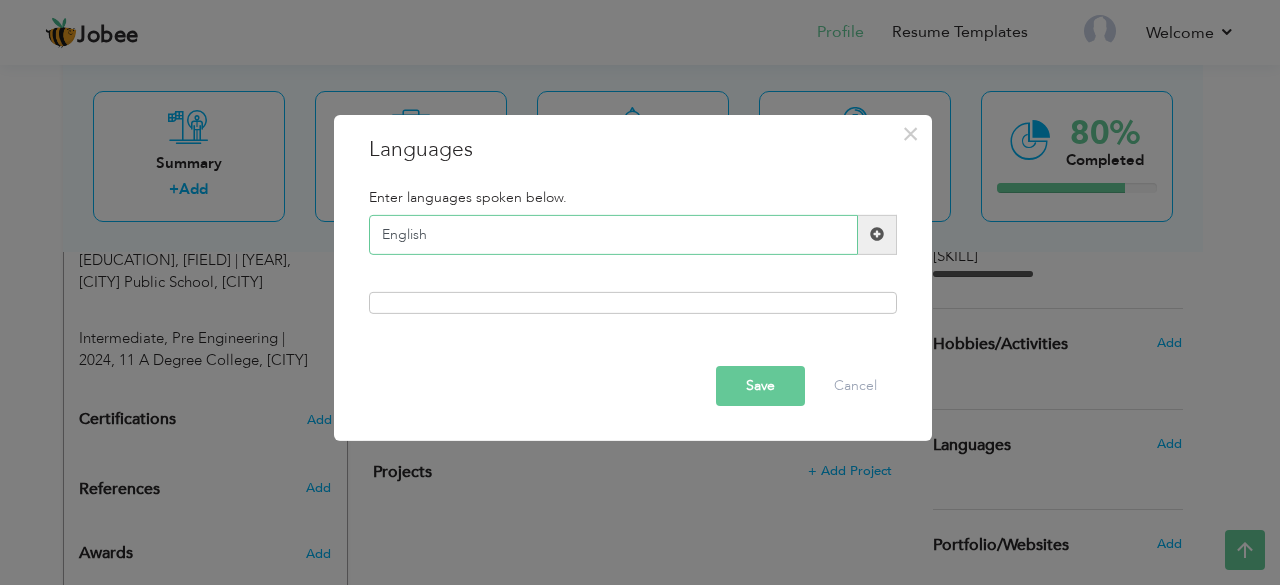 type on "English" 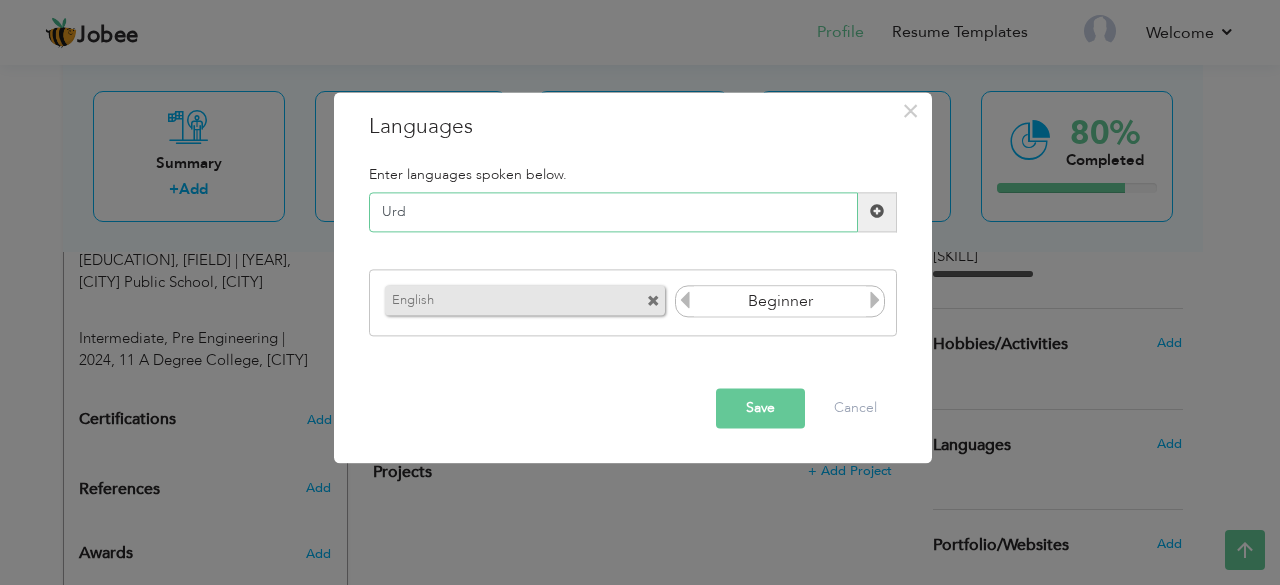 type on "Urdu" 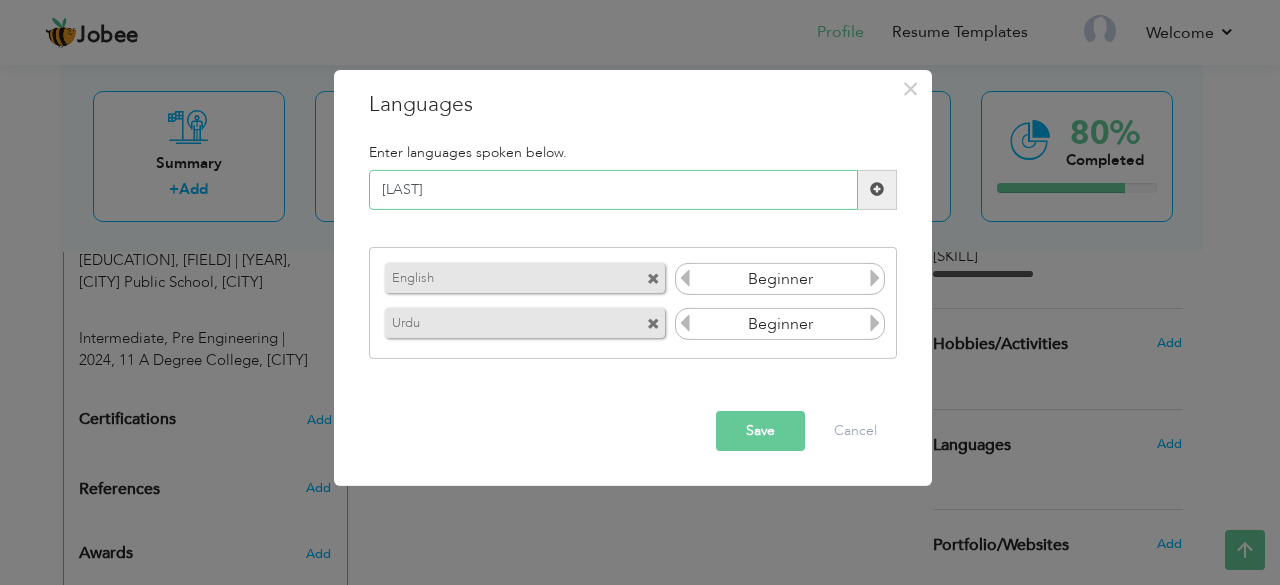 type on "Saraiki" 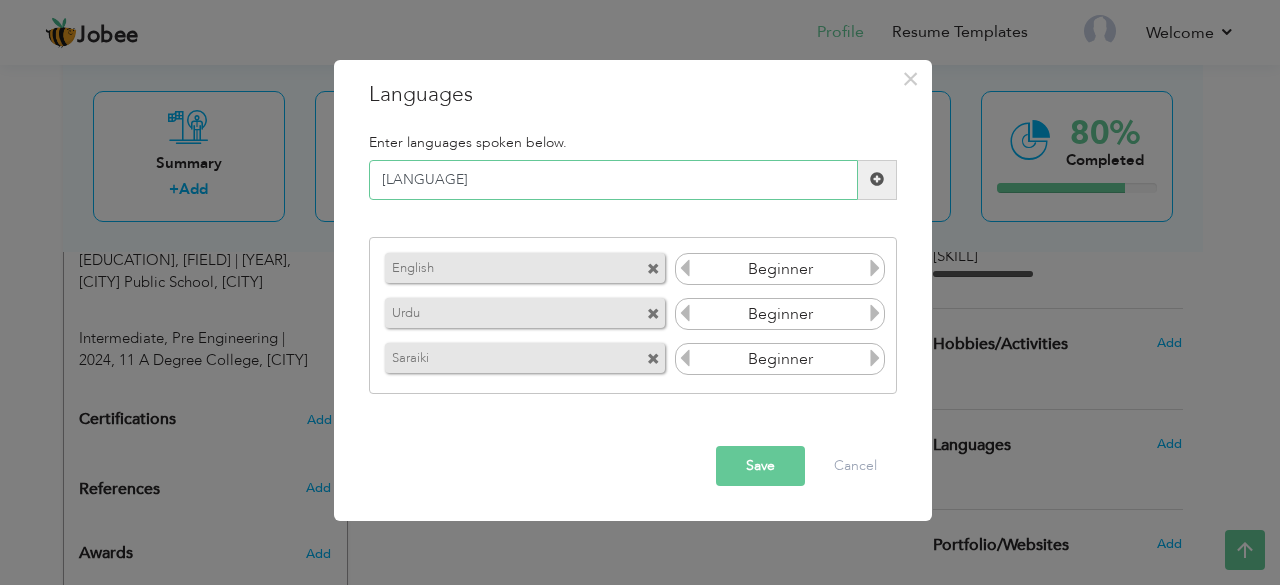 type on "Pashto" 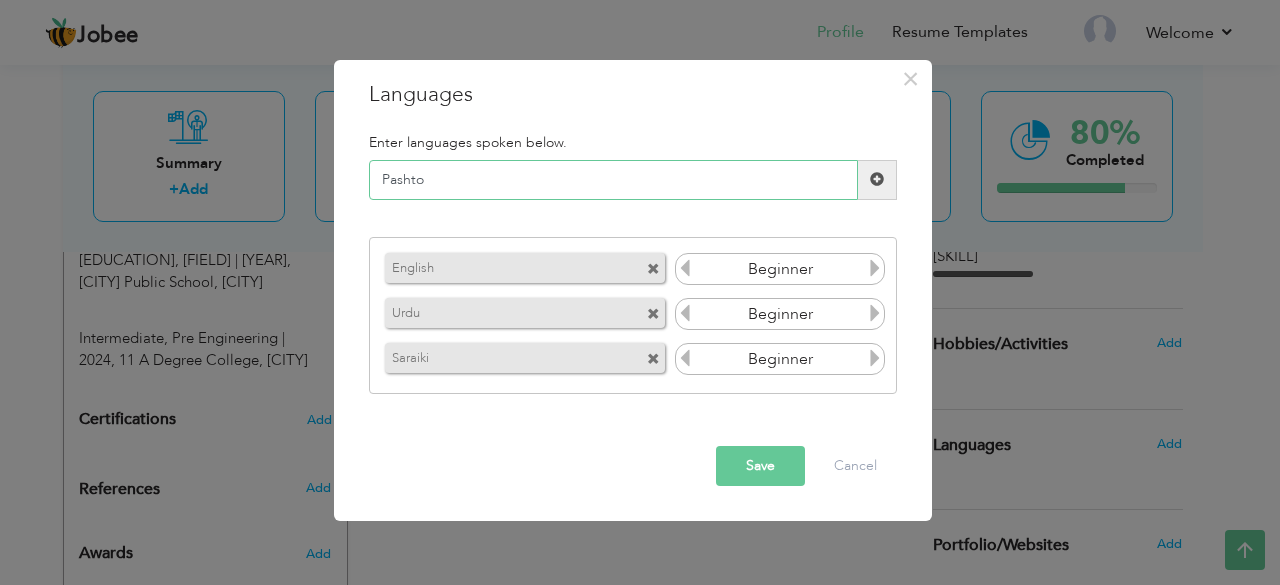 type 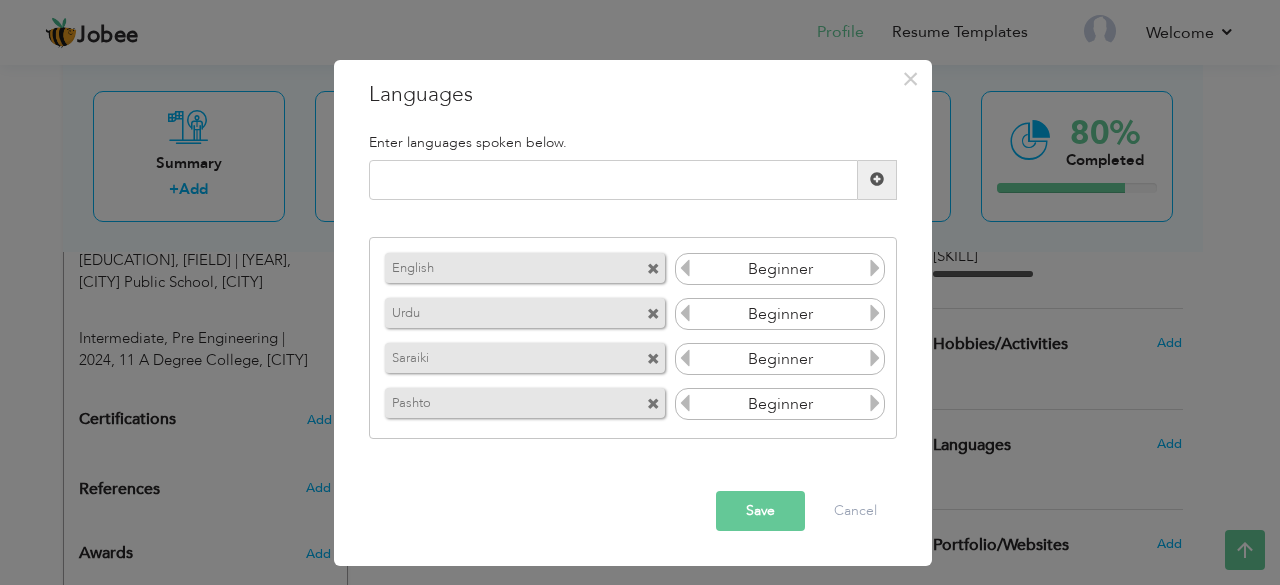 click at bounding box center (875, 268) 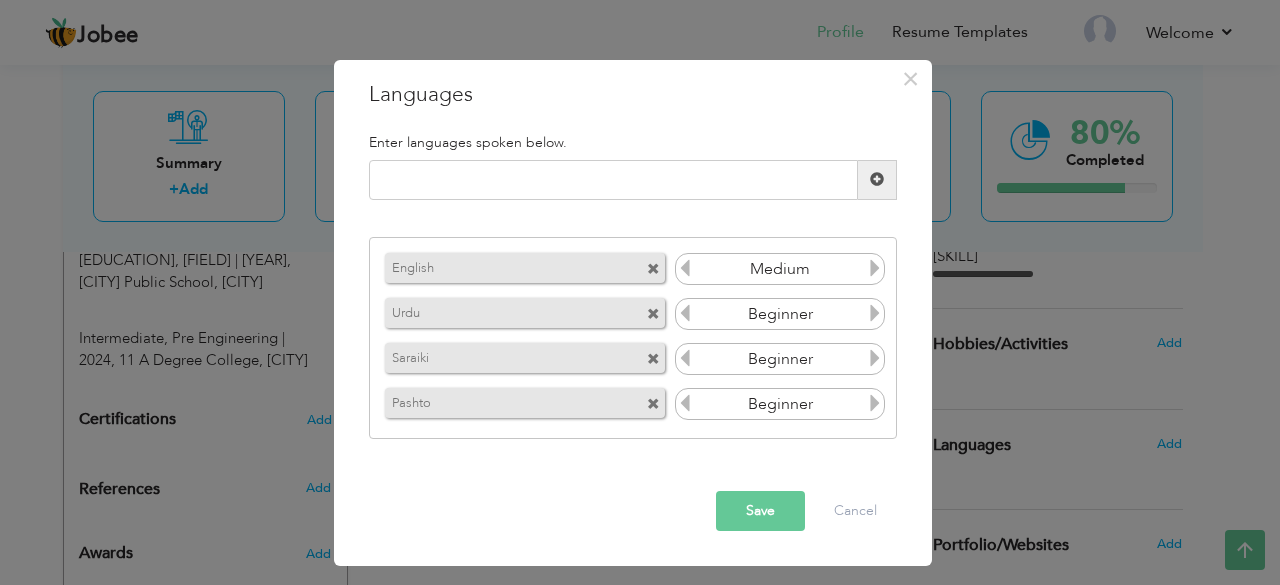 click at bounding box center [875, 268] 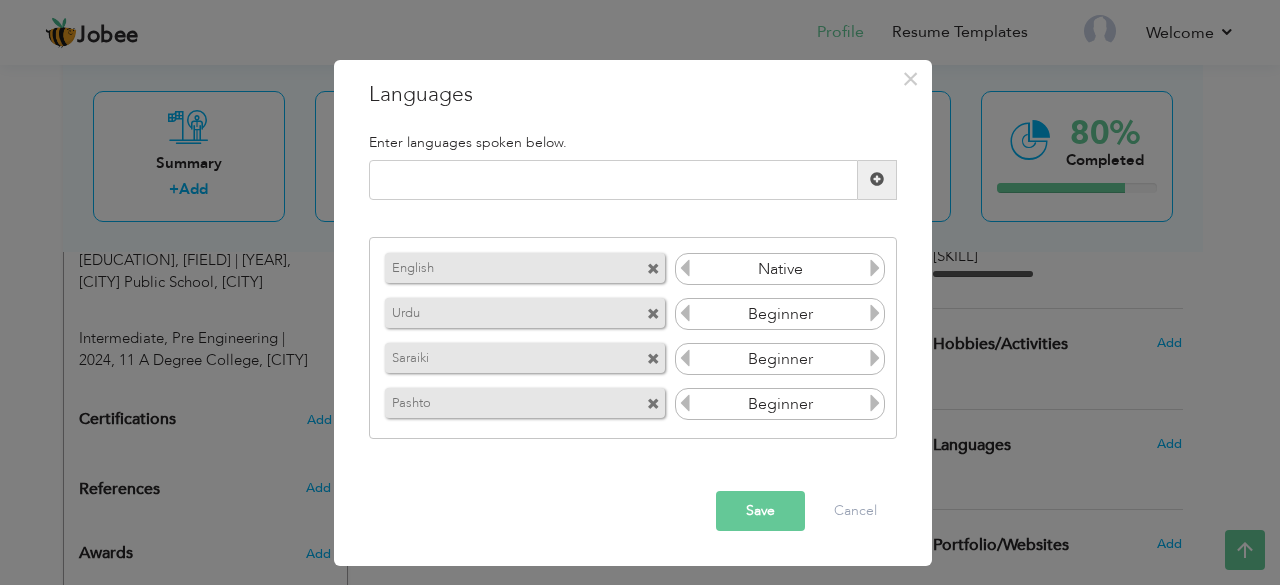 click at bounding box center [875, 268] 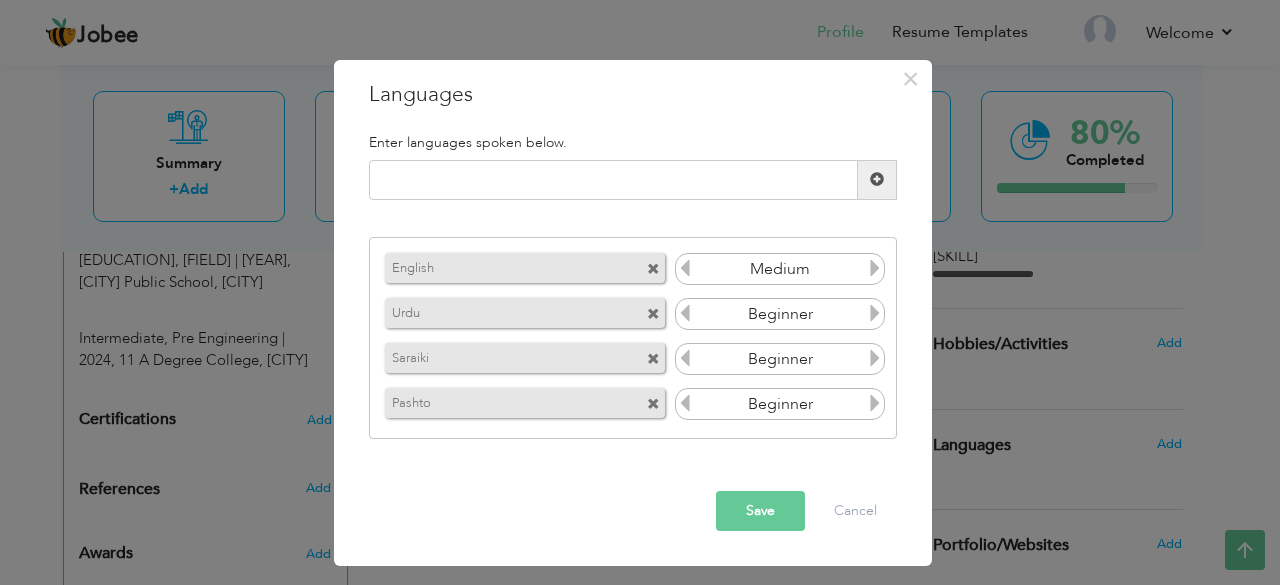 click at bounding box center (875, 313) 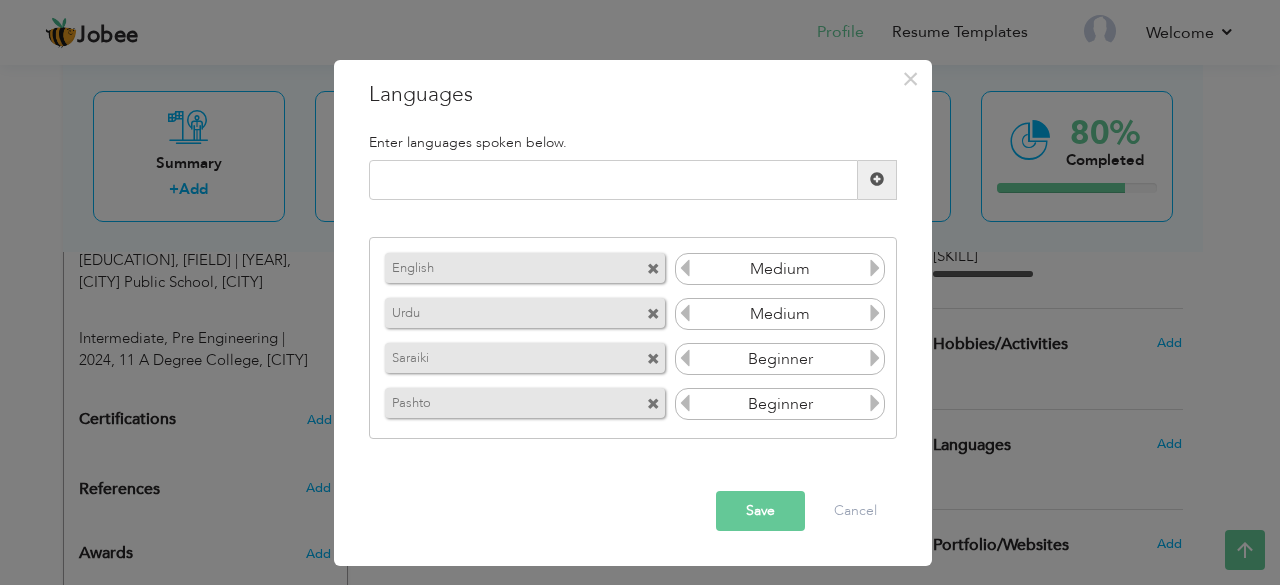click at bounding box center [875, 313] 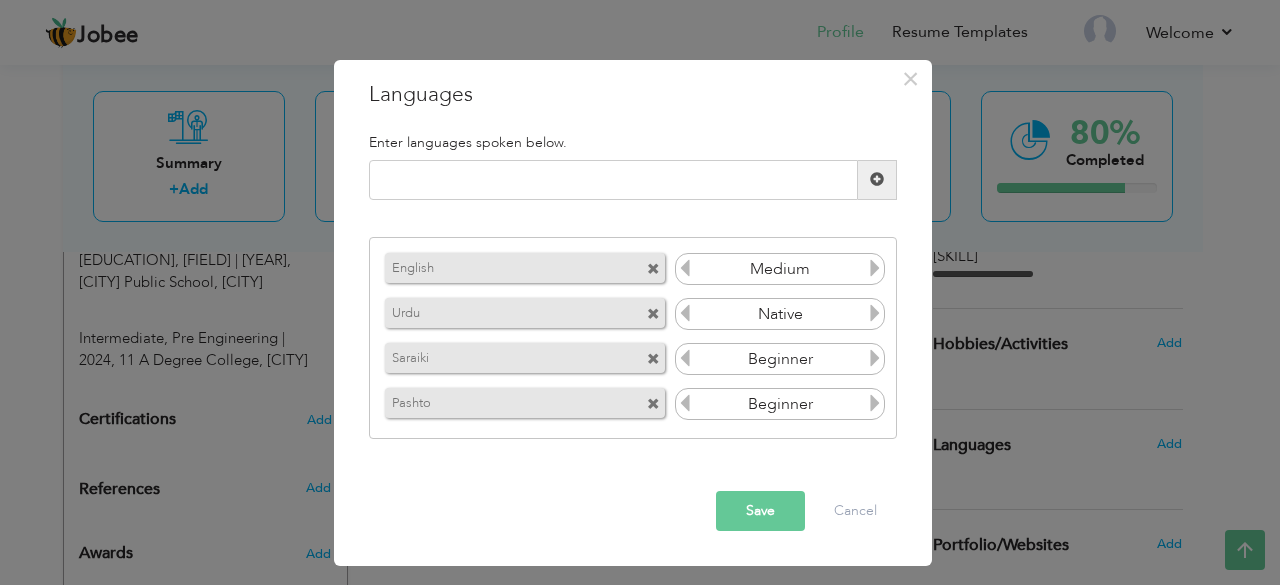click at bounding box center [875, 358] 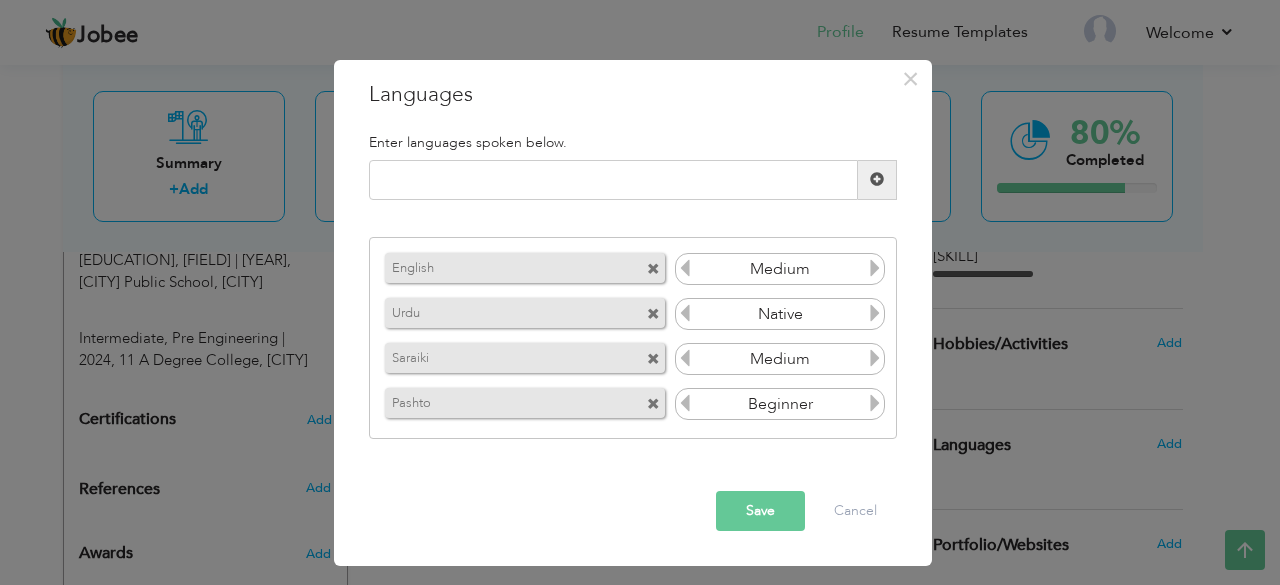 click at bounding box center (875, 403) 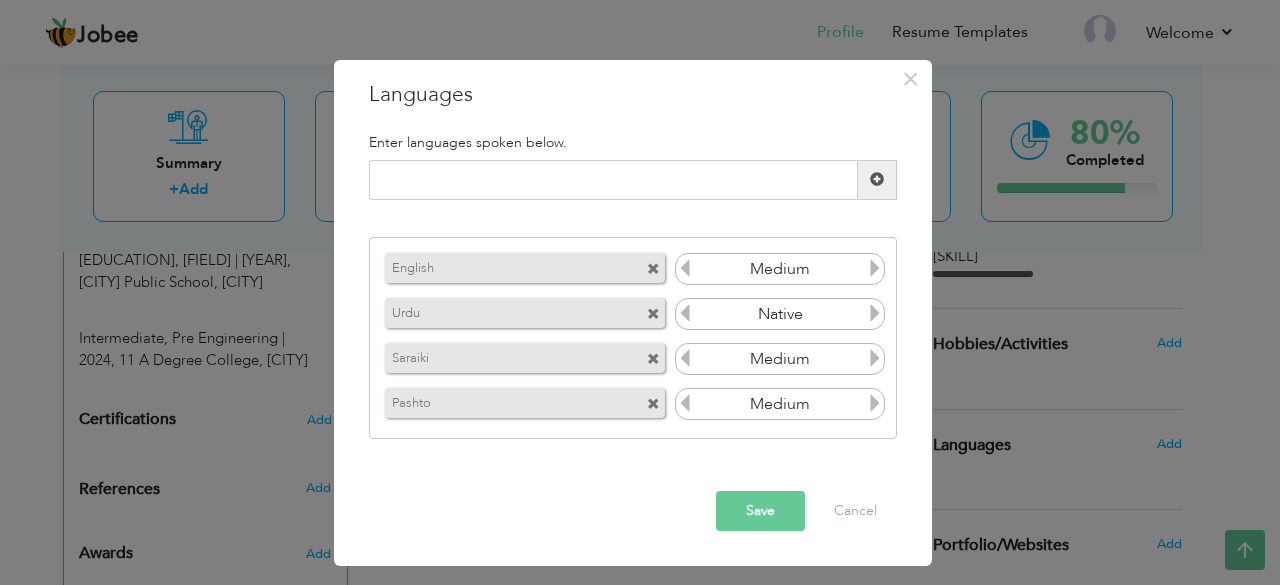 click at bounding box center [875, 403] 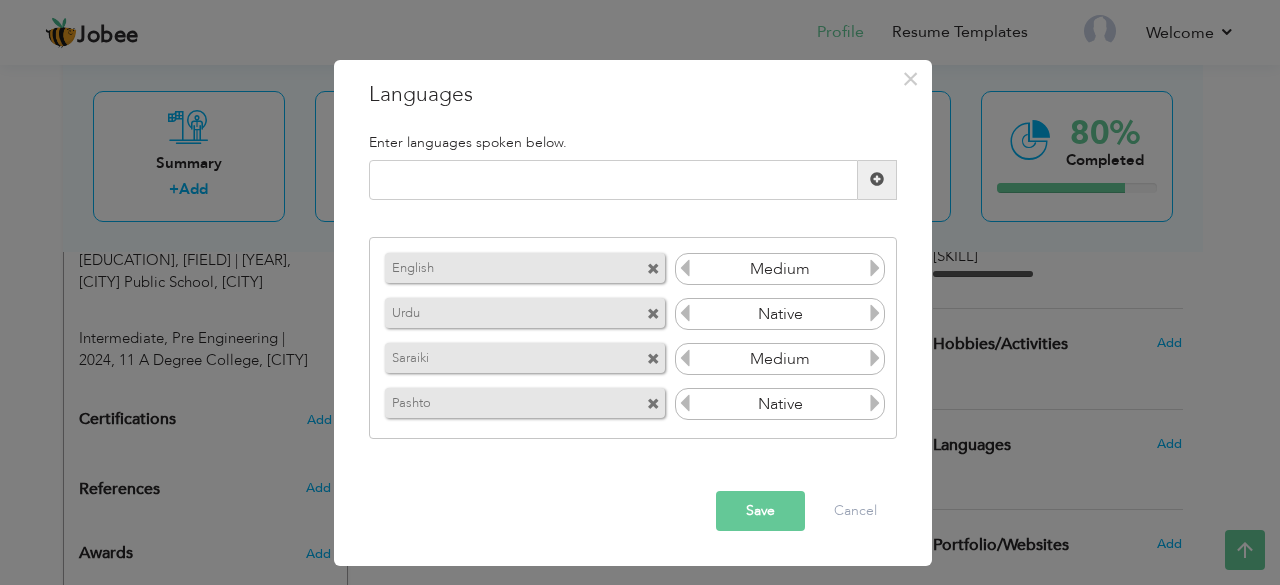 click on "Save" at bounding box center (760, 511) 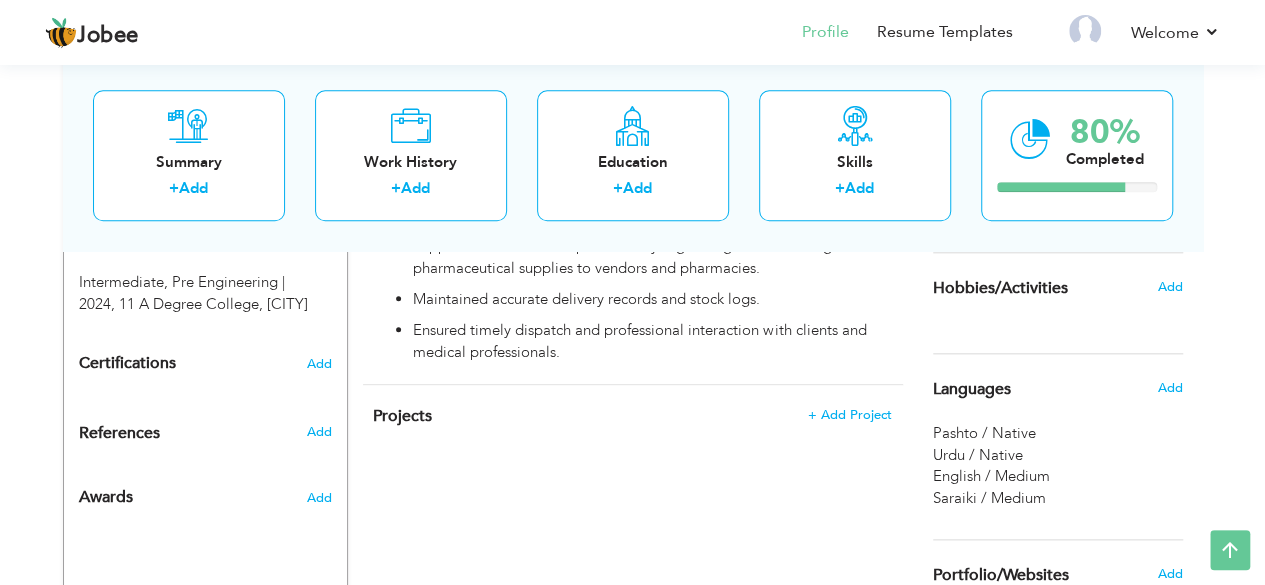 scroll, scrollTop: 860, scrollLeft: 0, axis: vertical 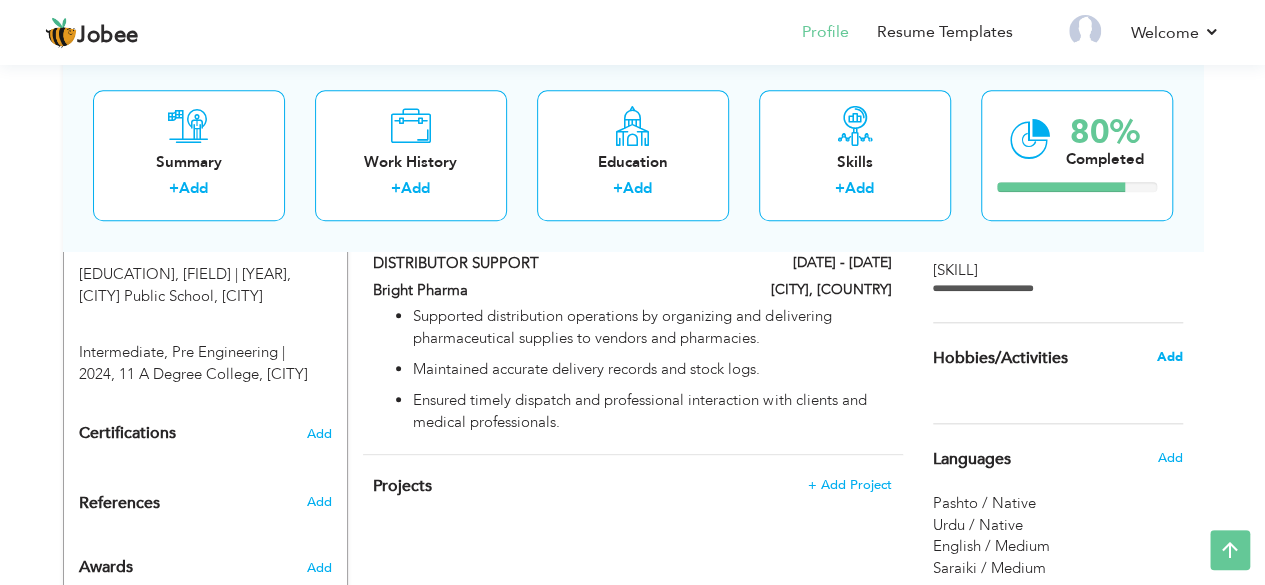 click on "Add" at bounding box center [1169, 357] 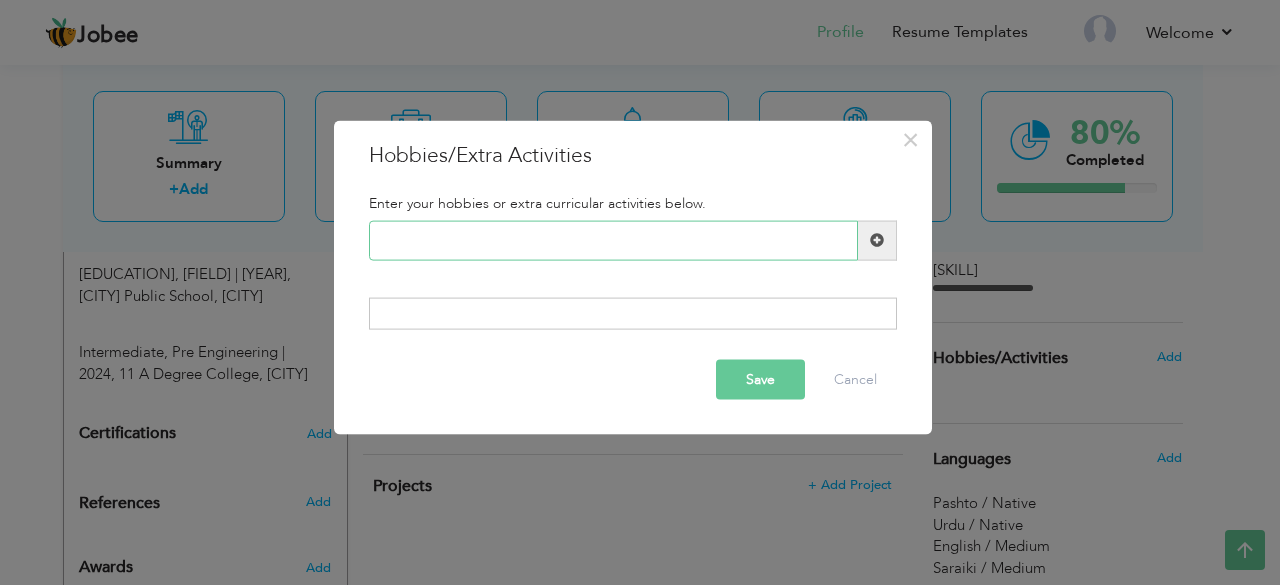 paste on "Reading health and wellne" 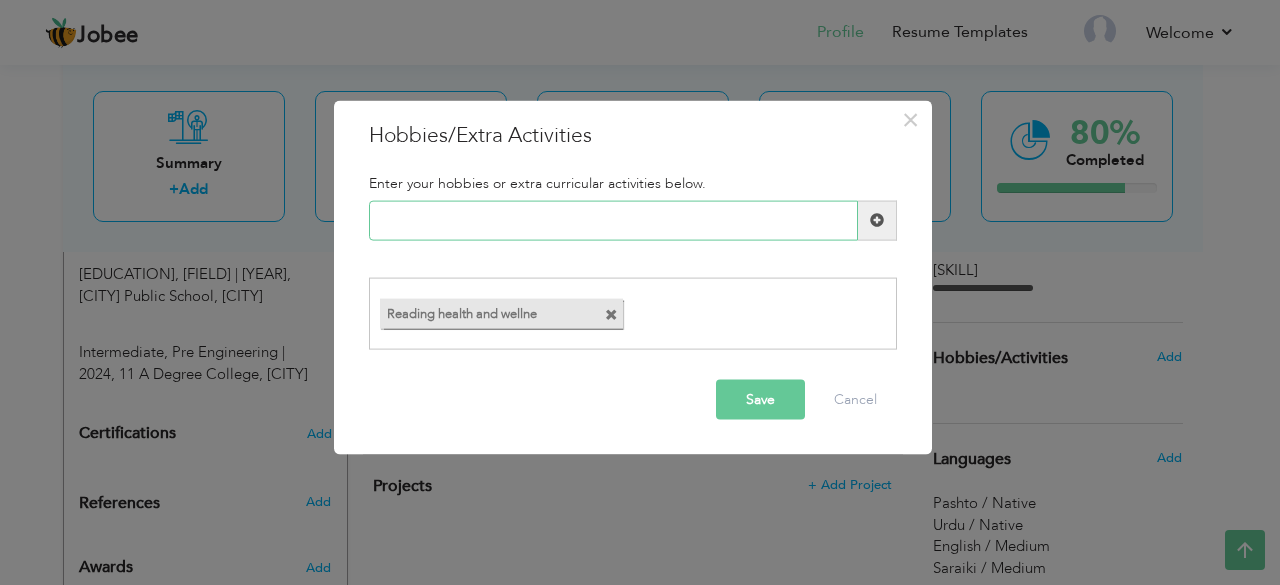 paste on "Learning basic tech skill" 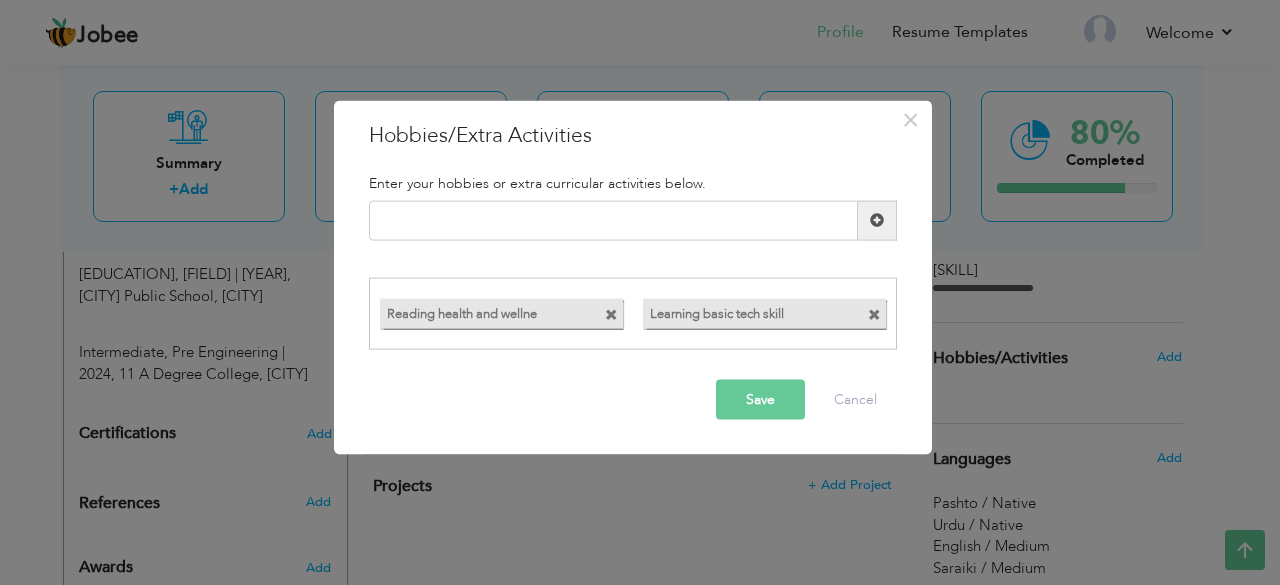 click at bounding box center (611, 315) 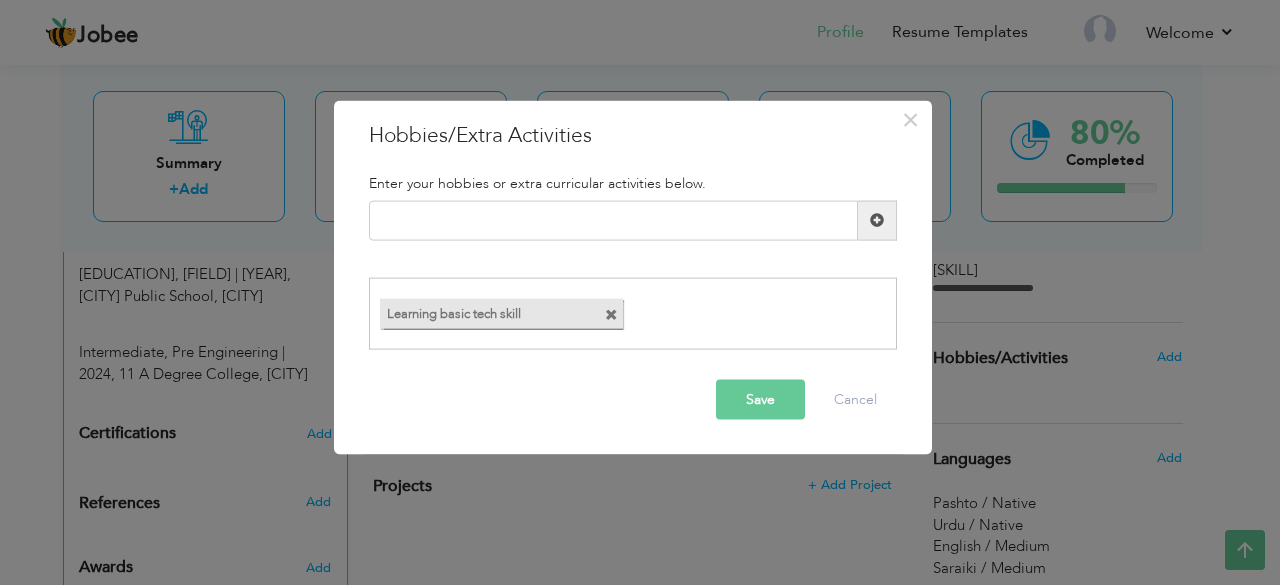 click on "Enter your hobbies or extra curricular activities below." at bounding box center (633, 182) 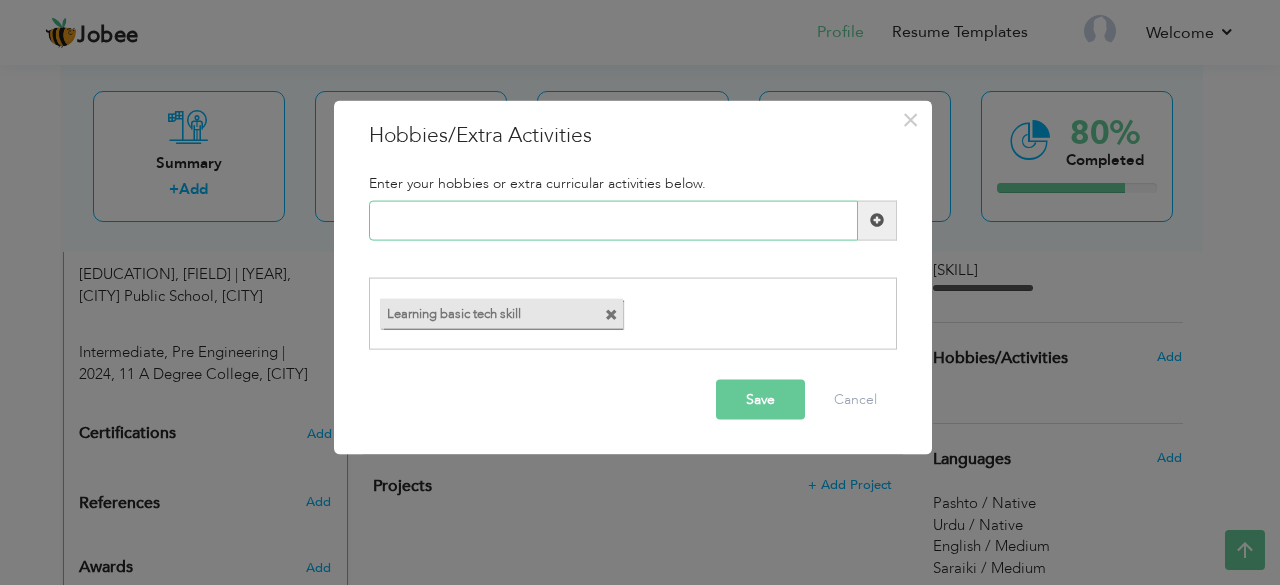 click at bounding box center (613, 220) 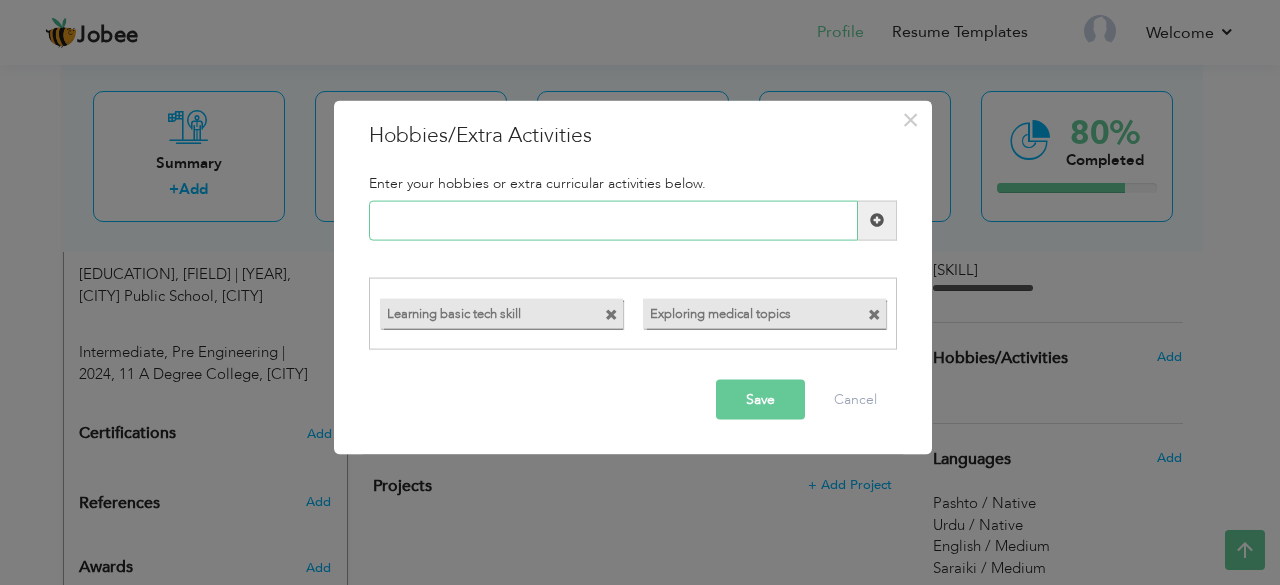 paste on "Volunteering" 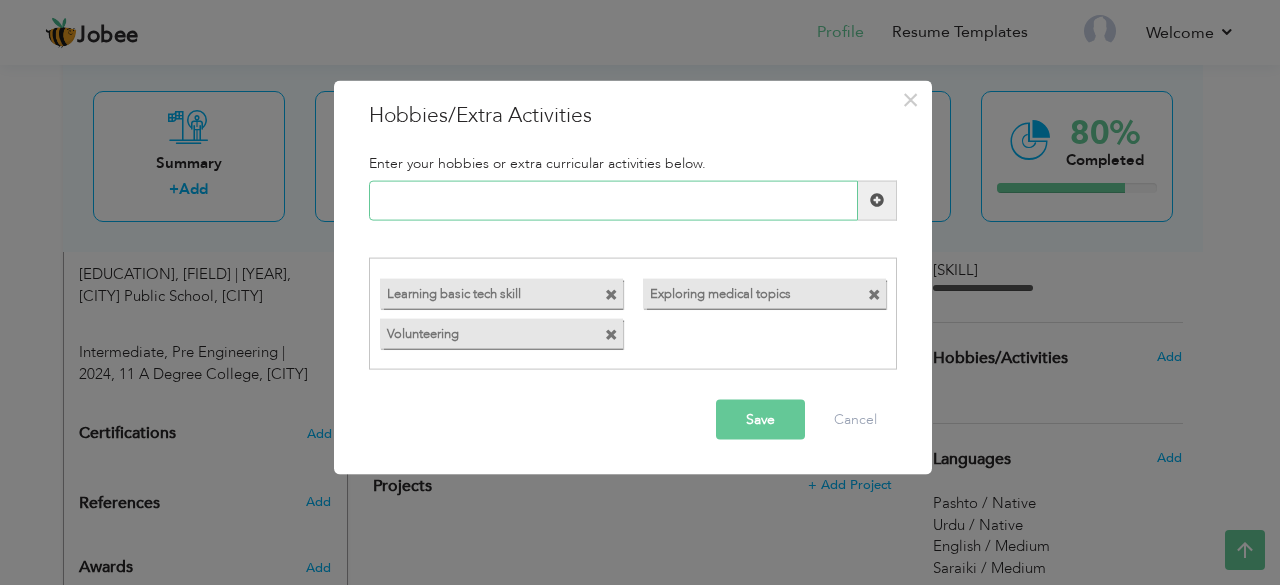 paste on "Reading about health & we" 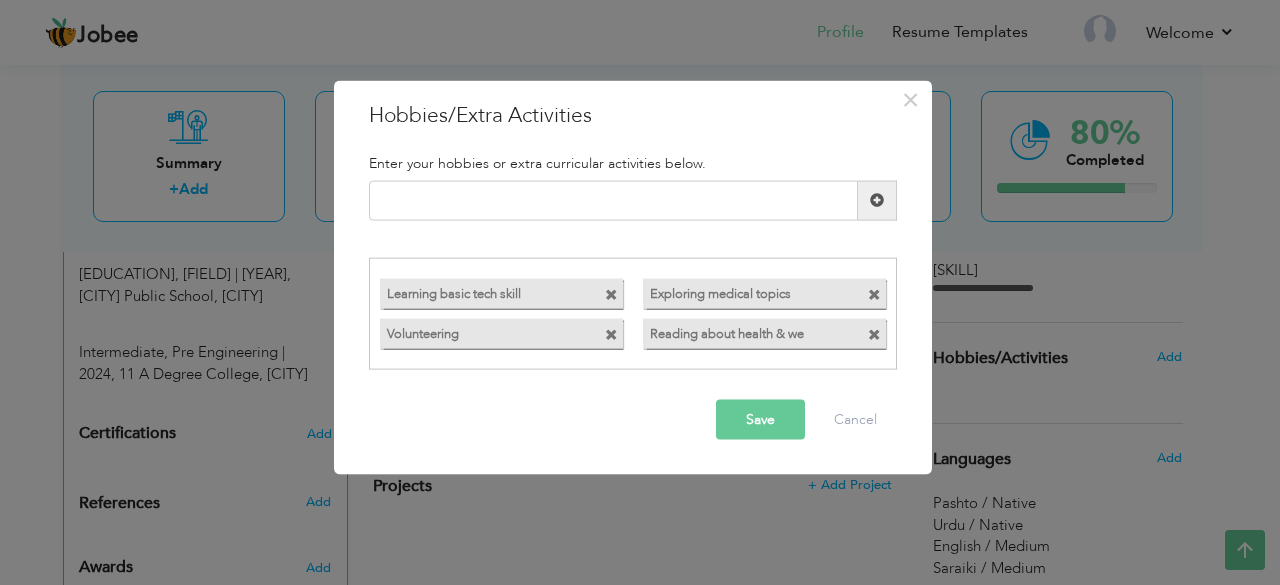 click on "Reading about health & we" at bounding box center [764, 334] 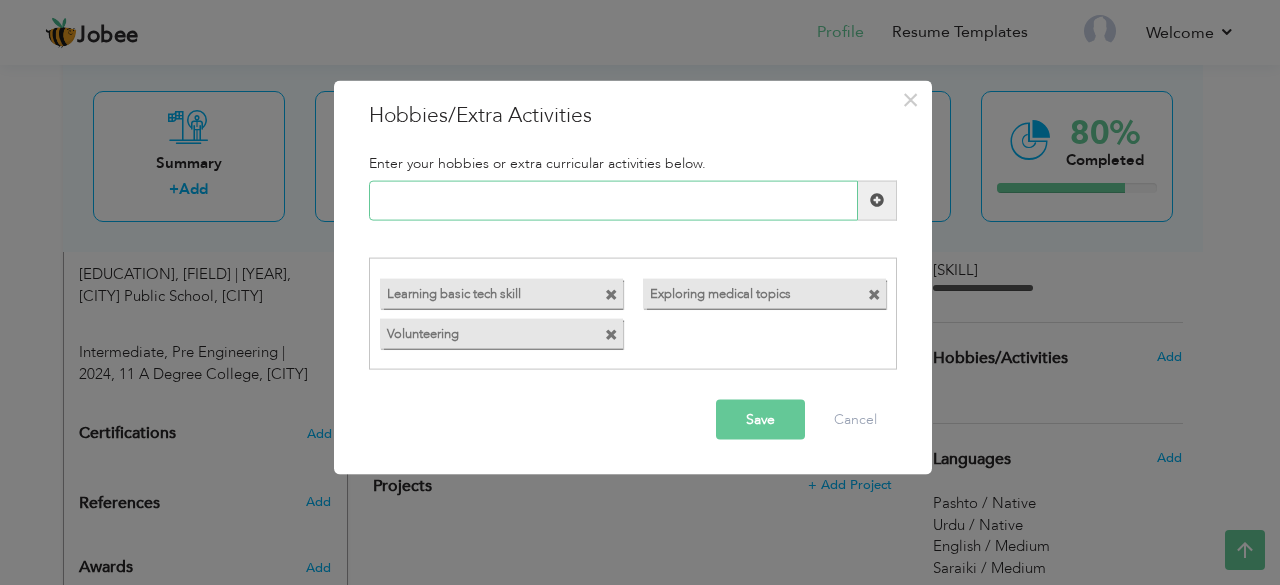 click at bounding box center (613, 200) 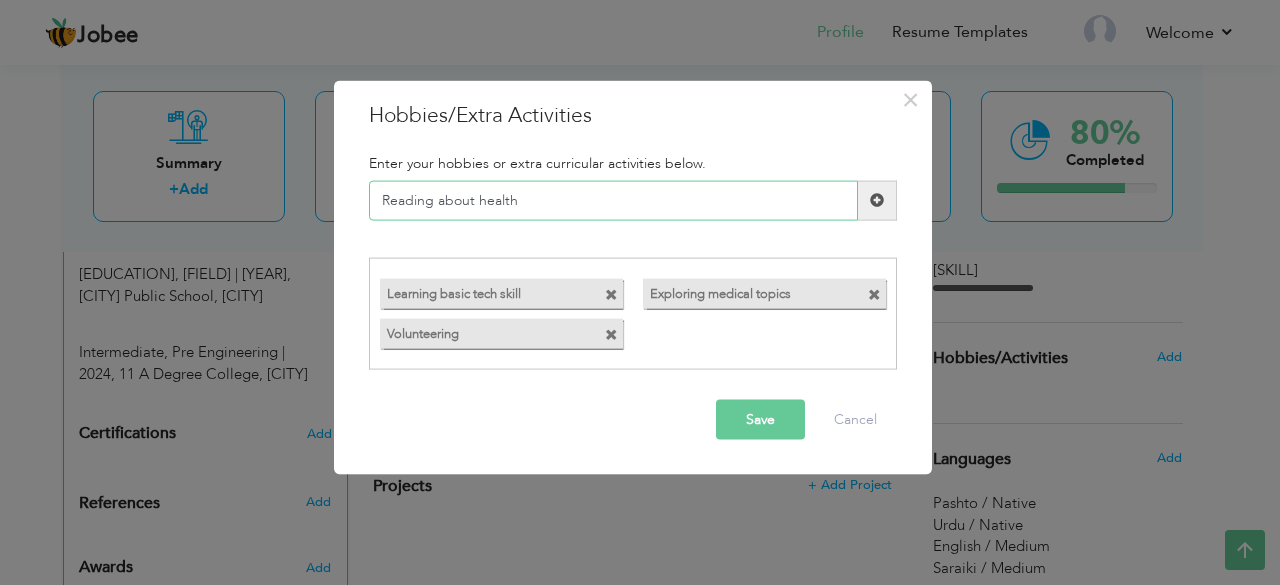 type on "Reading about health" 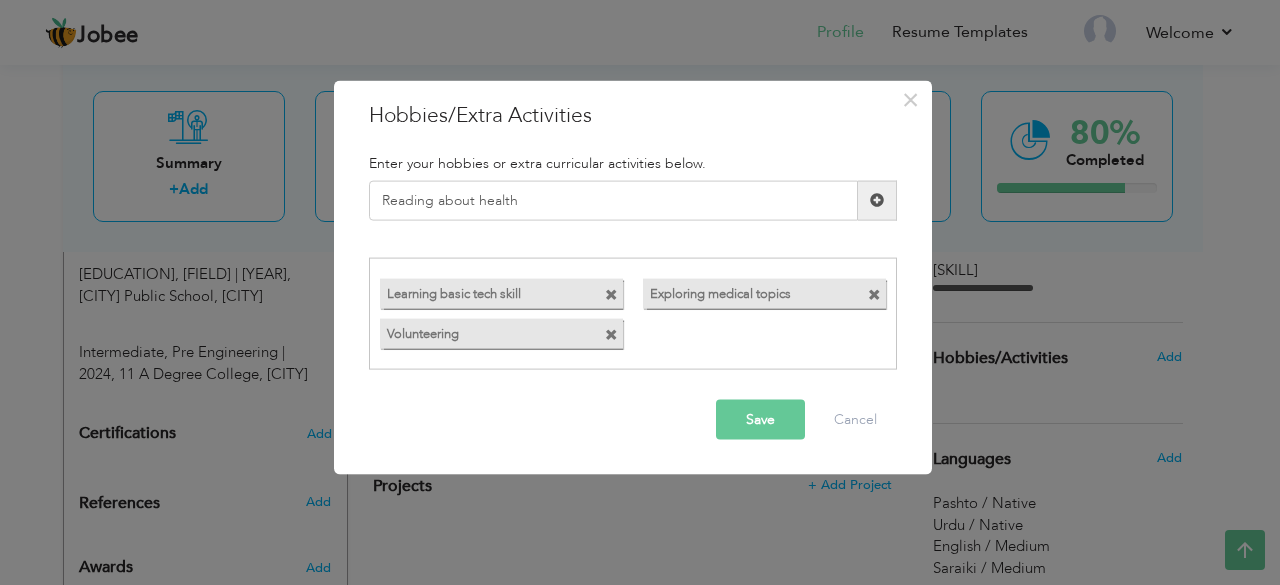 click on "Save" at bounding box center [760, 420] 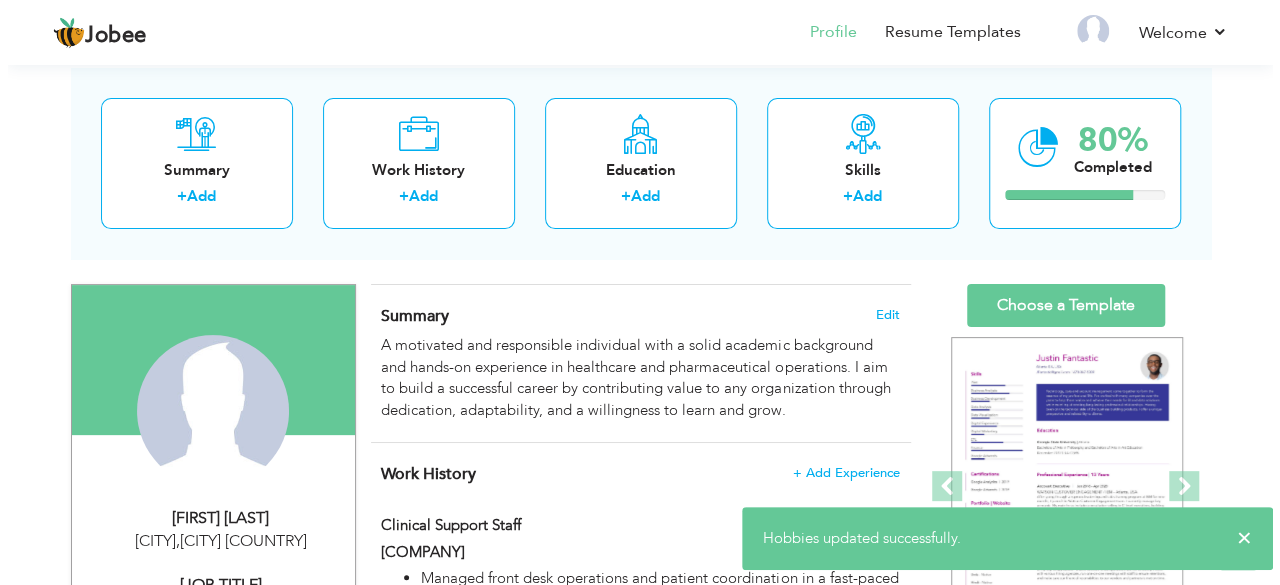 scroll, scrollTop: 60, scrollLeft: 0, axis: vertical 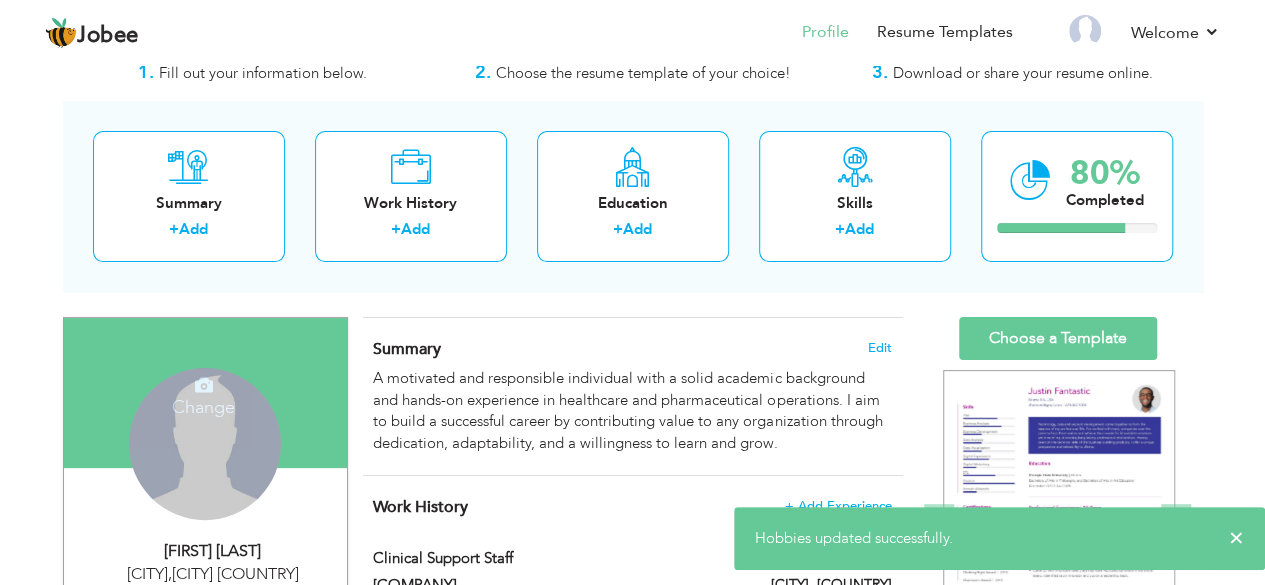click on "Change
Remove" at bounding box center (205, 444) 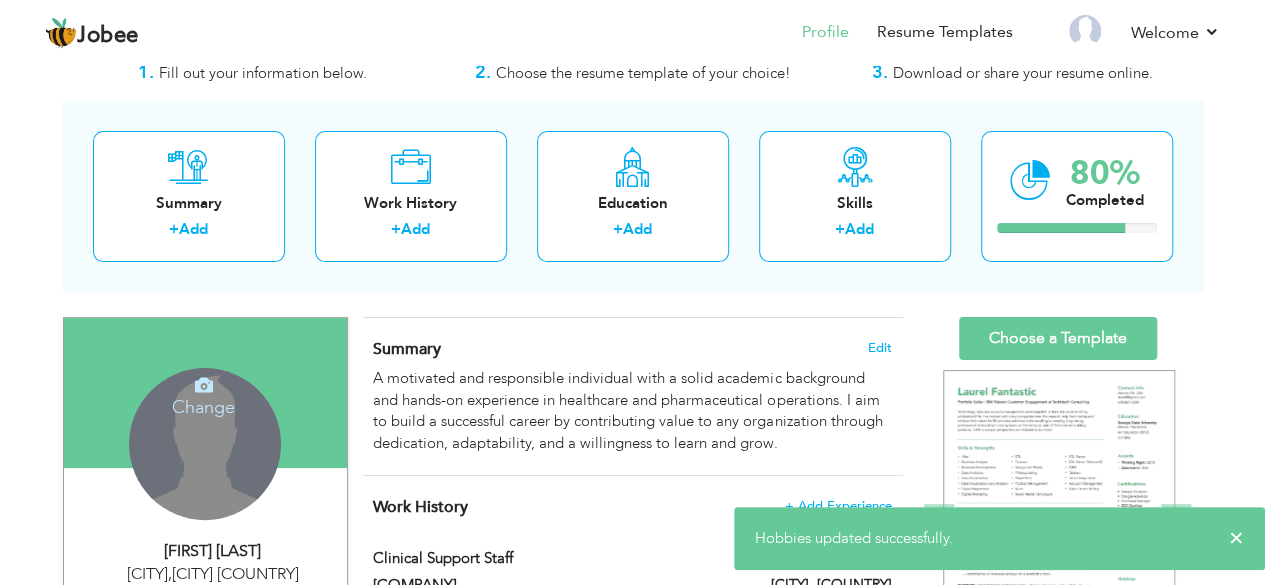 click at bounding box center [204, 385] 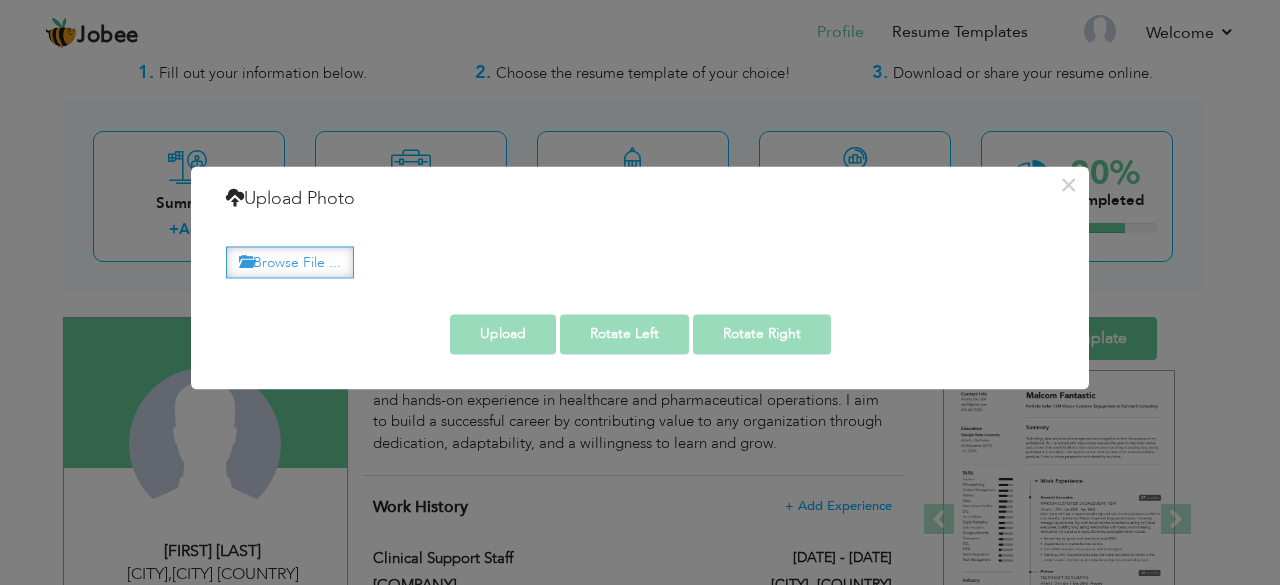 click on "Browse File ..." at bounding box center (290, 262) 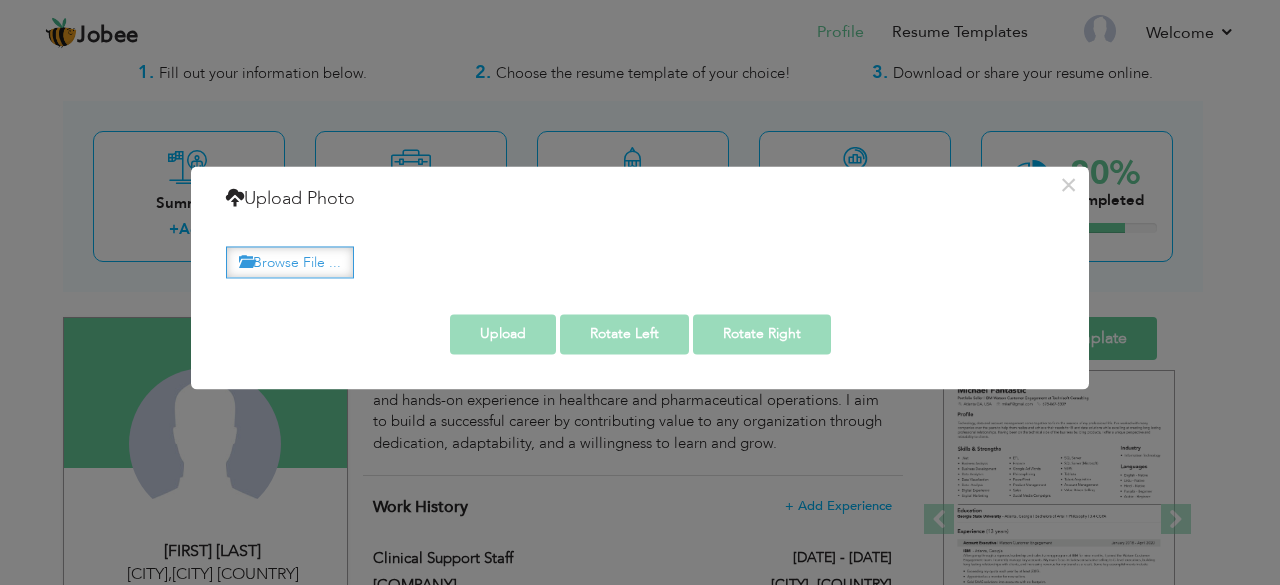 click on "Browse File ..." at bounding box center (290, 262) 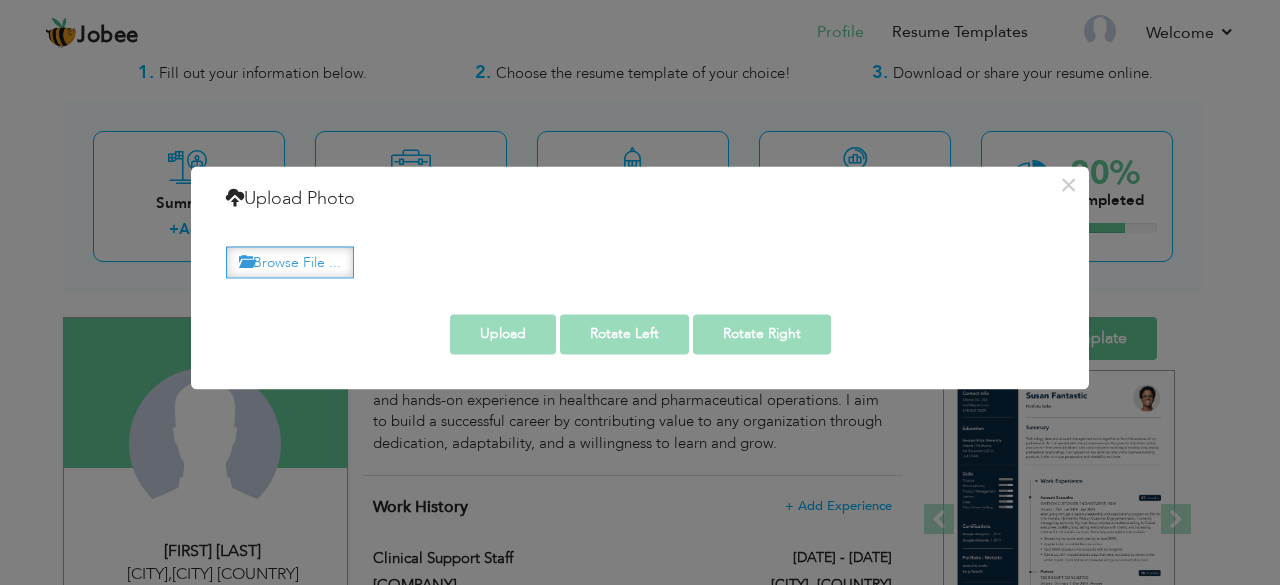 click on "Browse File ..." at bounding box center [290, 262] 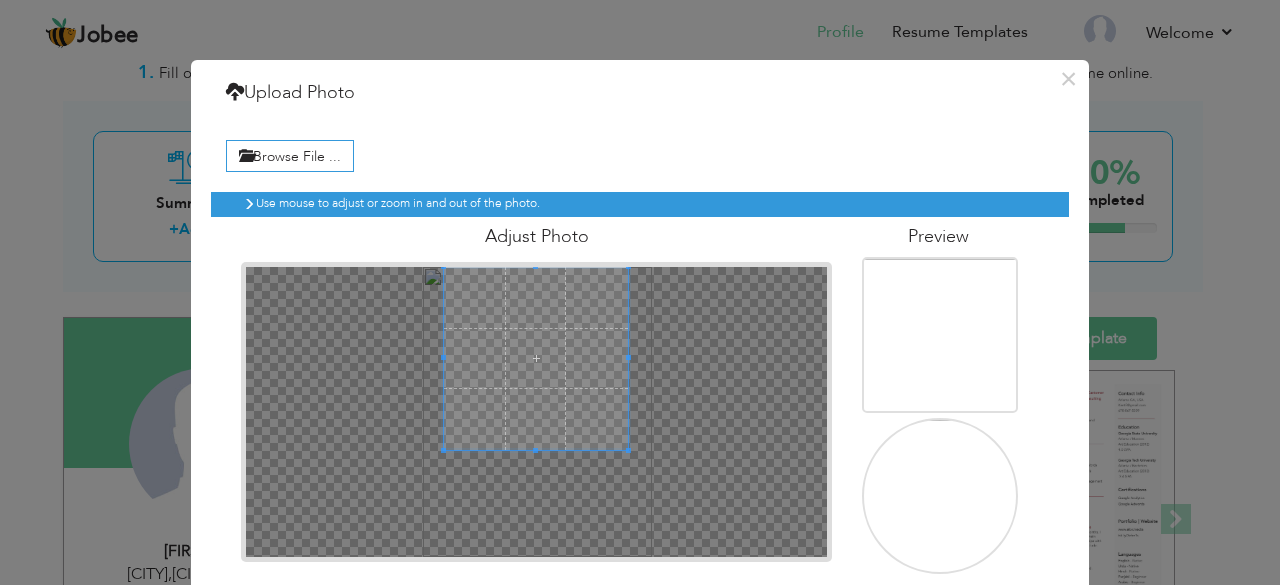 click at bounding box center (535, 358) 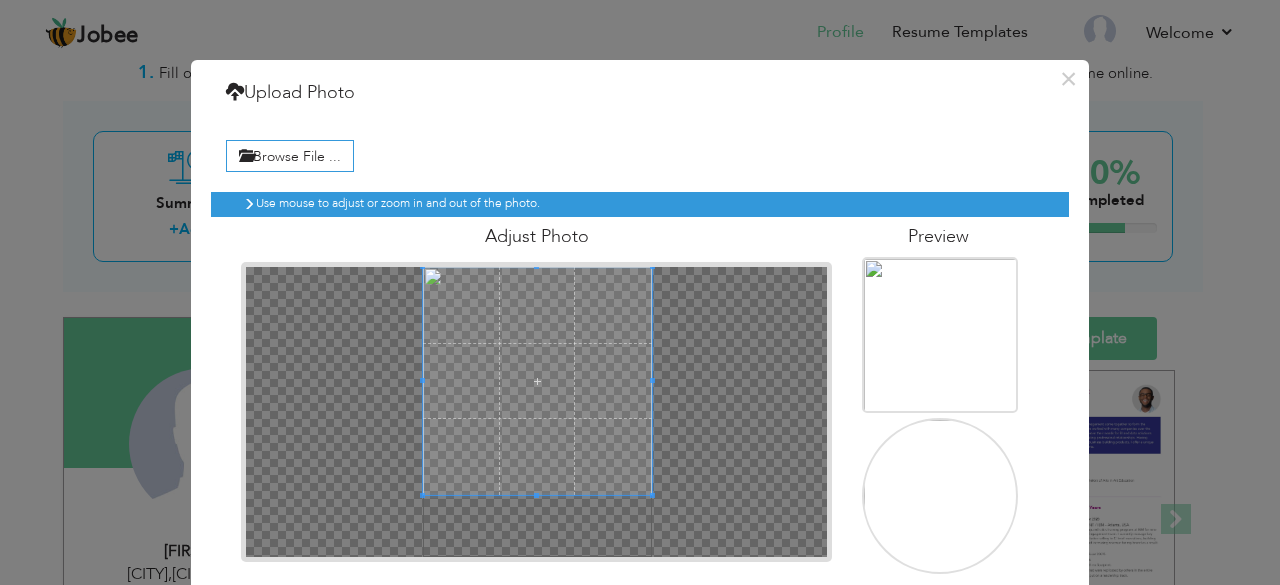 click at bounding box center [537, 412] 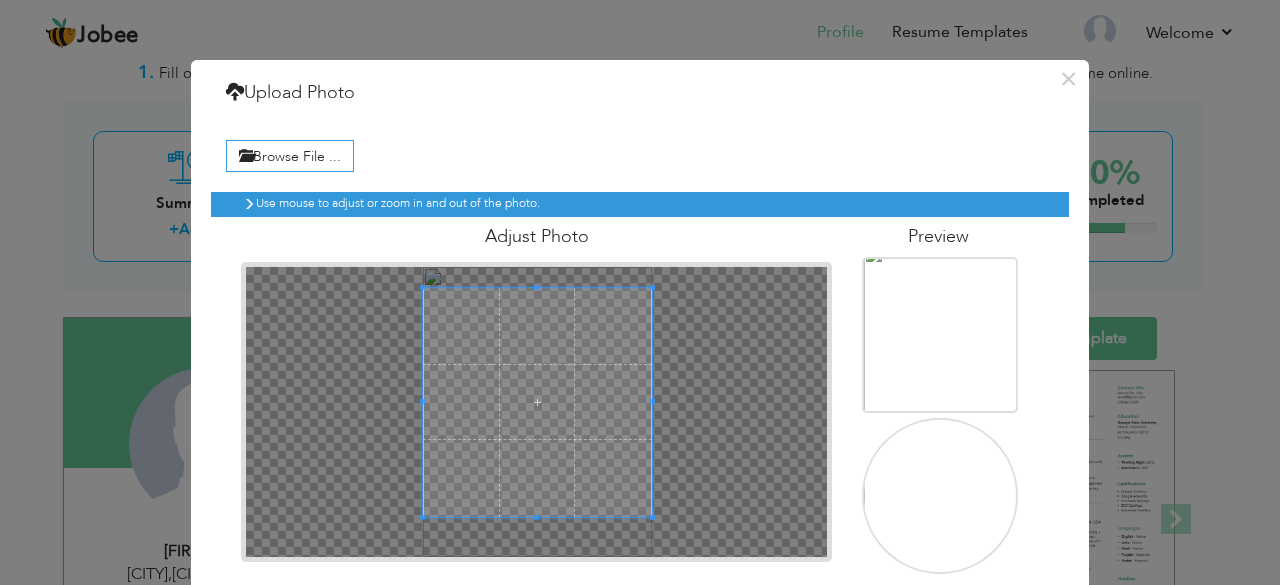 click at bounding box center (537, 402) 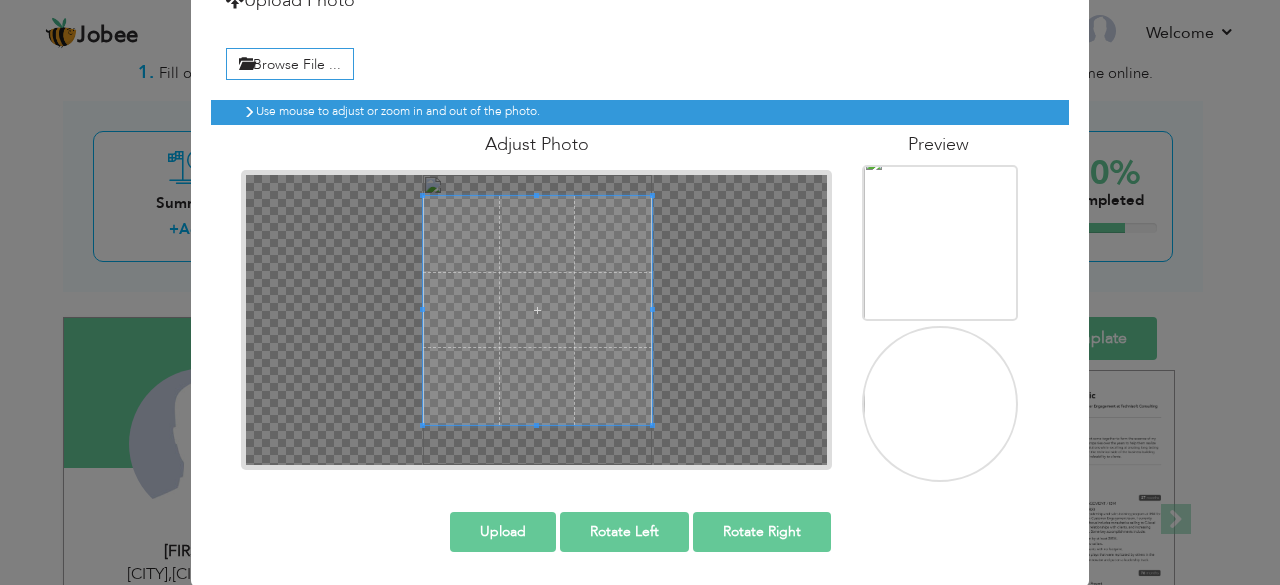 click on "Upload" at bounding box center (503, 532) 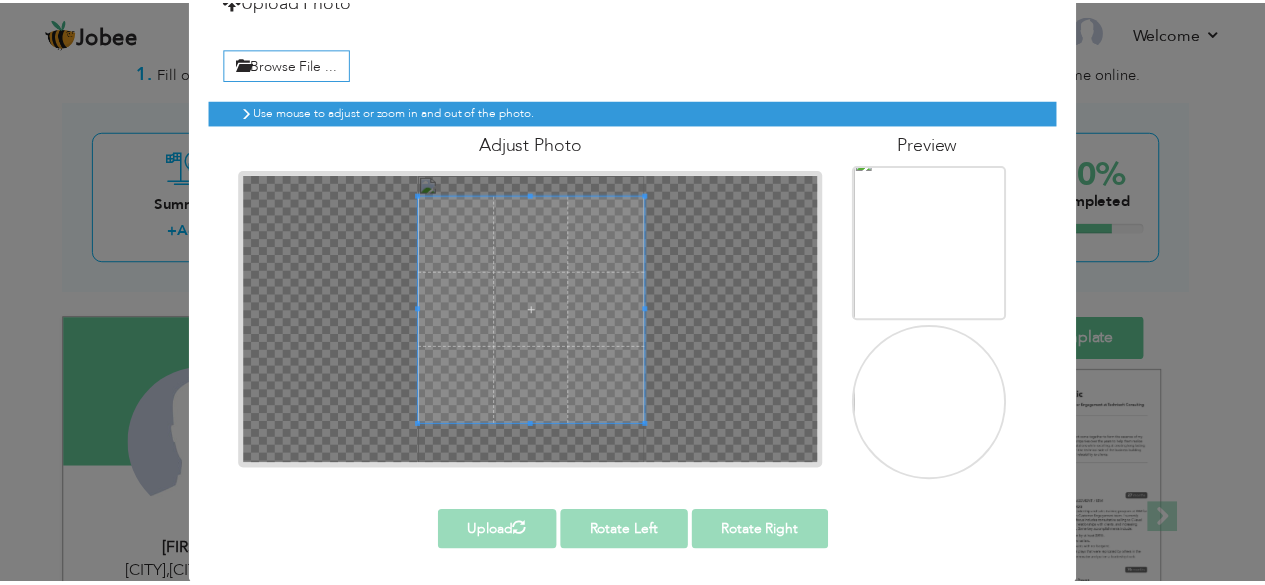 scroll, scrollTop: 0, scrollLeft: 0, axis: both 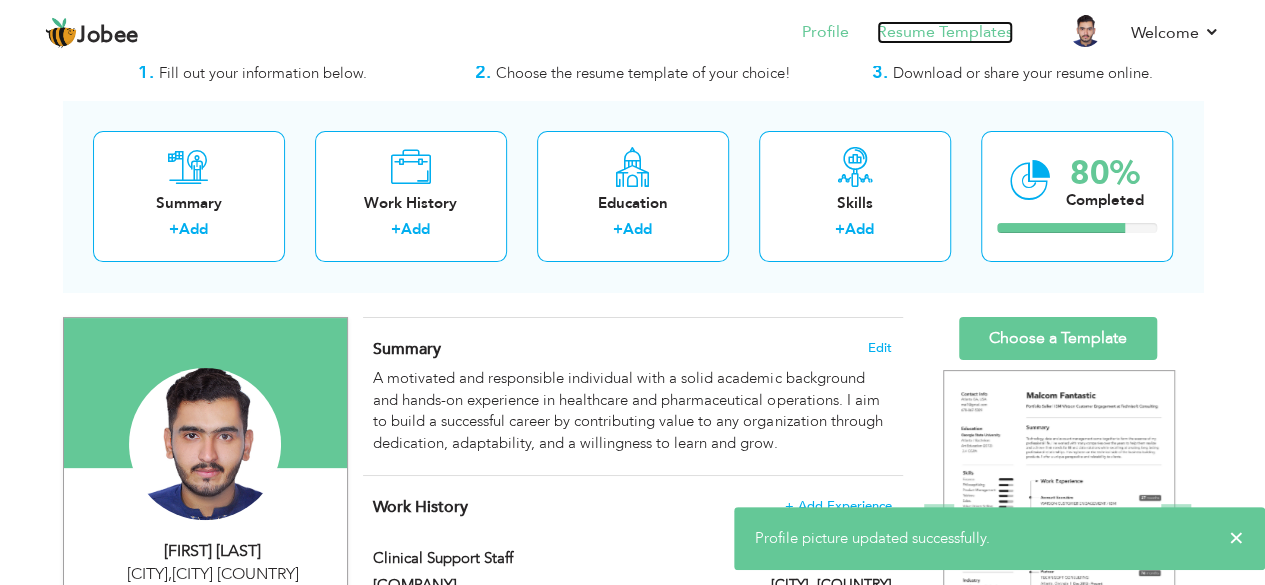 click on "Resume Templates" at bounding box center (945, 32) 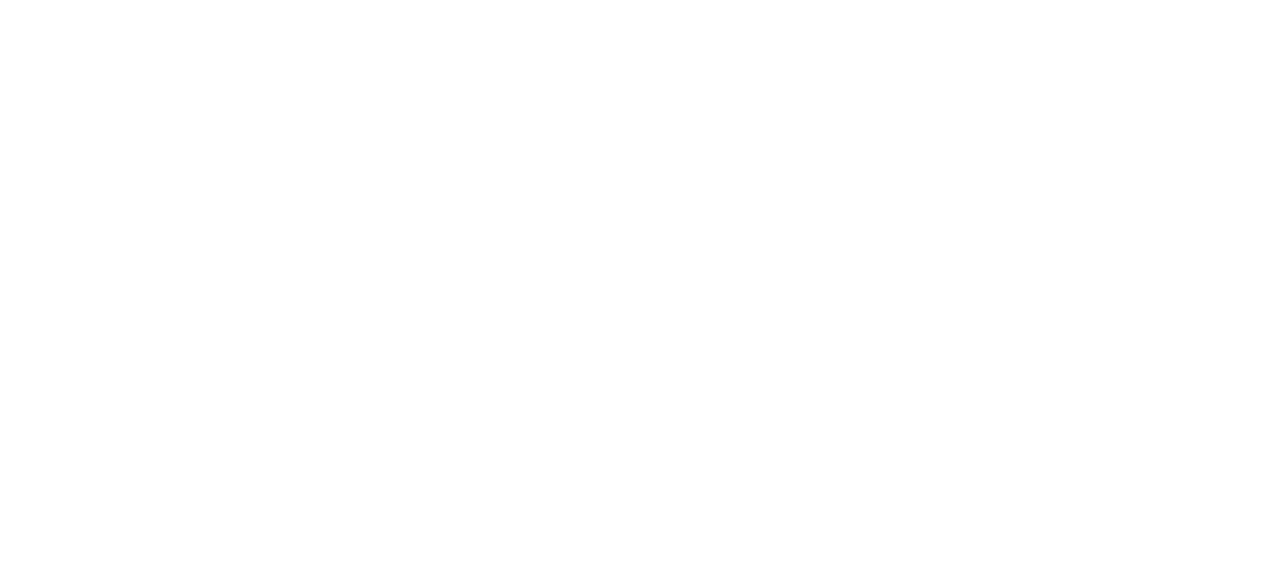 scroll, scrollTop: 0, scrollLeft: 0, axis: both 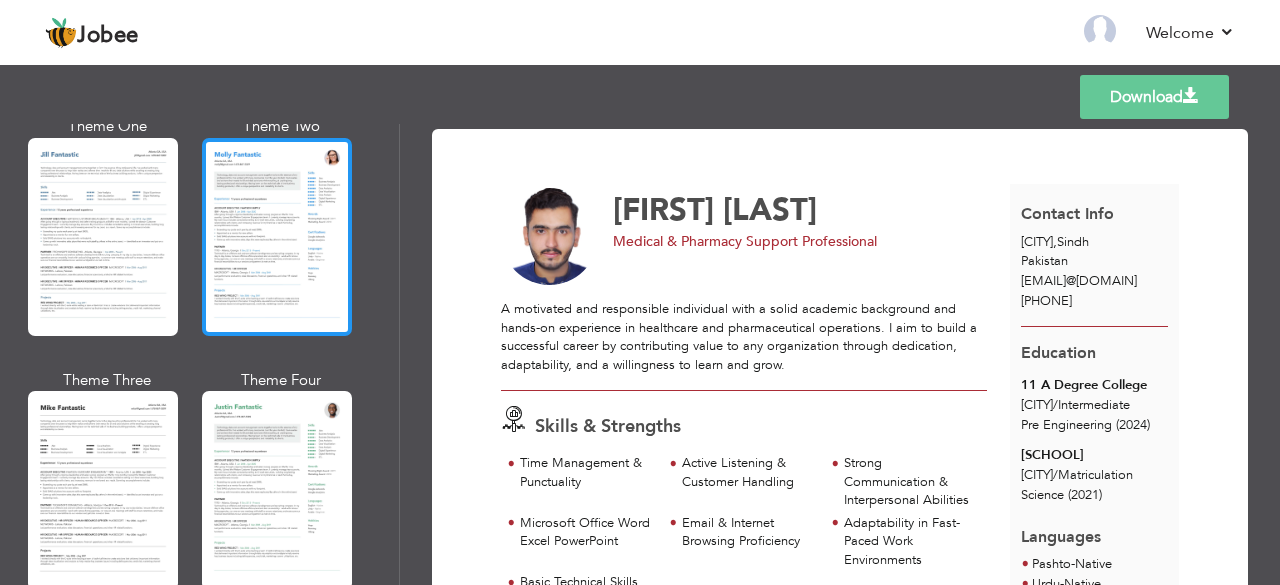 click at bounding box center [277, 237] 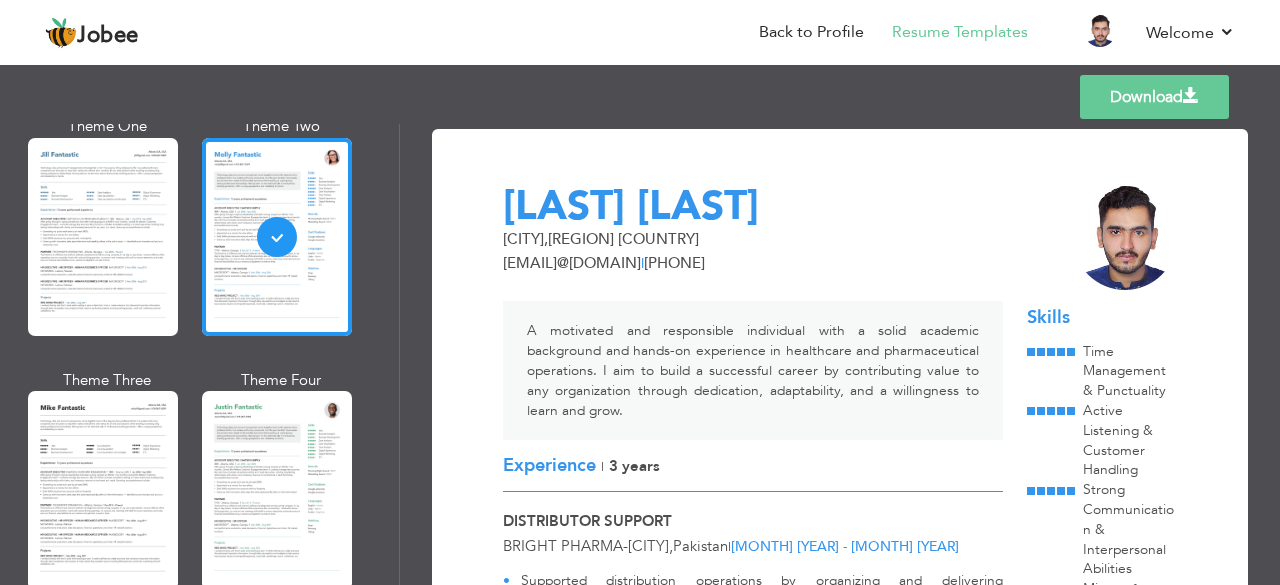scroll, scrollTop: 0, scrollLeft: 0, axis: both 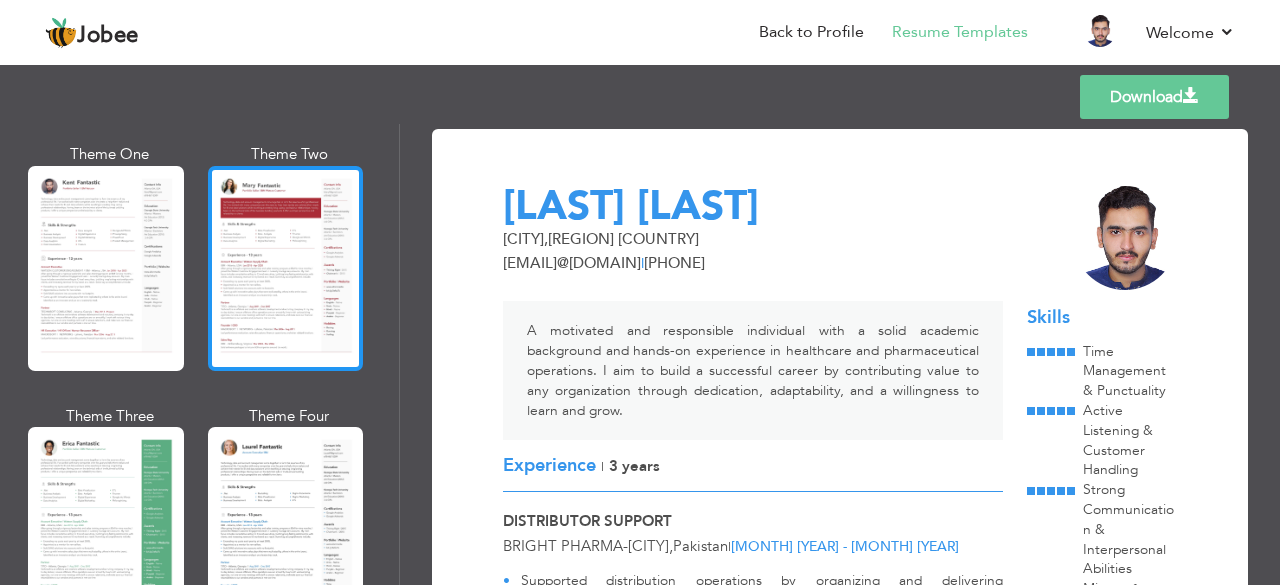 click at bounding box center (286, 268) 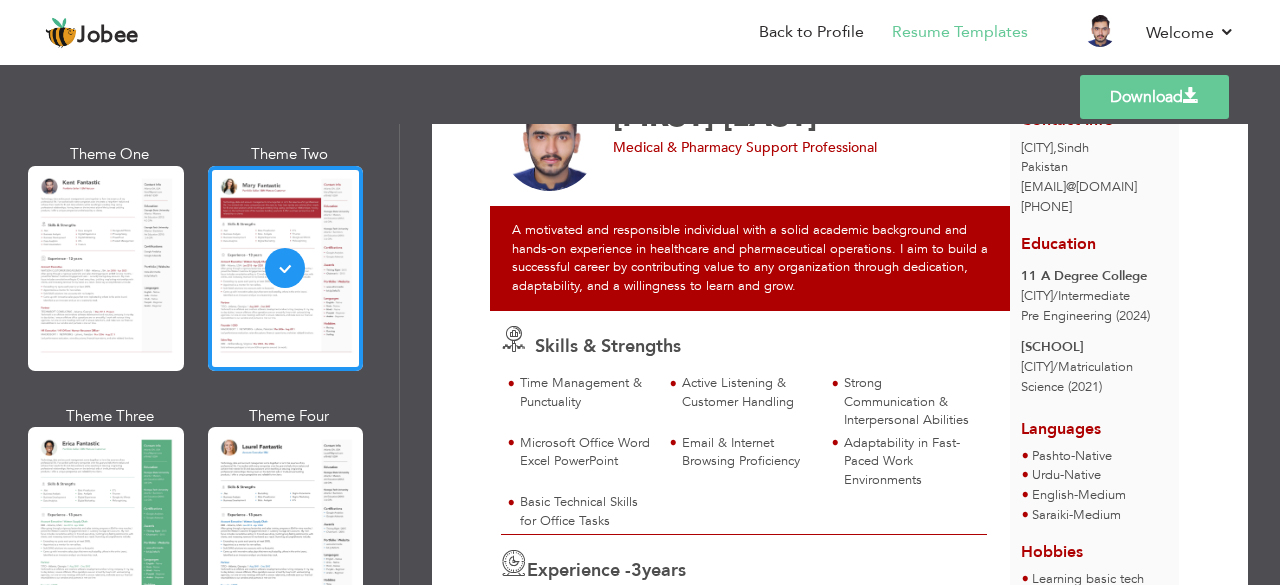scroll, scrollTop: 0, scrollLeft: 0, axis: both 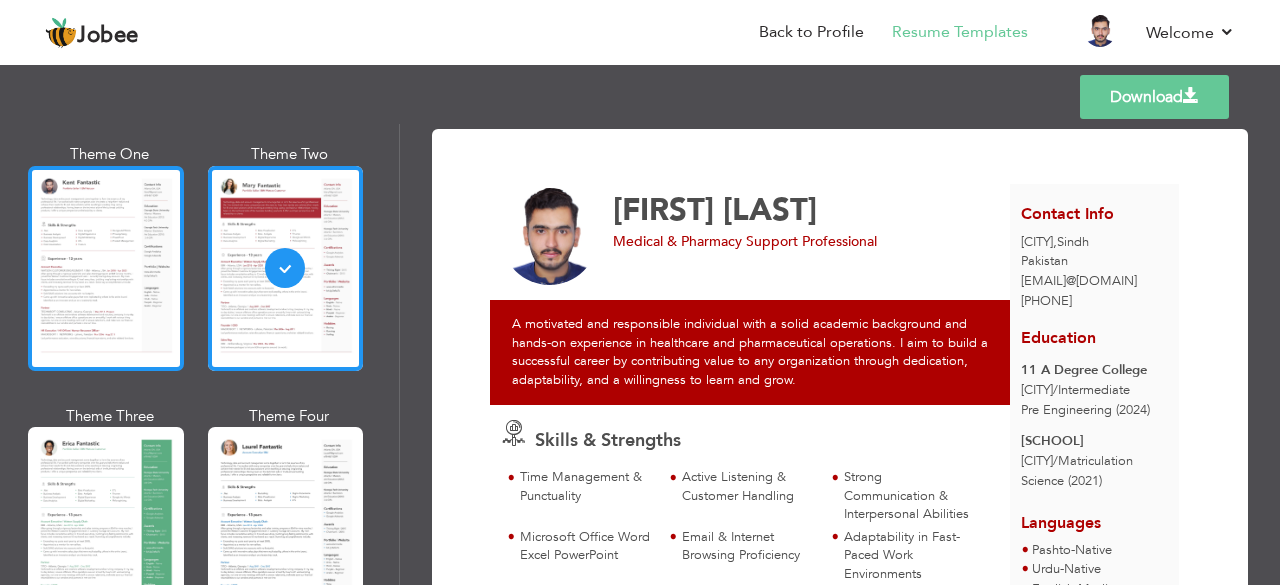 click at bounding box center (106, 268) 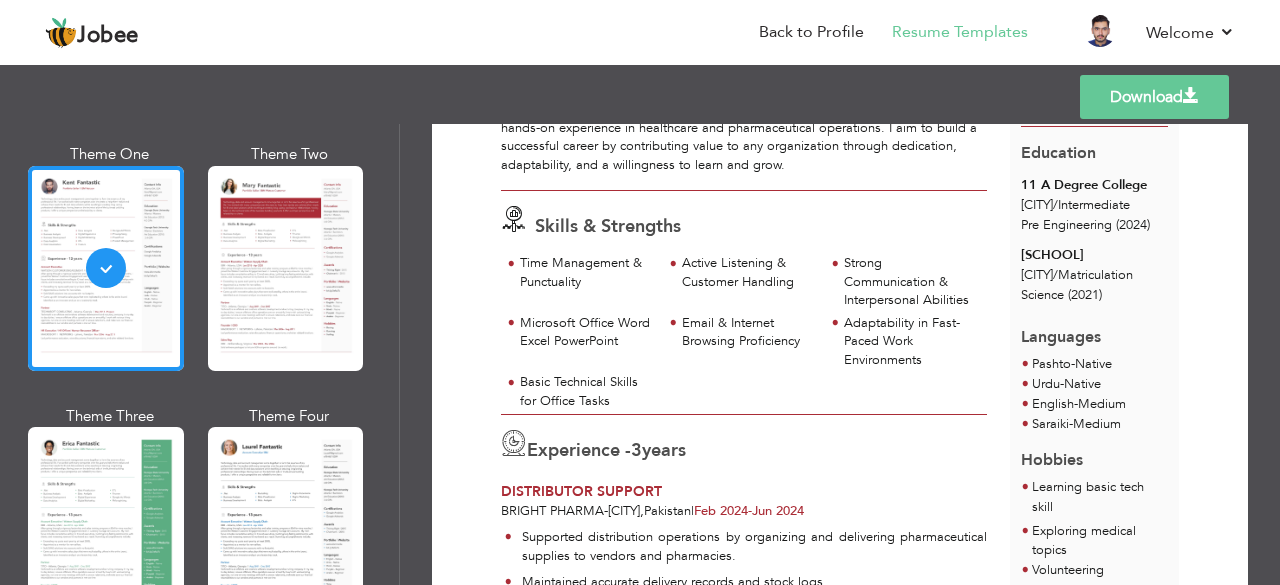 scroll, scrollTop: 766, scrollLeft: 0, axis: vertical 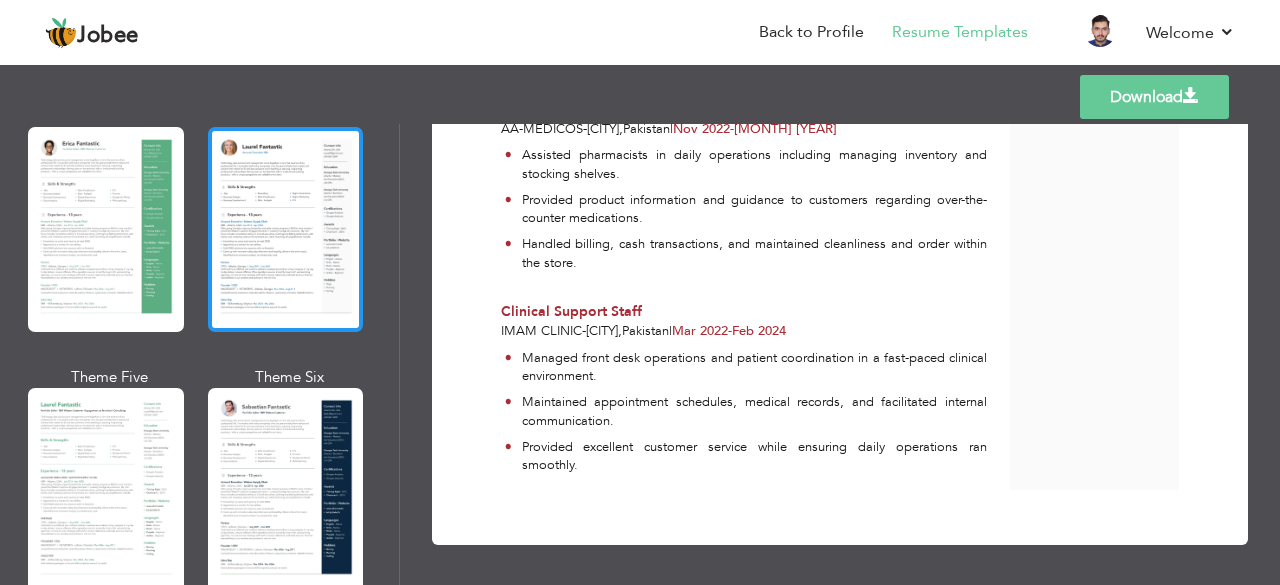 click at bounding box center [286, 229] 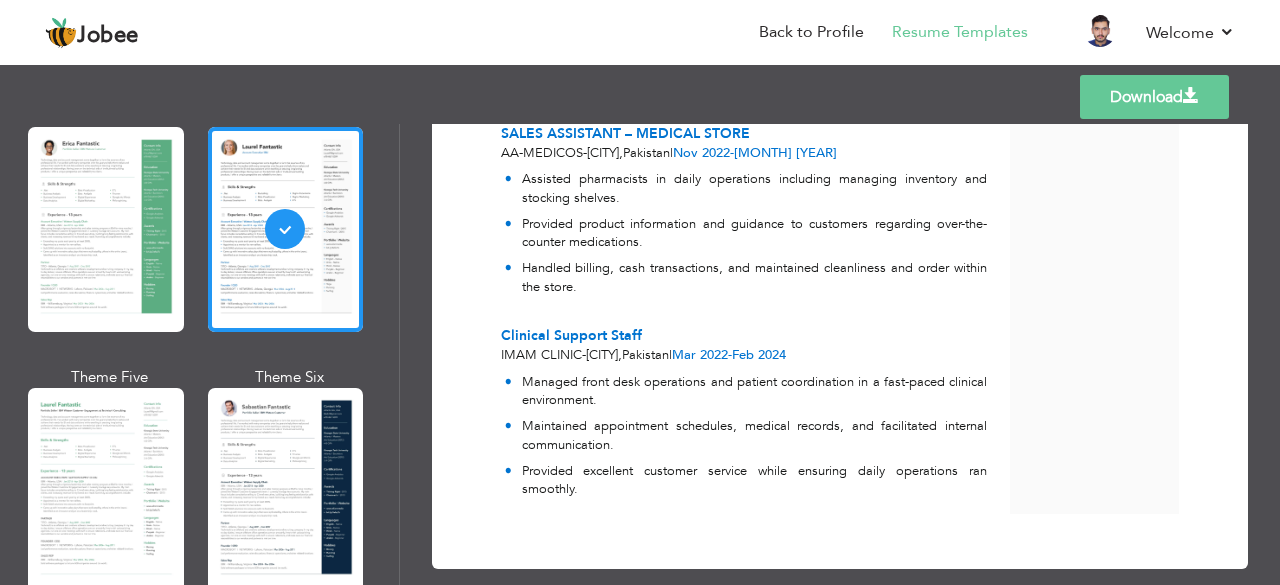 scroll, scrollTop: 766, scrollLeft: 0, axis: vertical 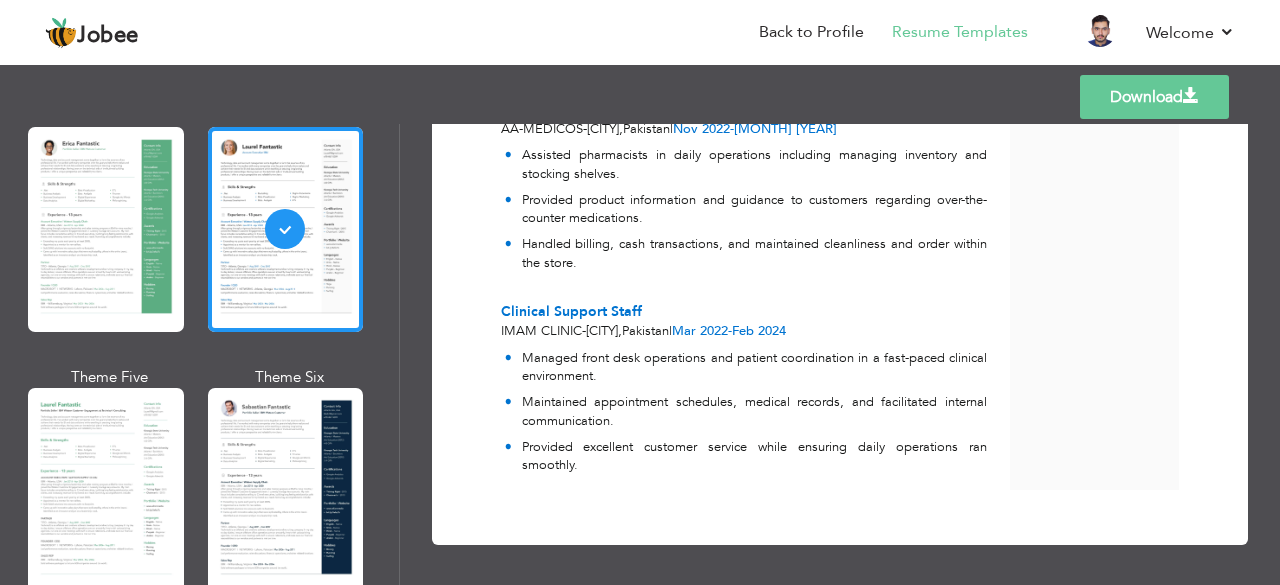 click on "Download" at bounding box center (1154, 97) 